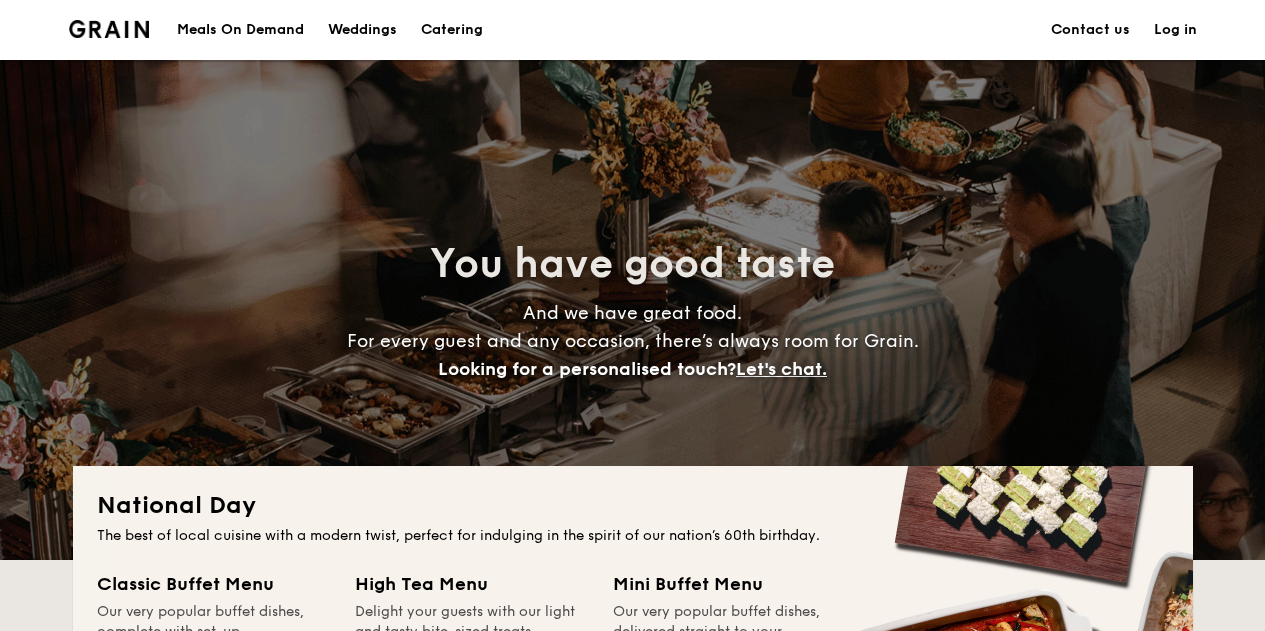 scroll, scrollTop: 0, scrollLeft: 0, axis: both 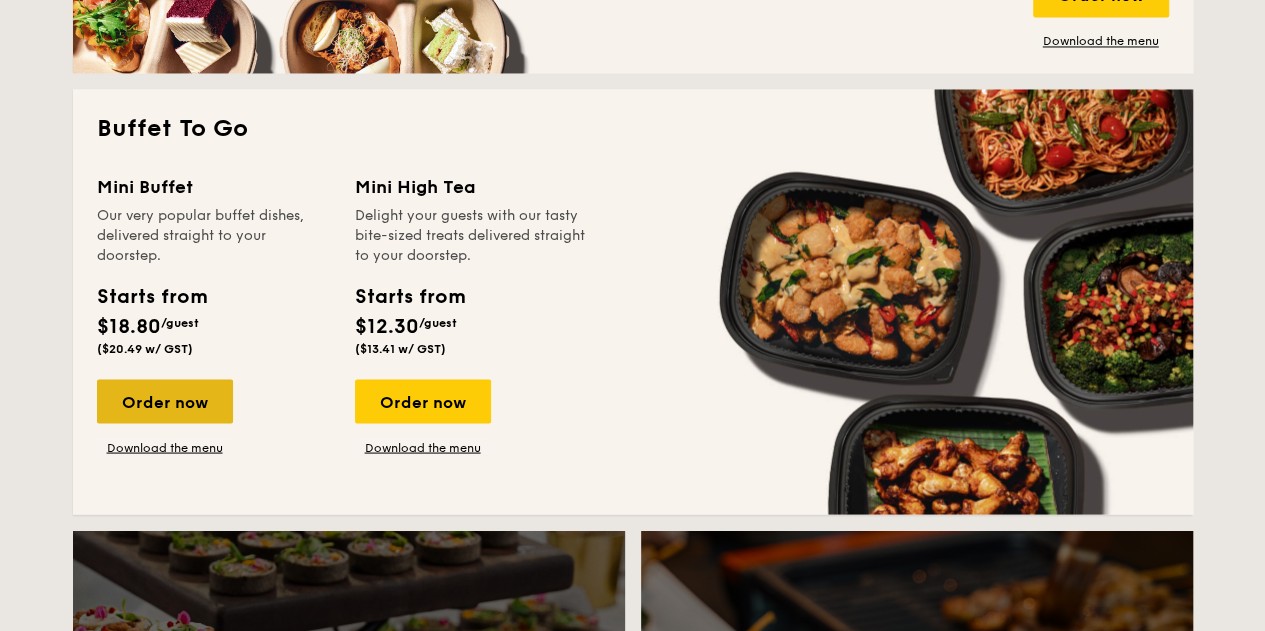click on "Order now" at bounding box center (165, 401) 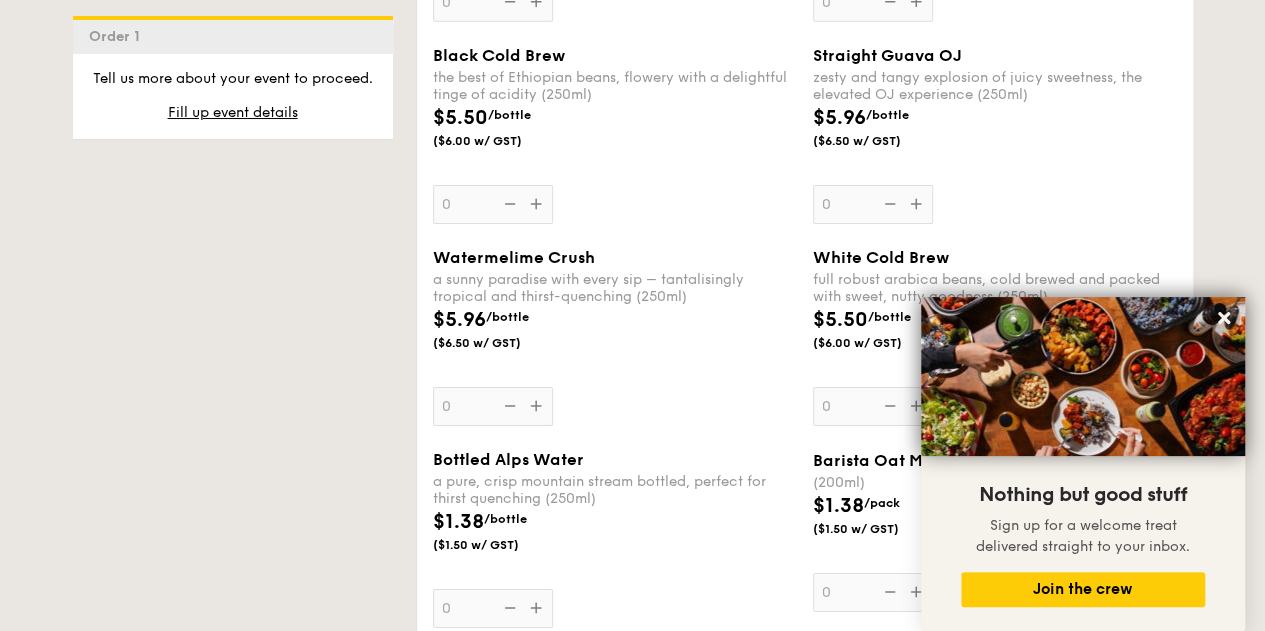 scroll, scrollTop: 3300, scrollLeft: 0, axis: vertical 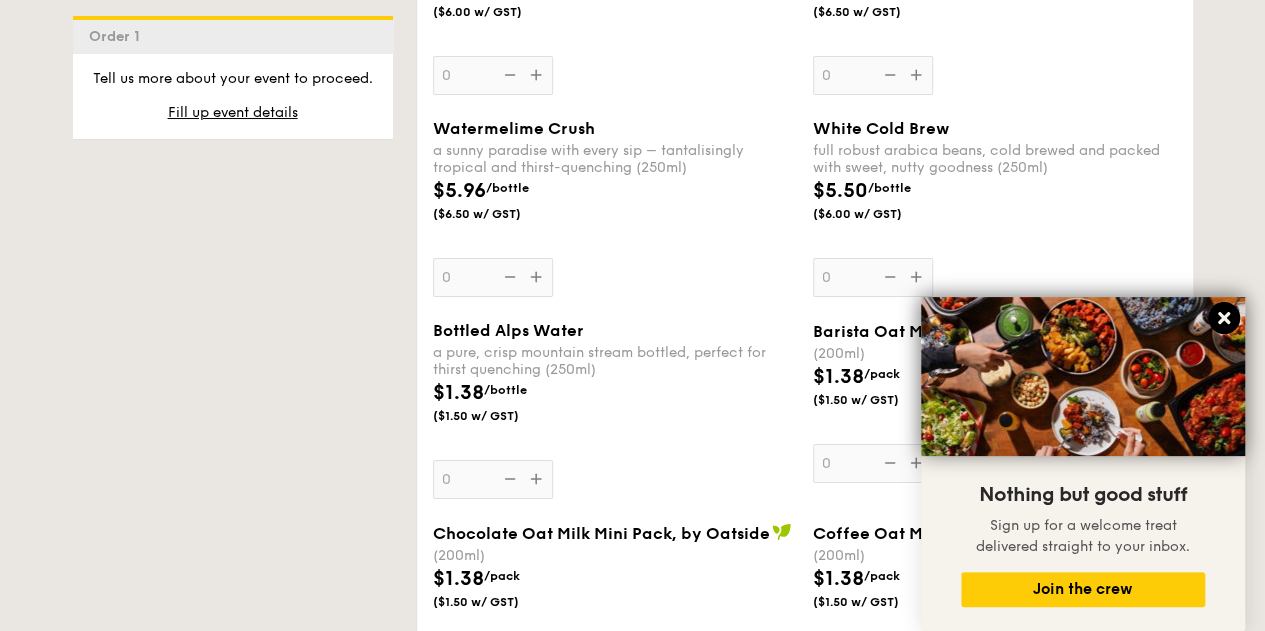 click 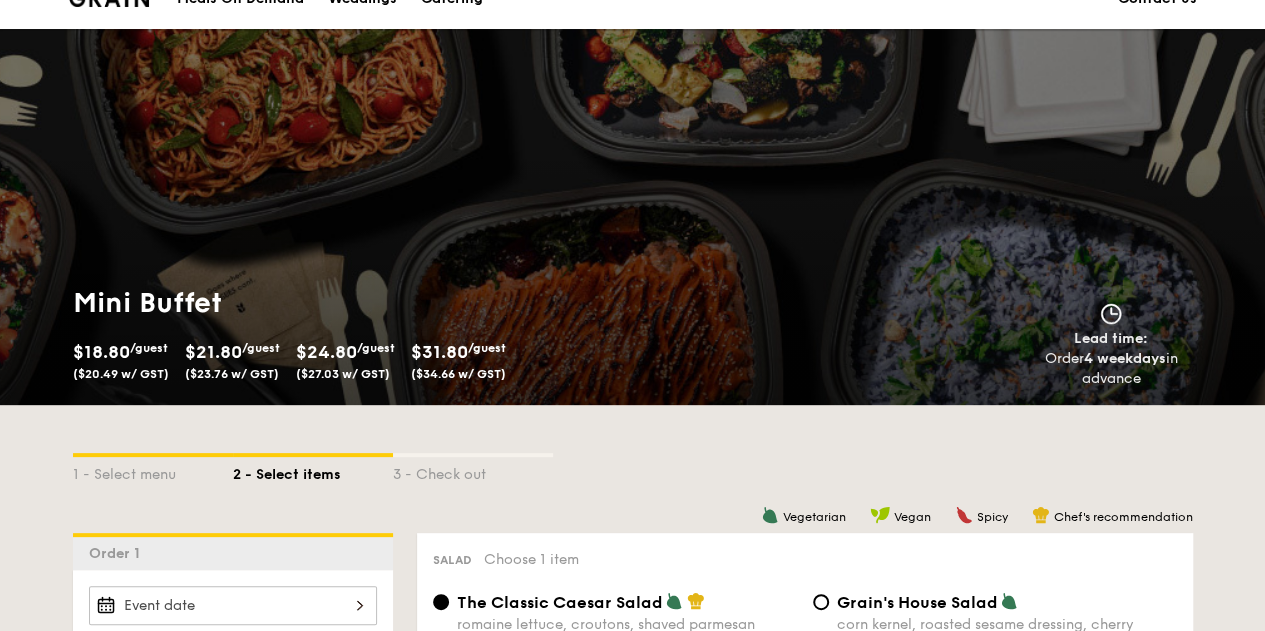 scroll, scrollTop: 0, scrollLeft: 0, axis: both 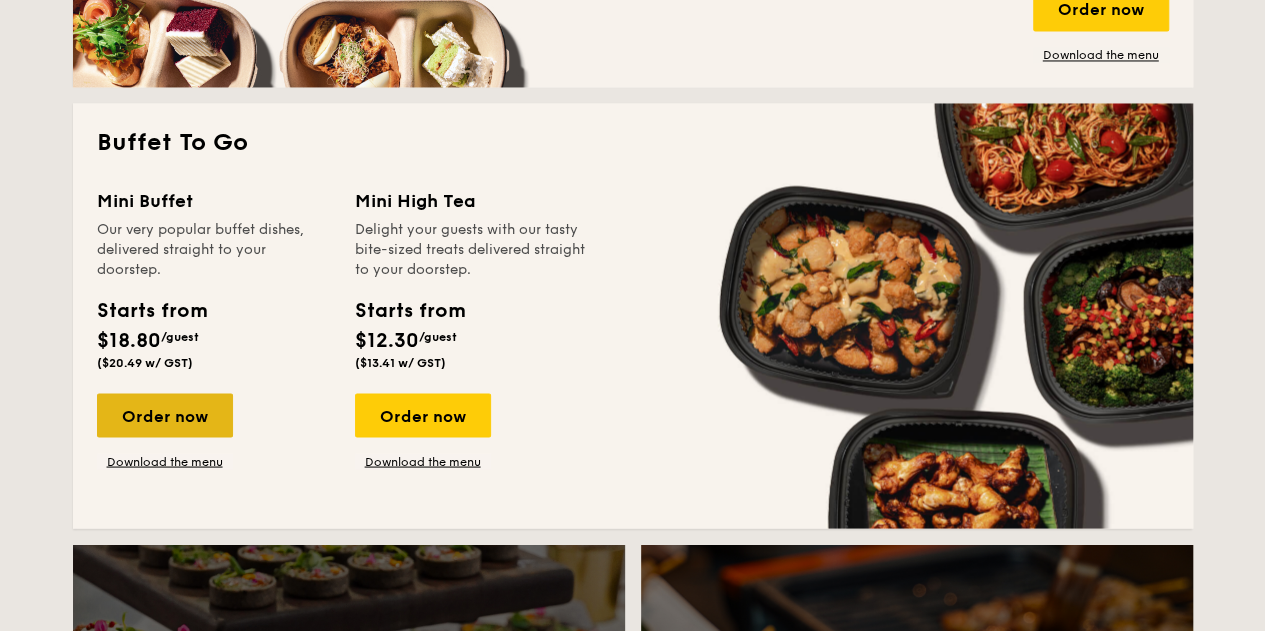 click on "Order now" at bounding box center [165, 415] 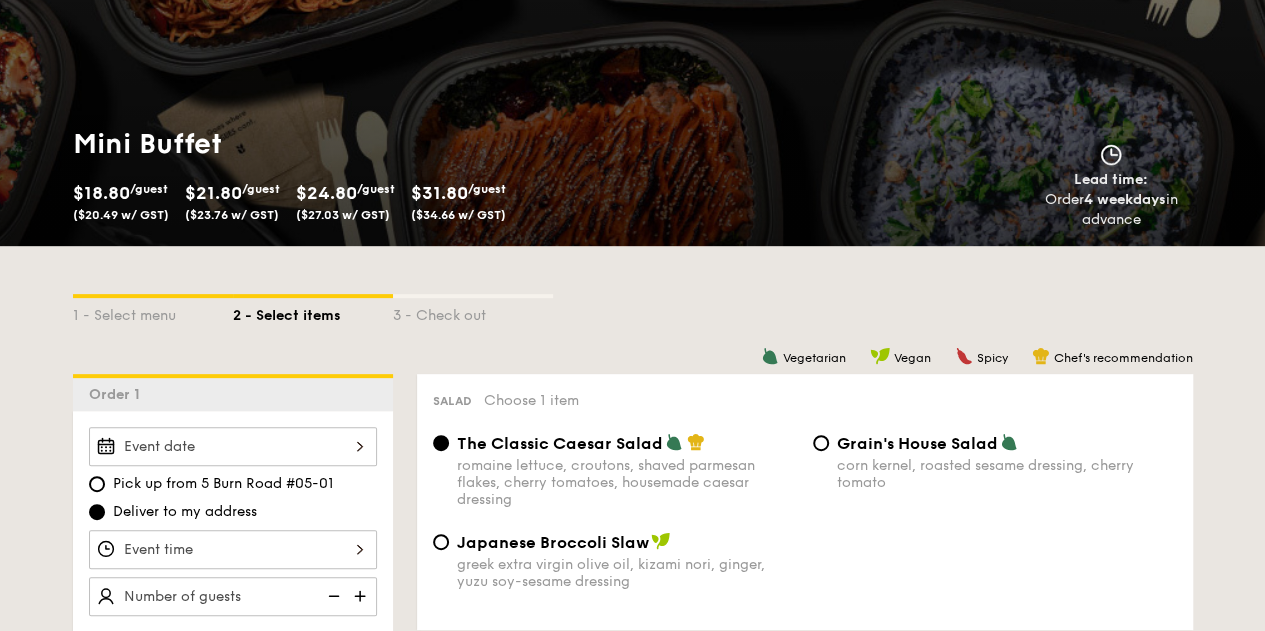 scroll, scrollTop: 300, scrollLeft: 0, axis: vertical 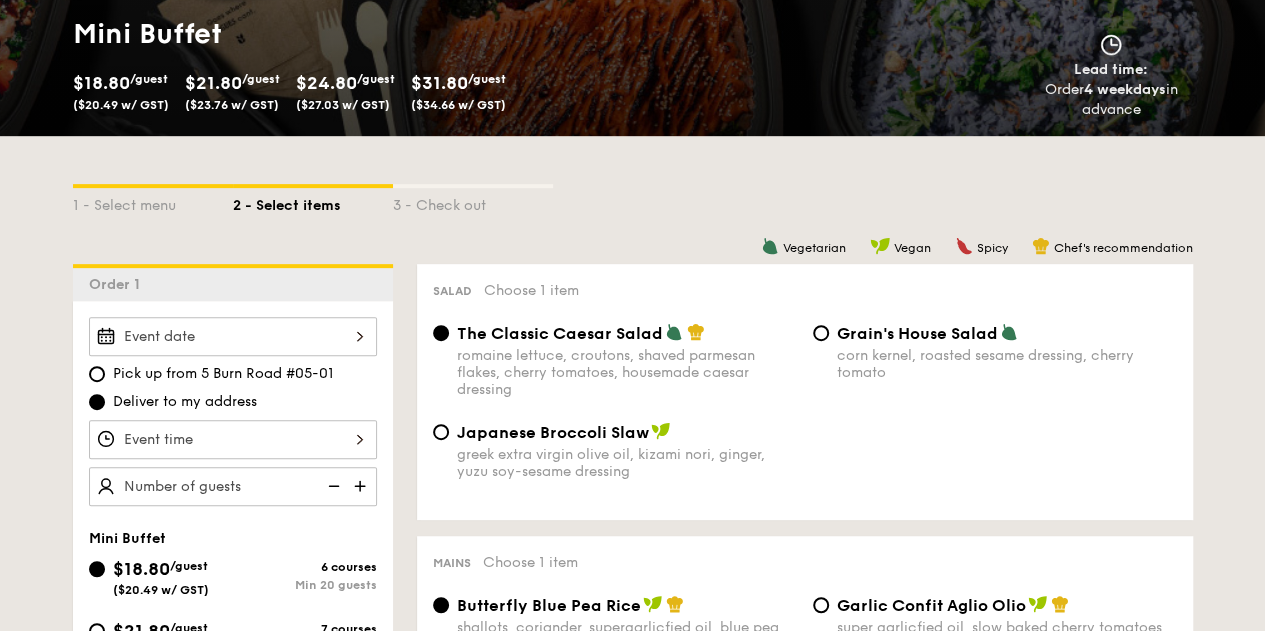 click on "Japanese Broccoli Slaw greek extra virgin olive oil, kizami nori, ginger, yuzu soy-sesame dressing" at bounding box center [615, 451] 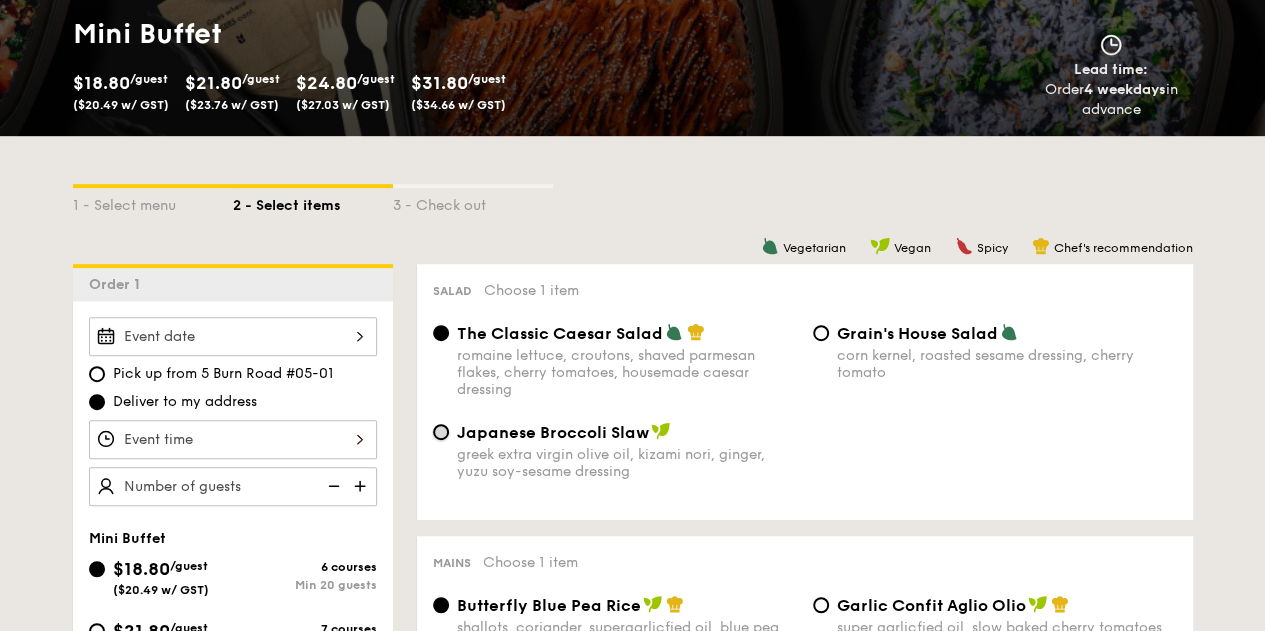 click on "Japanese Broccoli Slaw greek extra virgin olive oil, kizami nori, ginger, yuzu soy-sesame dressing" at bounding box center (441, 432) 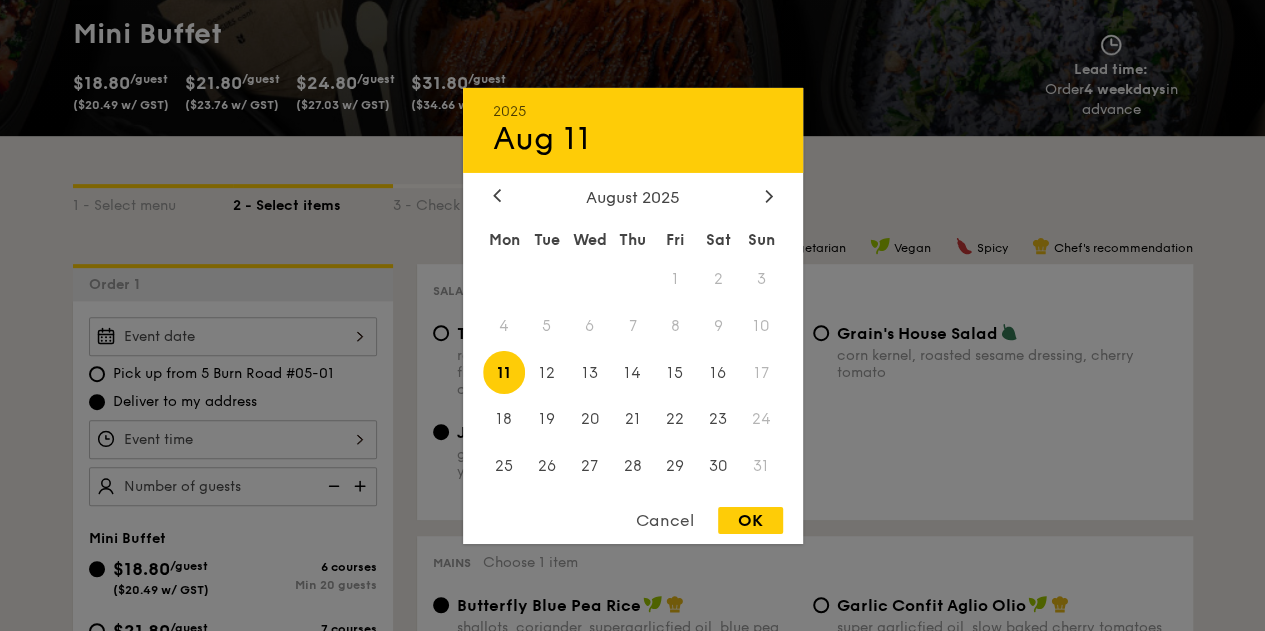 click on "2025   Aug 11       August 2025     Mon Tue Wed Thu Fri Sat Sun   1 2 3 4 5 6 7 8 9 10 11 12 13 14 15 16 17 18 19 20 21 22 23 24 25 26 27 28 29 30 31     Cancel   OK" at bounding box center (233, 336) 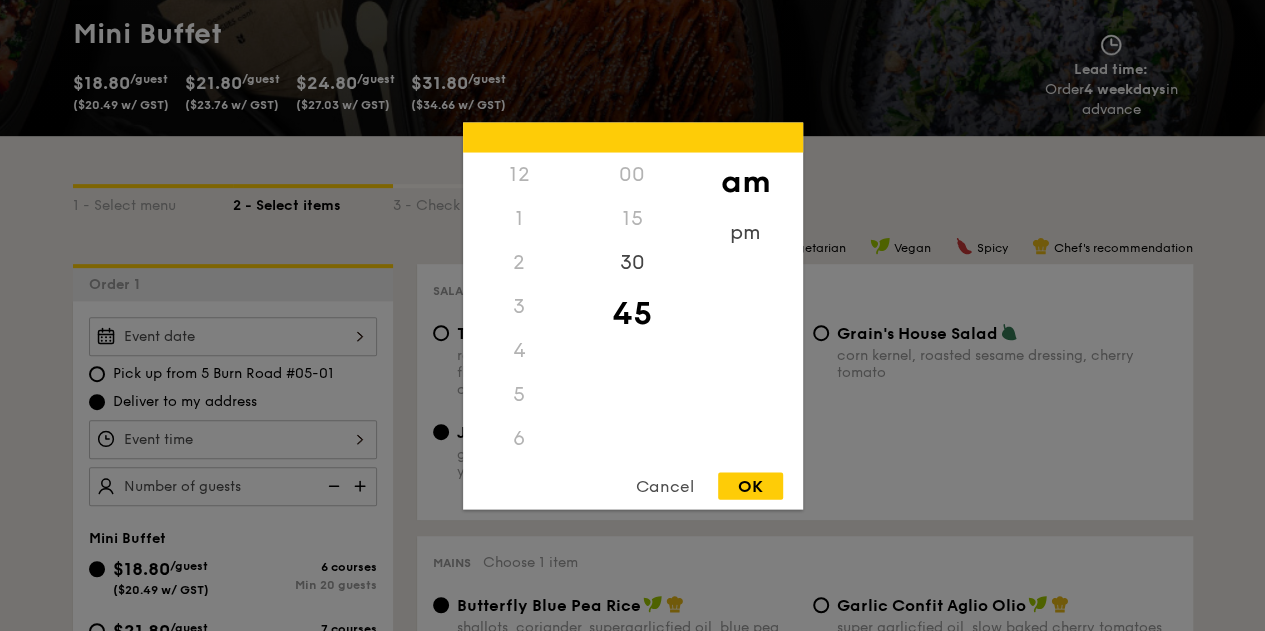 click on "12 1 2 3 4 5 6 7 8 9 10 11   00 15 30 45   am   pm   Cancel   OK" at bounding box center [233, 439] 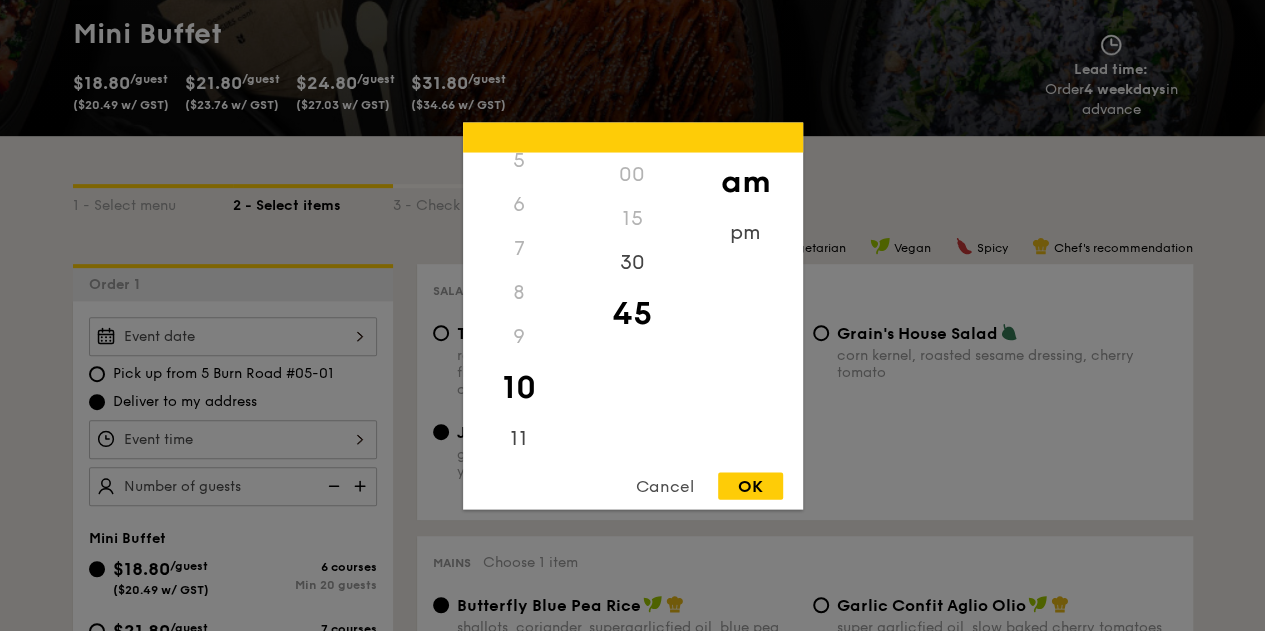 scroll, scrollTop: 236, scrollLeft: 0, axis: vertical 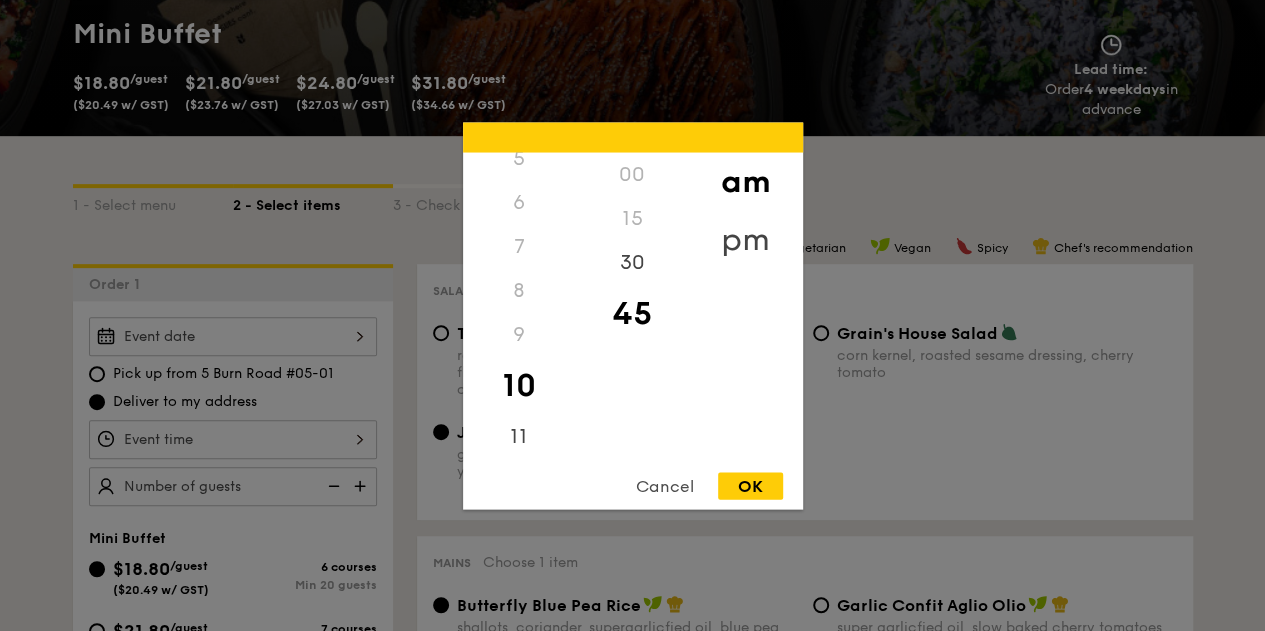 click on "pm" at bounding box center (745, 239) 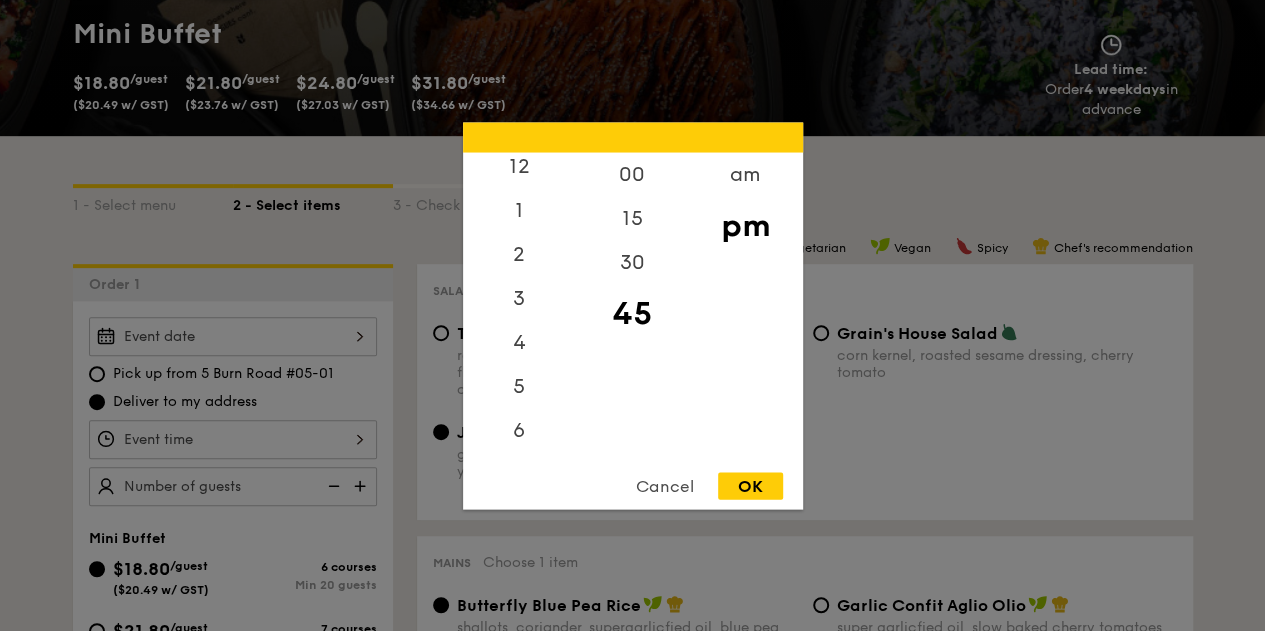 scroll, scrollTop: 0, scrollLeft: 0, axis: both 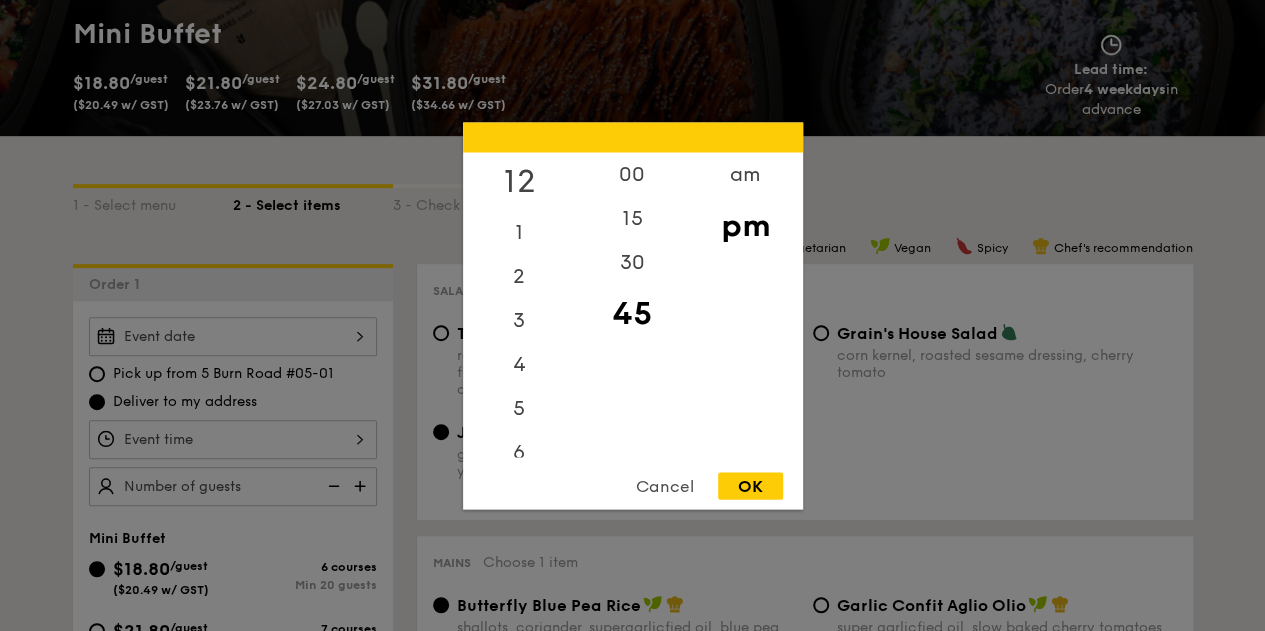 click on "12" at bounding box center [519, 181] 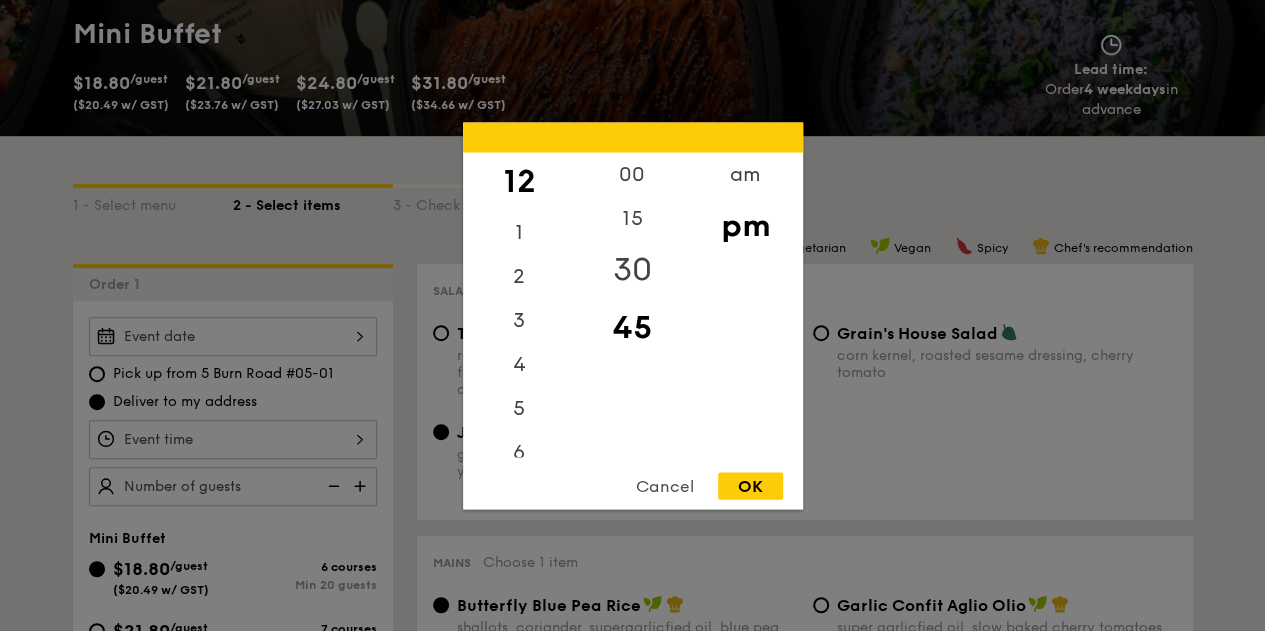 click on "30" at bounding box center (632, 269) 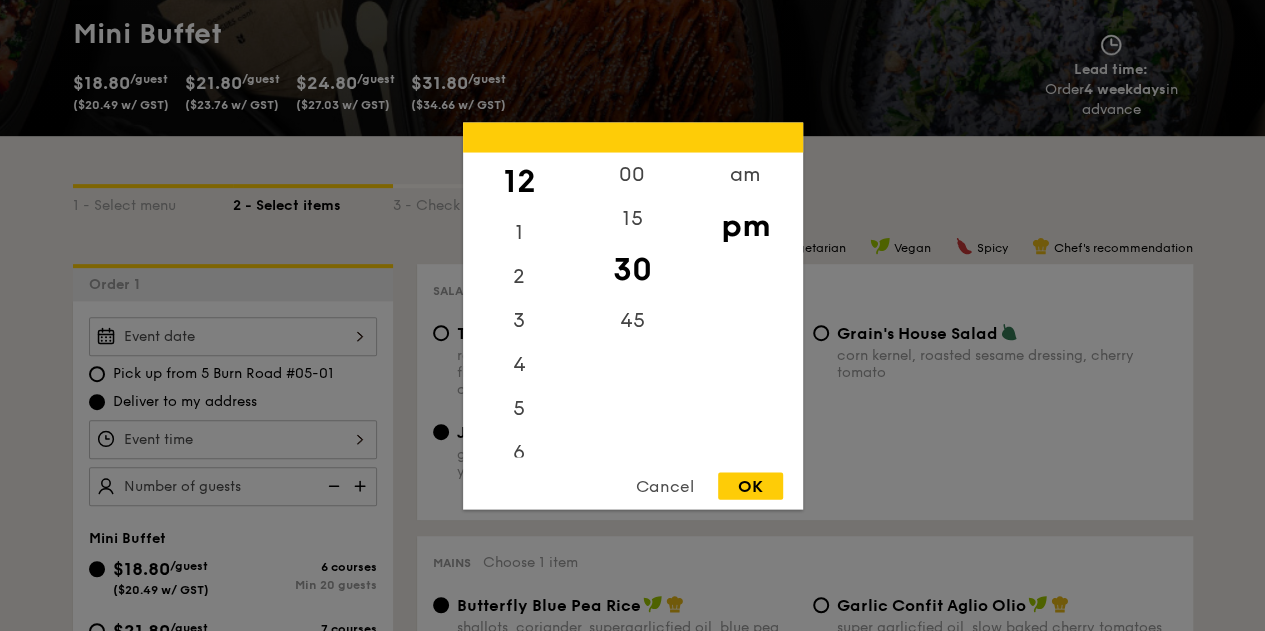 click on "OK" at bounding box center [750, 485] 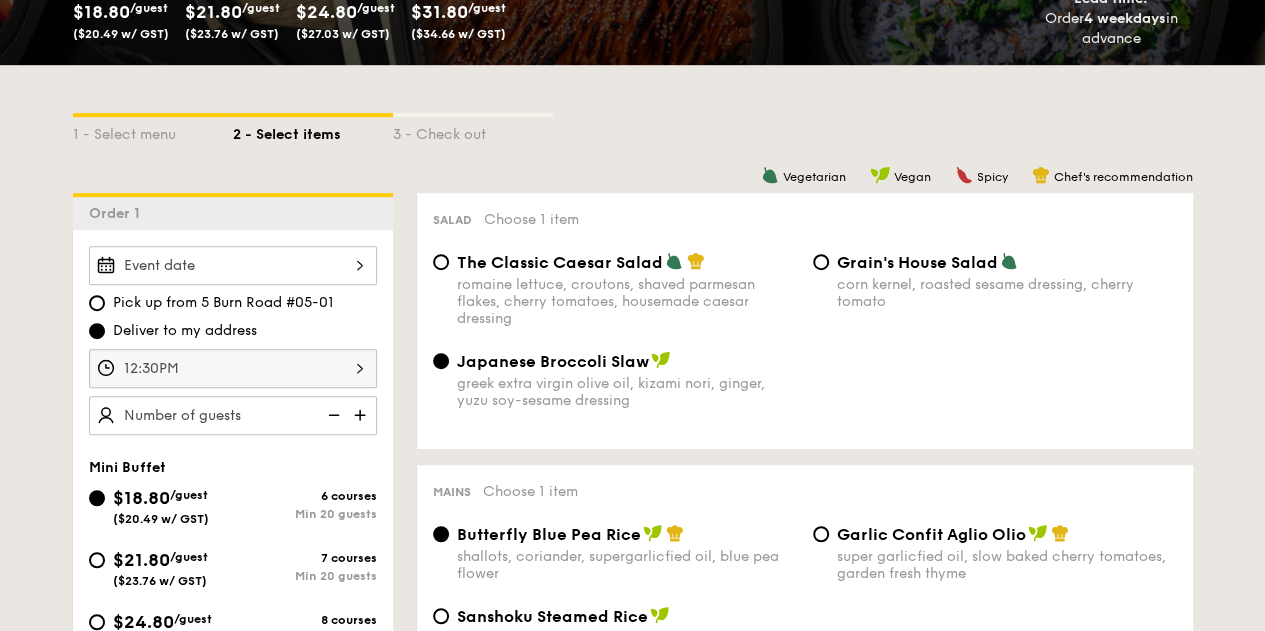 scroll, scrollTop: 400, scrollLeft: 0, axis: vertical 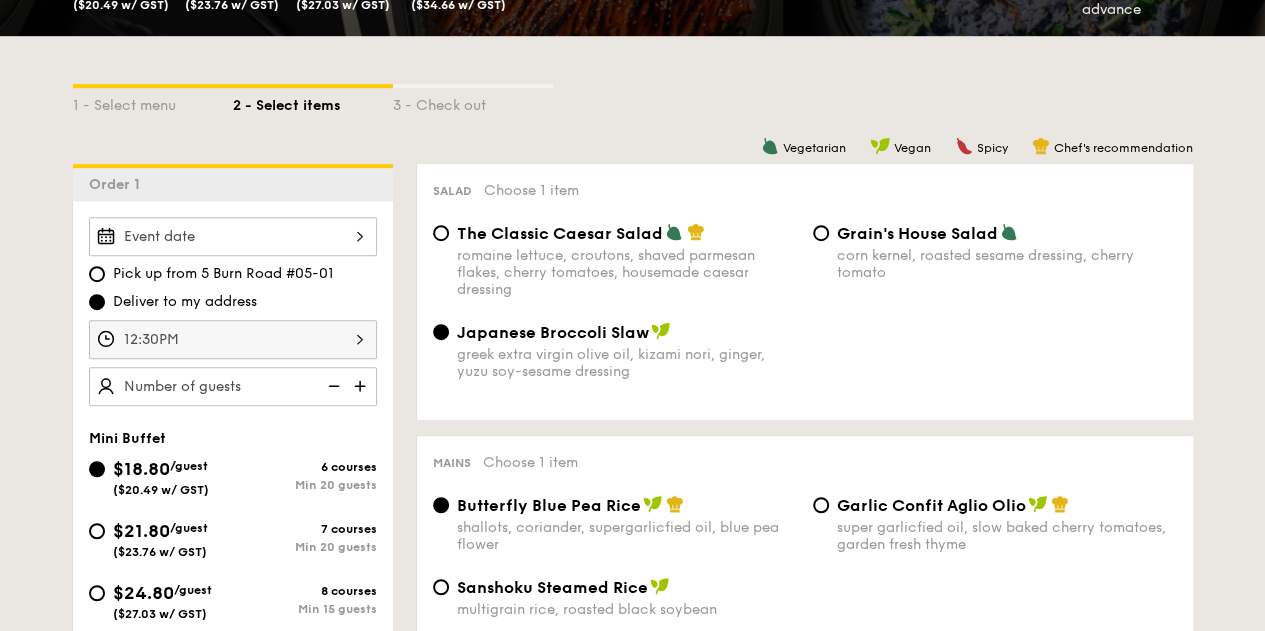 click at bounding box center [362, 386] 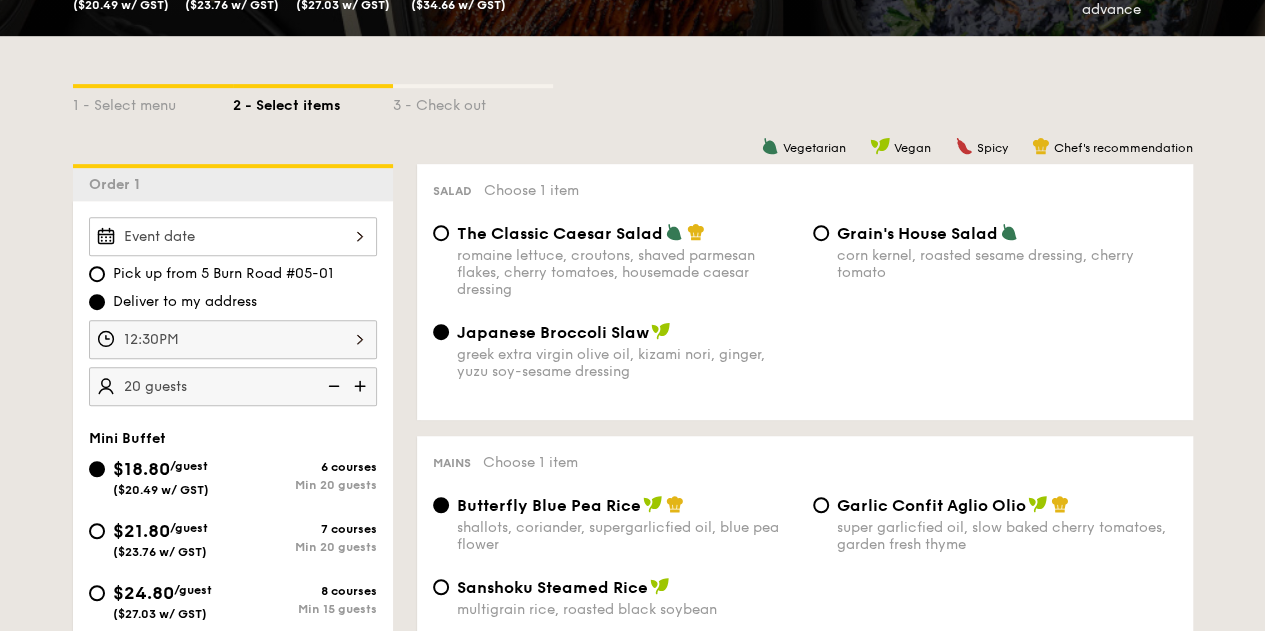 click on "1 - Select menu
2 - Select items
3 - Check out
Order 1
Pick up from 5 Burn Road #05-01
Deliver to my address
12:30PM      20 guests
Mini Buffet
$18.80
/guest
($20.49 w/ GST)
6 courses
Min 20 guests
$21.80
/guest
($23.76 w/ GST)
7 courses
Min 20 guests
$24.80
/guest
($27.03 w/ GST)
8 courses
Min 15 guests
$31.80
/guest
($34.66 w/ GST)
9 courses
Min 10 guests
Subtotal
$376.00
Add-ons
$0.00
Delivery fee
$40.00
Total
$416.00
Total (w/ GST)
$453.44
Order 1
12:30PM" at bounding box center (632, 2032) 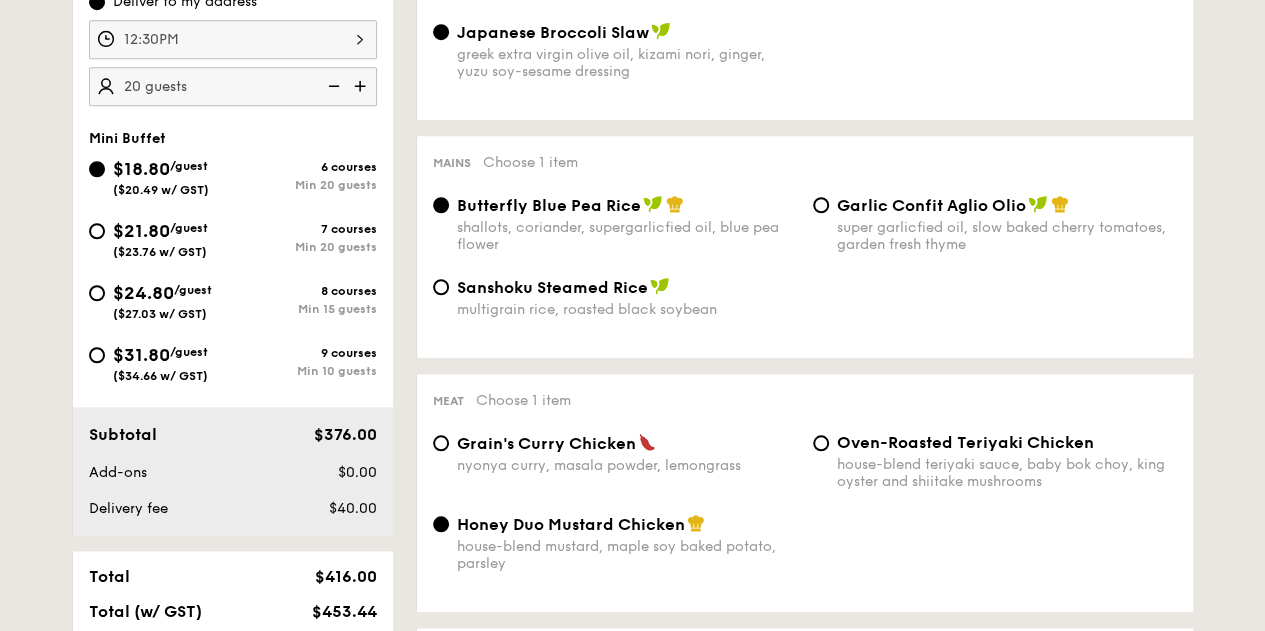 scroll, scrollTop: 800, scrollLeft: 0, axis: vertical 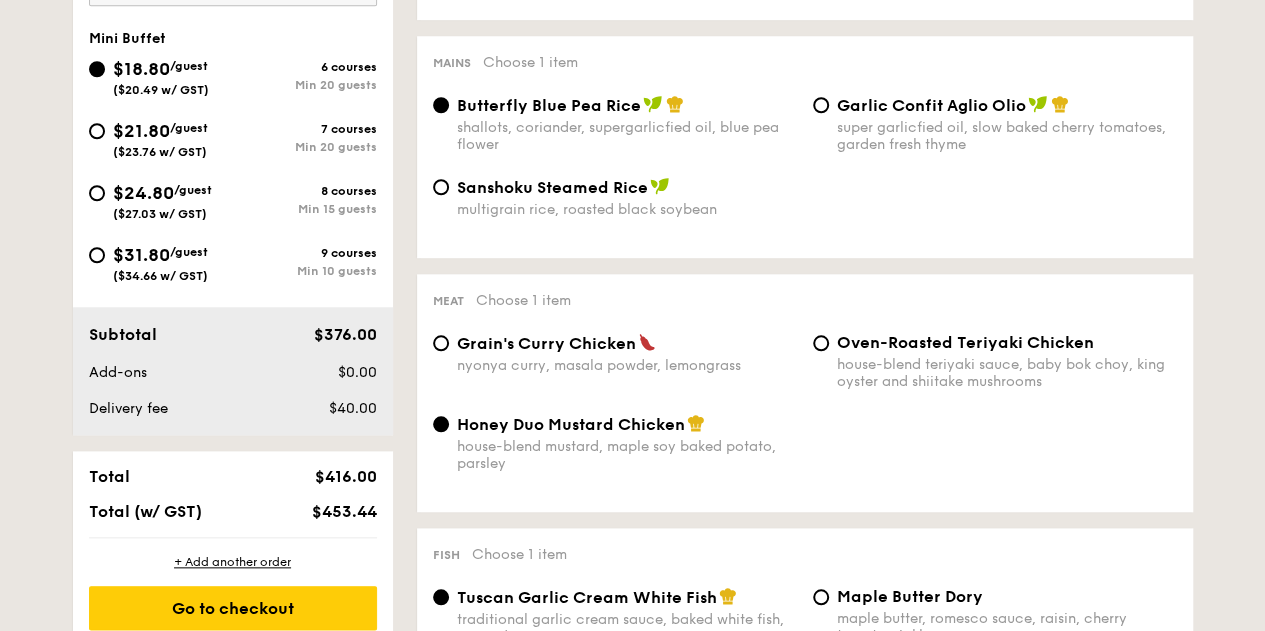 click on "Grain's Curry Chicken nyonya curry, masala powder, lemongrass" at bounding box center [615, 353] 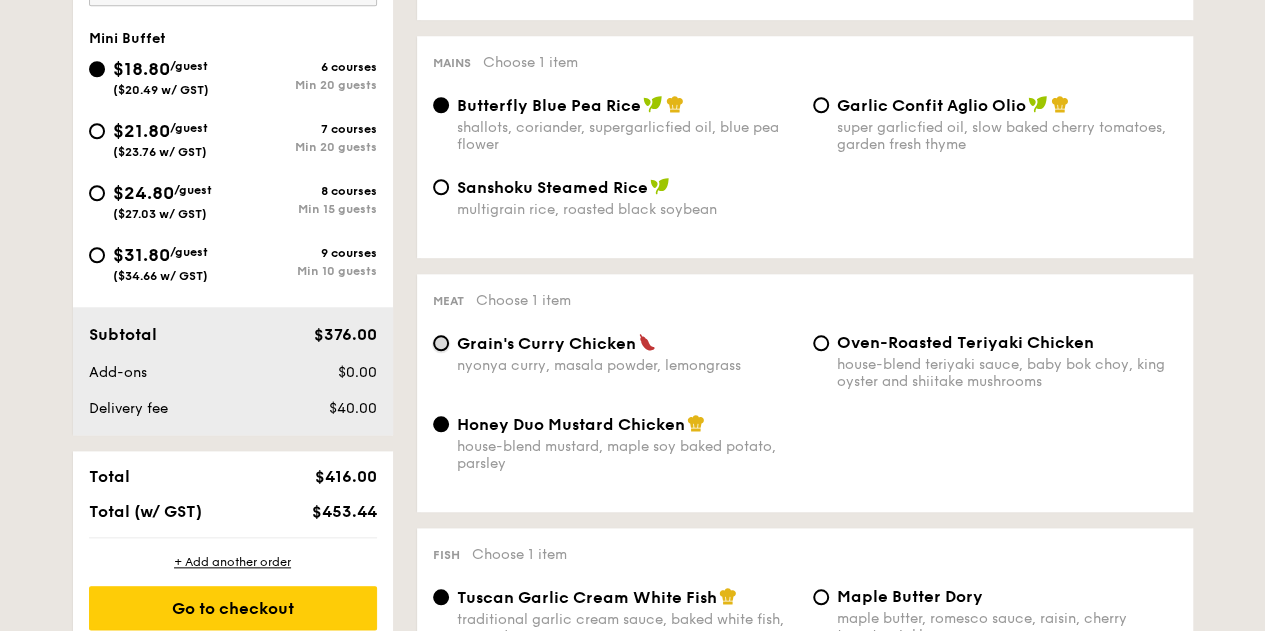 click on "Grain's Curry Chicken nyonya curry, masala powder, lemongrass" at bounding box center (441, 343) 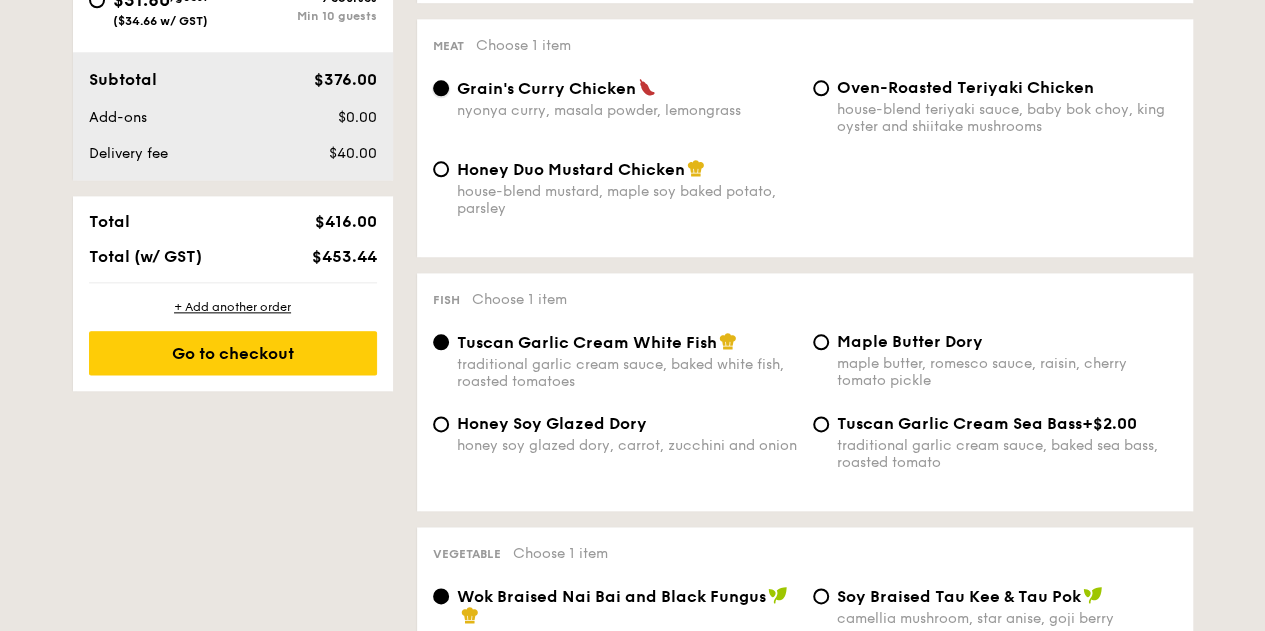 scroll, scrollTop: 1100, scrollLeft: 0, axis: vertical 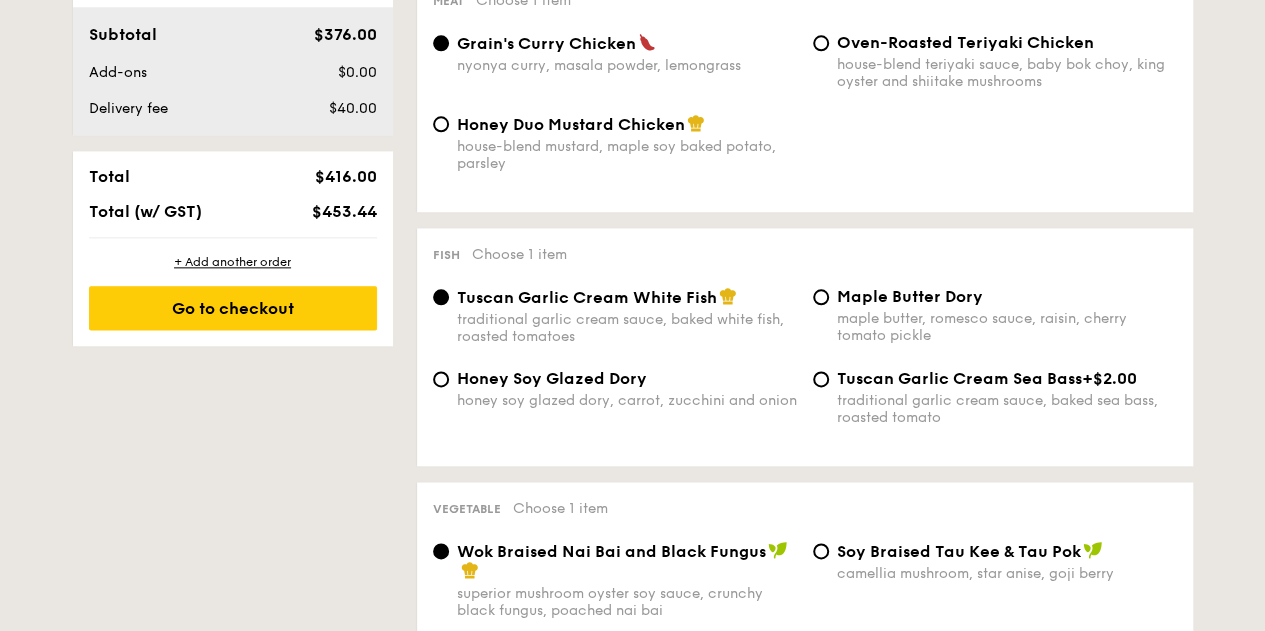 click on "Honey Soy Glazed Dory honey soy glazed dory, carrot, zucchini and onion" at bounding box center (615, 389) 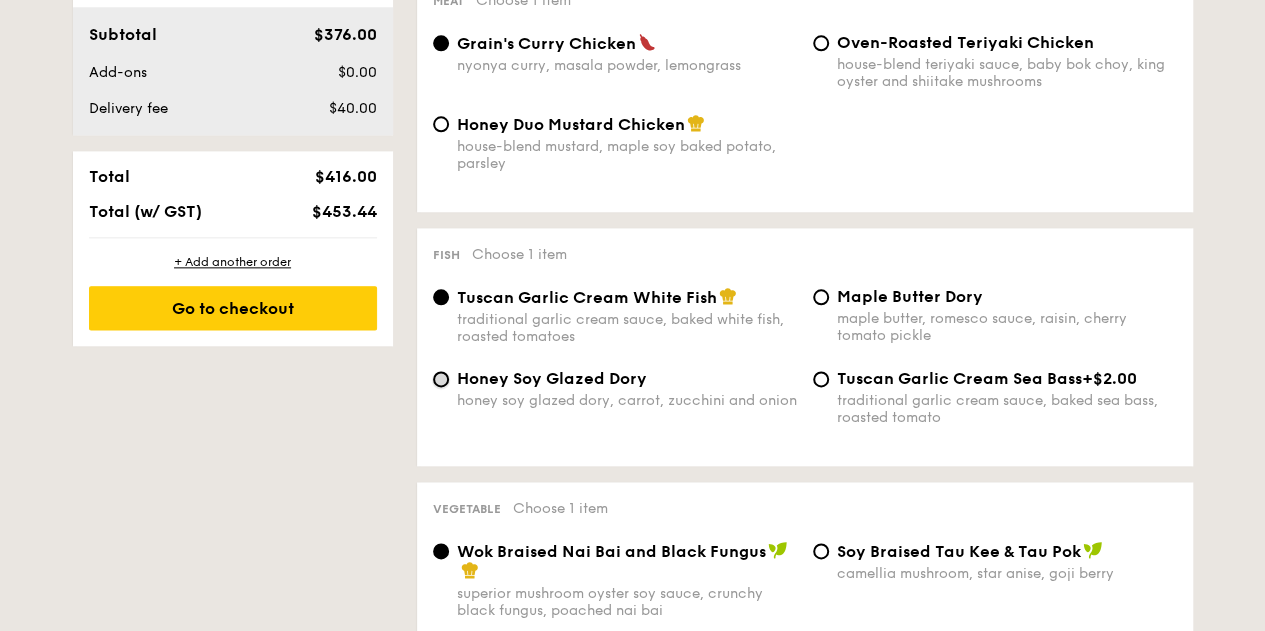 click on "Honey Soy Glazed Dory honey soy glazed dory, carrot, zucchini and onion" at bounding box center [441, 379] 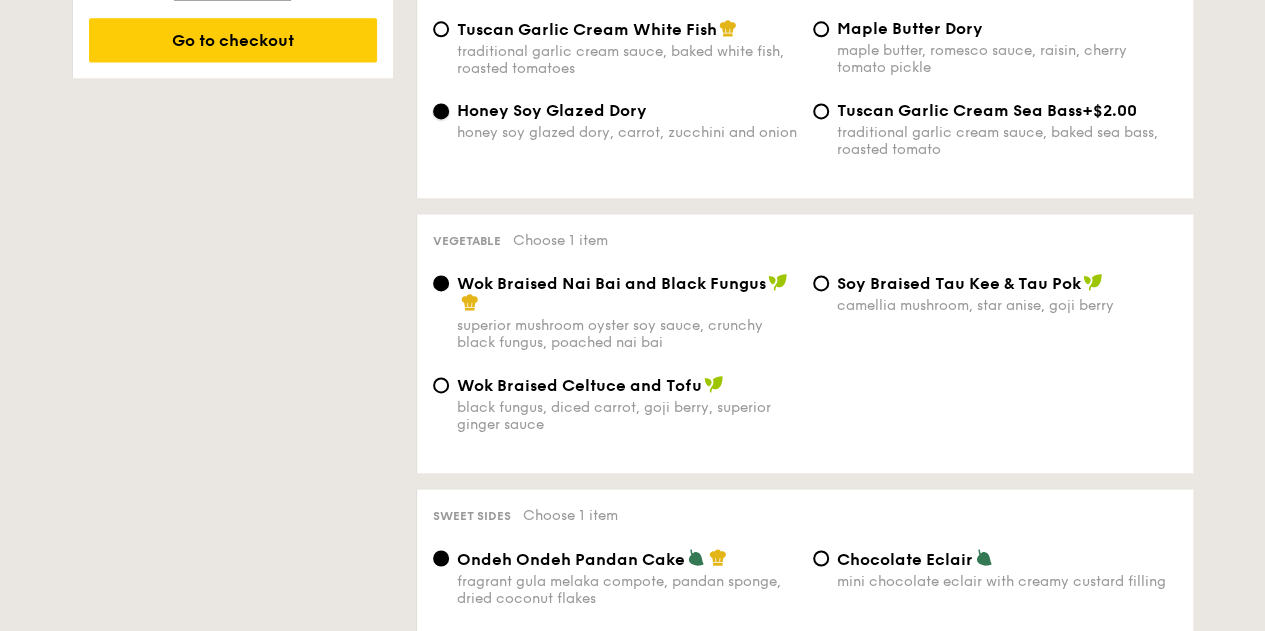 scroll, scrollTop: 1400, scrollLeft: 0, axis: vertical 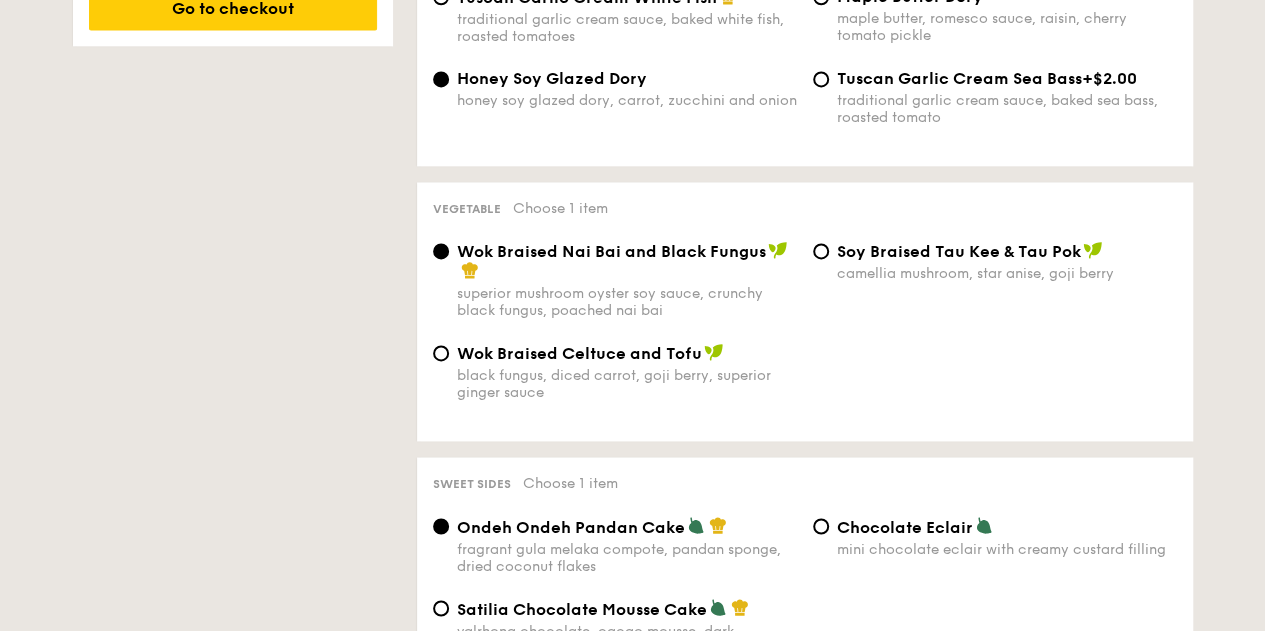 click on "Wok Braised Celtuce and Tofu black fungus, diced carrot, goji berry, superior ginger sauce" at bounding box center [615, 372] 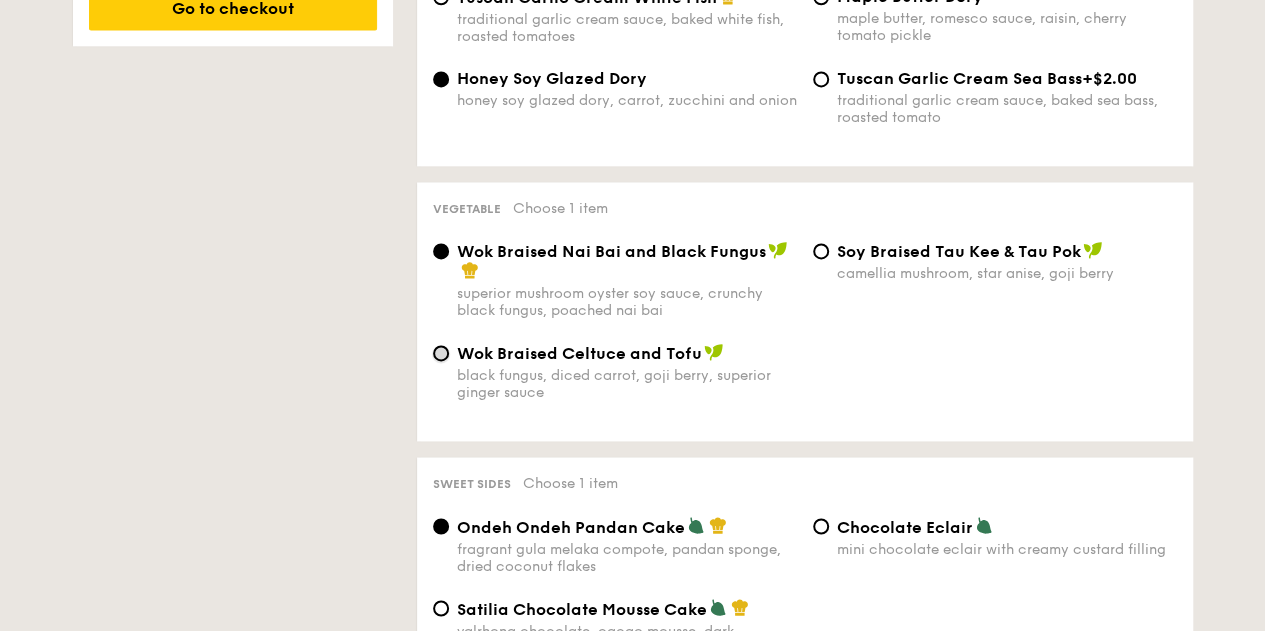 click on "Wok Braised Celtuce and Tofu black fungus, diced carrot, goji berry, superior ginger sauce" at bounding box center [441, 353] 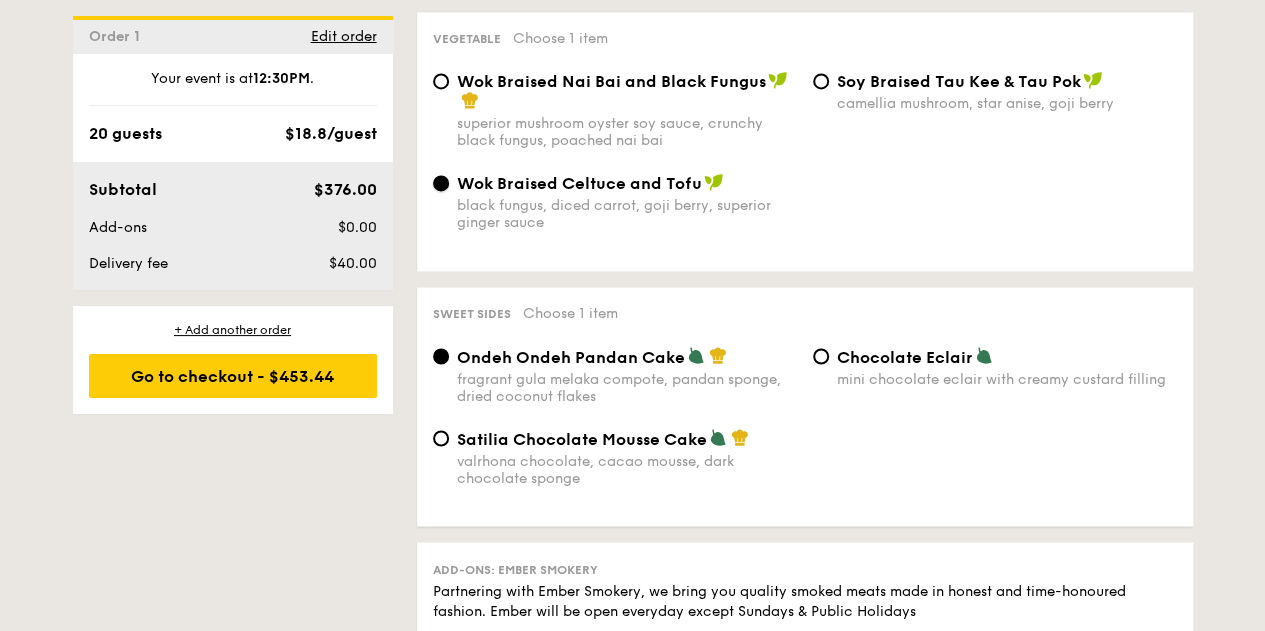 scroll, scrollTop: 1600, scrollLeft: 0, axis: vertical 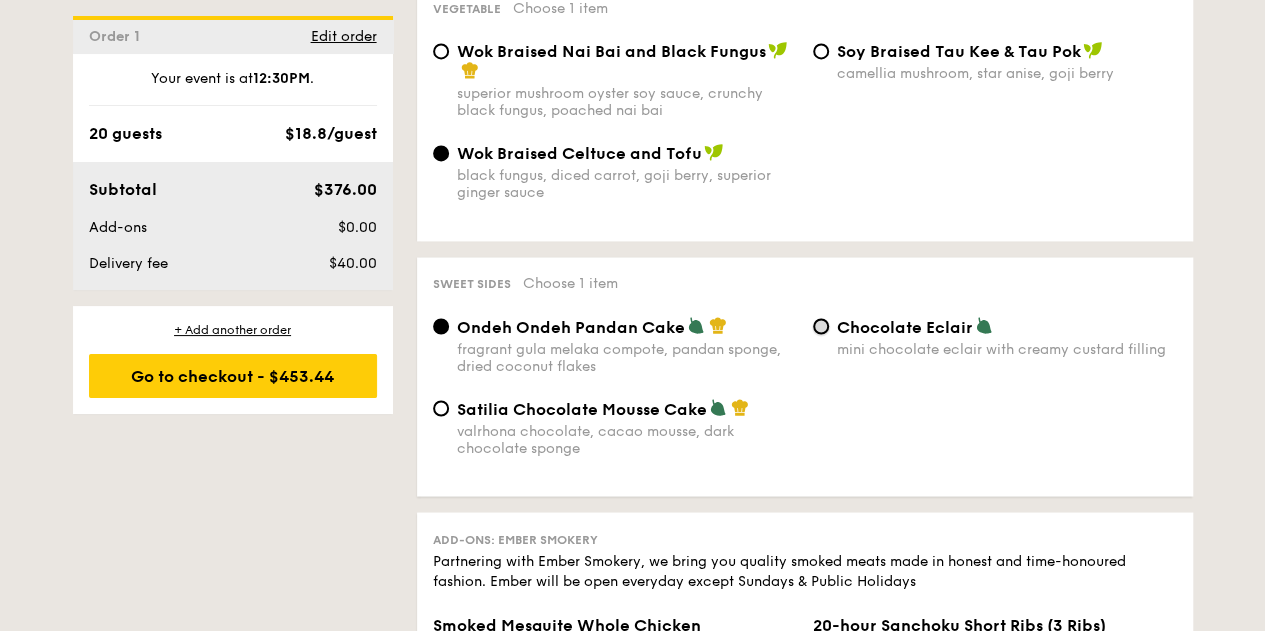 click on "Chocolate Eclair mini chocolate eclair with creamy custard filling" at bounding box center [821, 326] 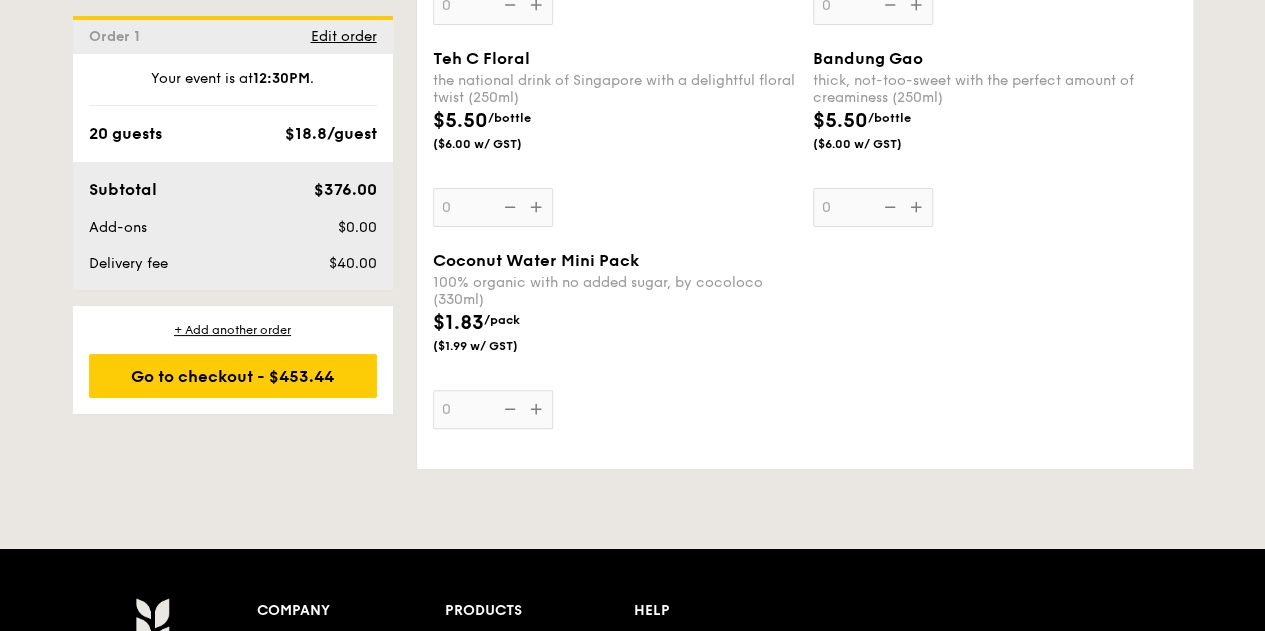 scroll, scrollTop: 4000, scrollLeft: 0, axis: vertical 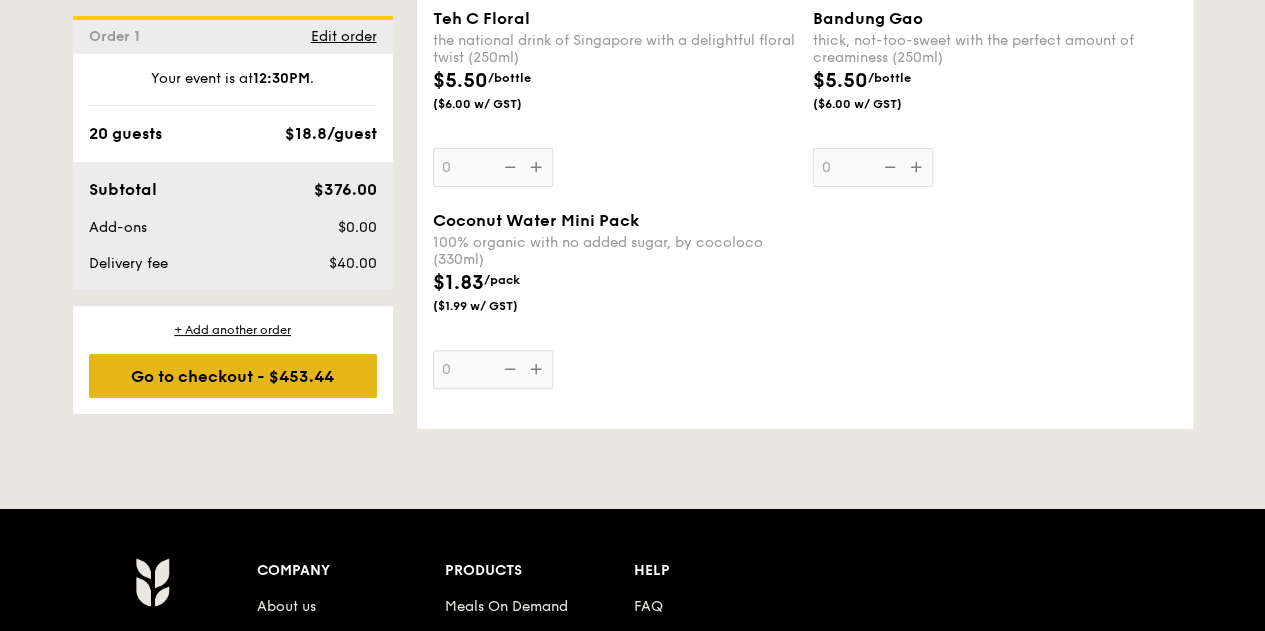 click on "Go to checkout
- $453.44" at bounding box center (233, 376) 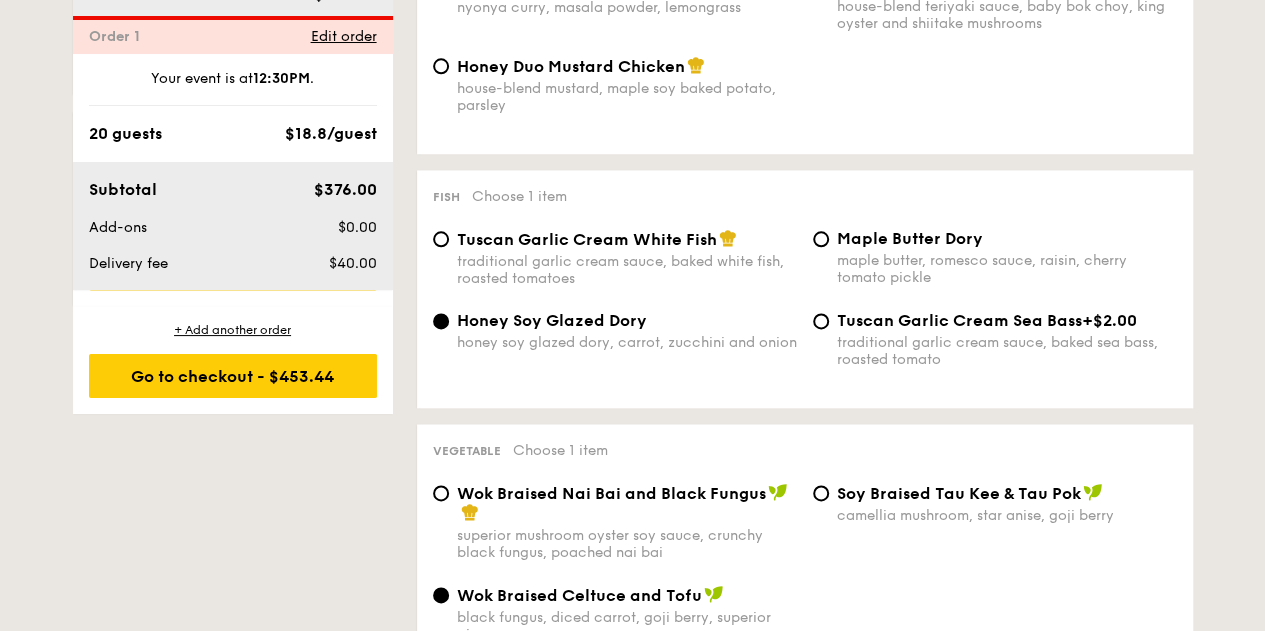 scroll, scrollTop: 534, scrollLeft: 0, axis: vertical 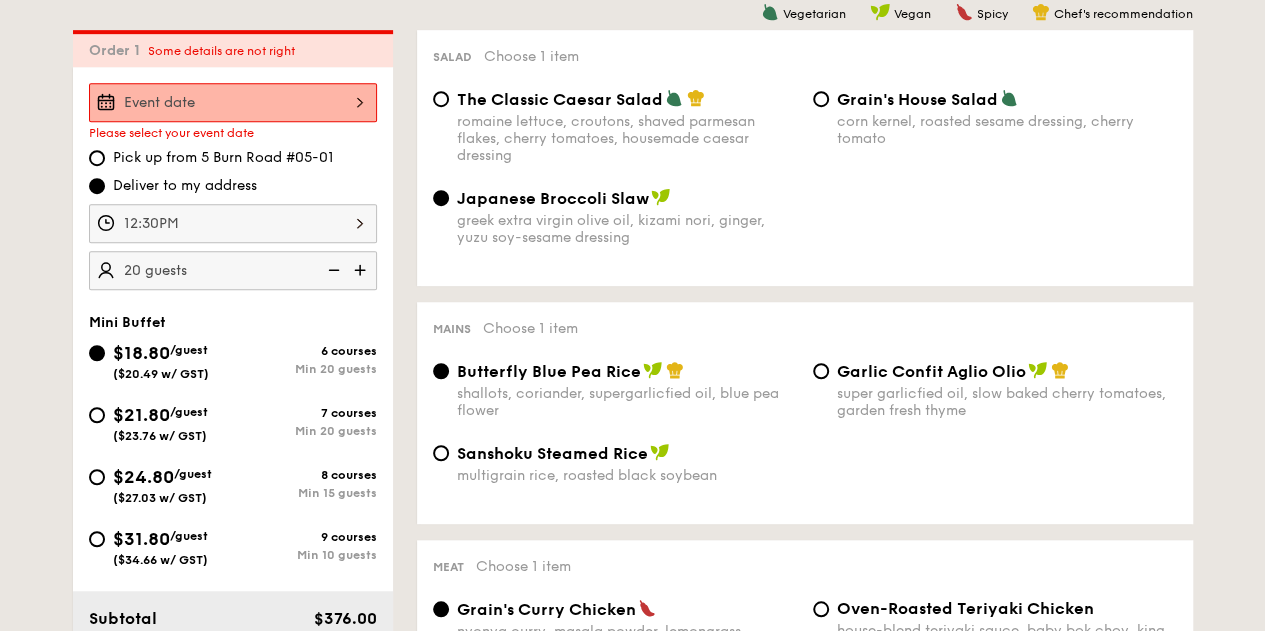 click at bounding box center (233, 102) 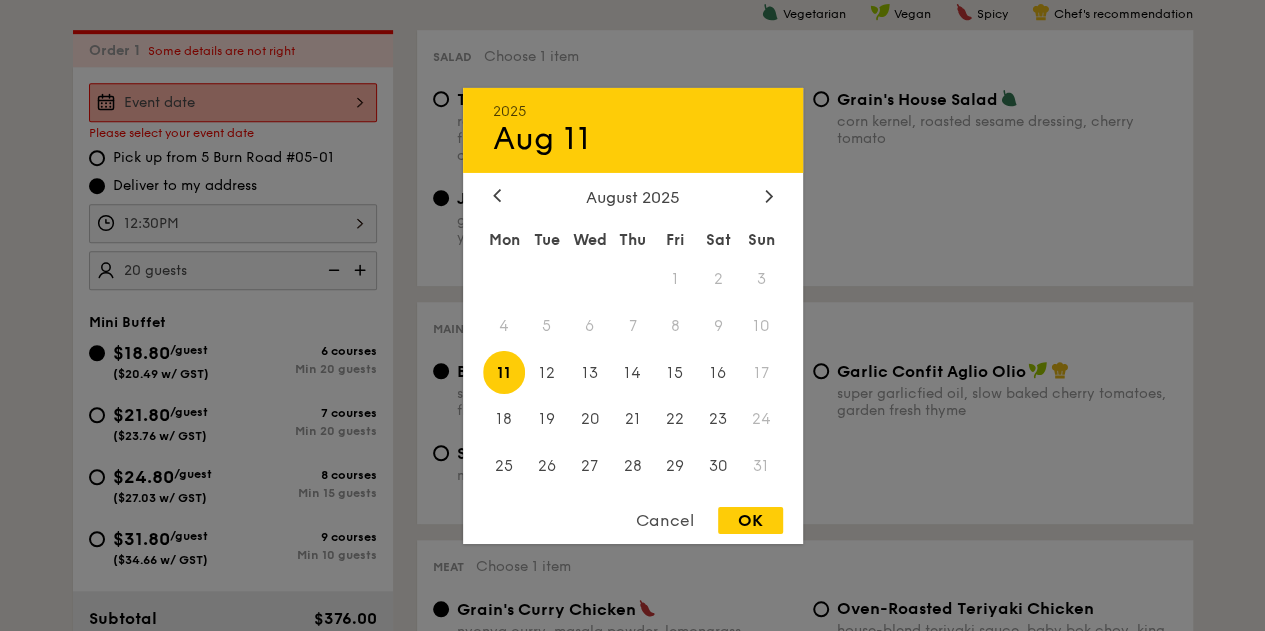 click on "11" at bounding box center (504, 372) 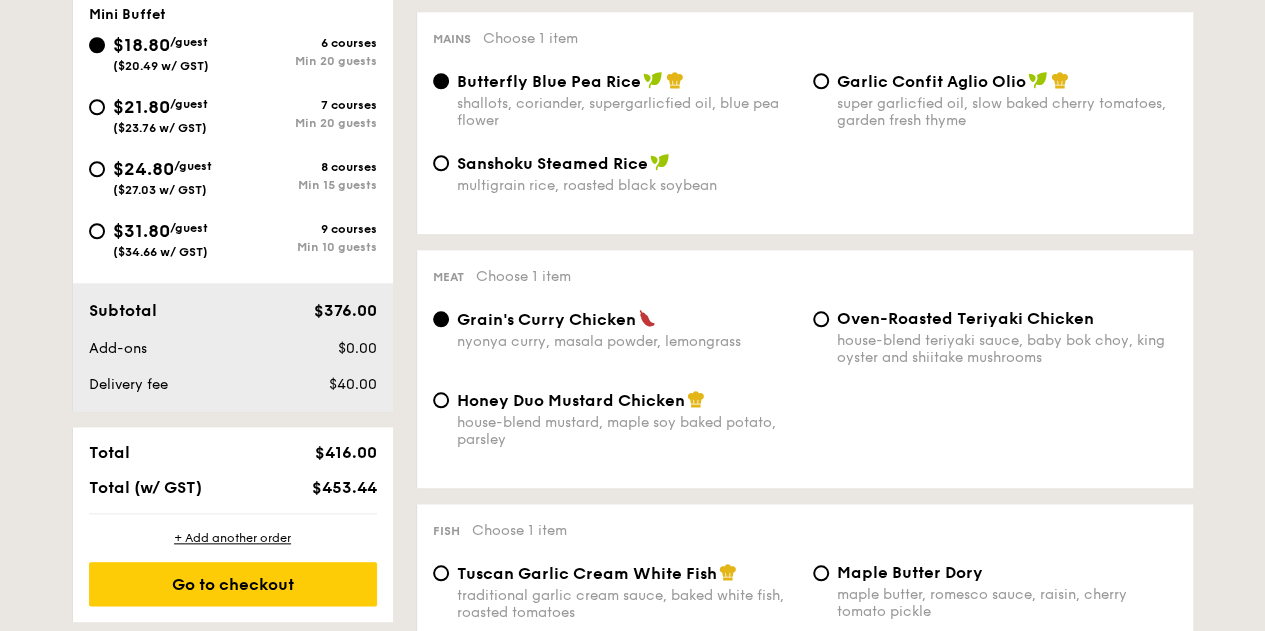 scroll, scrollTop: 934, scrollLeft: 0, axis: vertical 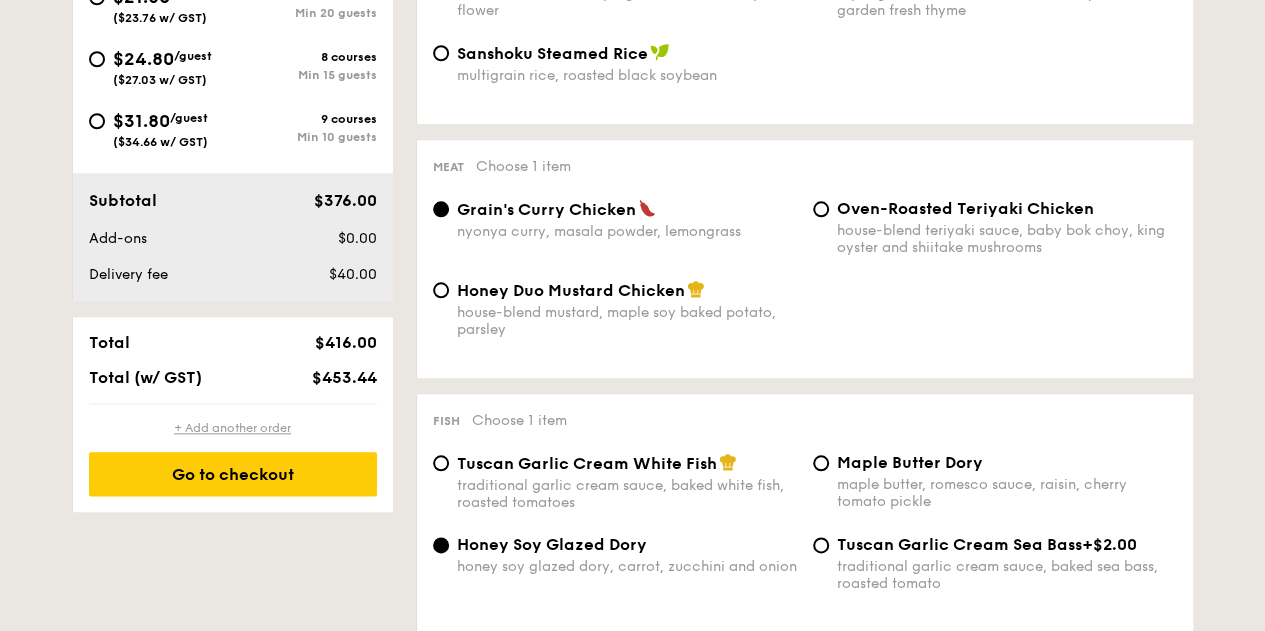 click on "+ Add another order" at bounding box center [233, 428] 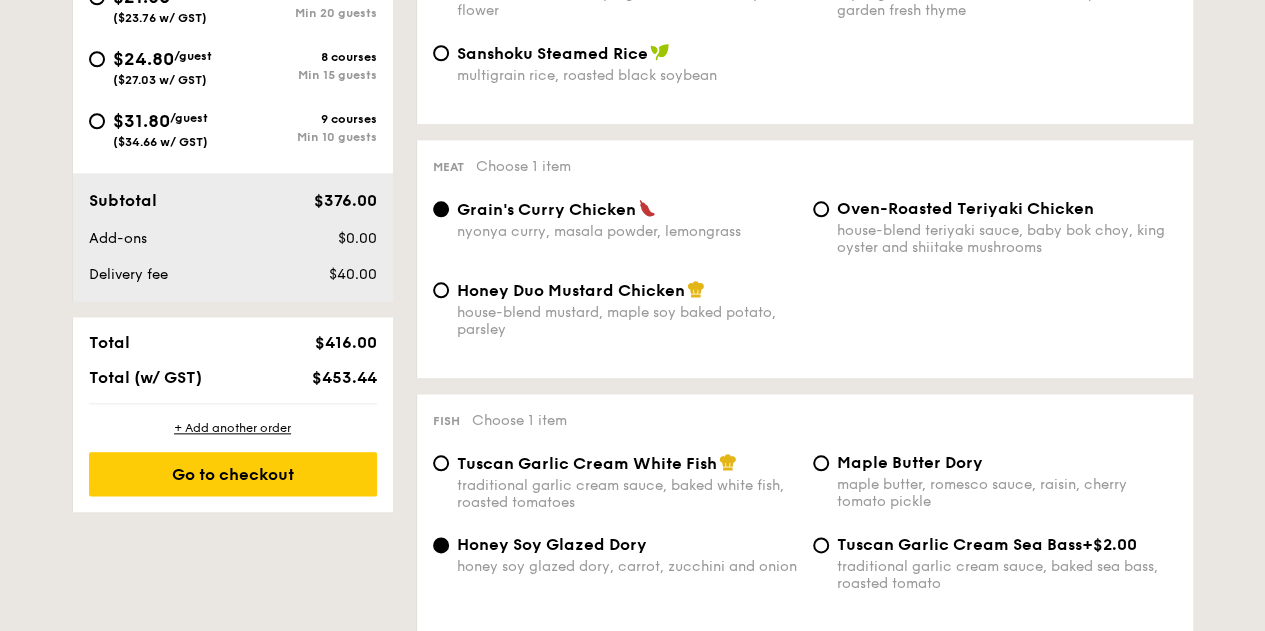 radio on "true" 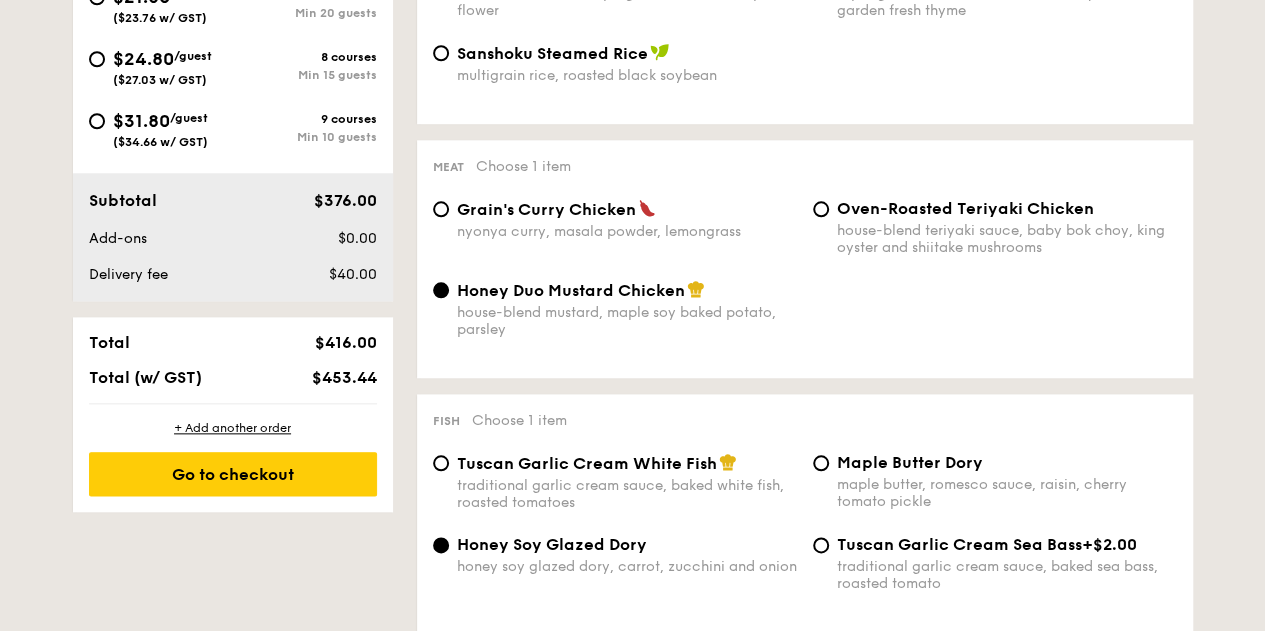radio on "true" 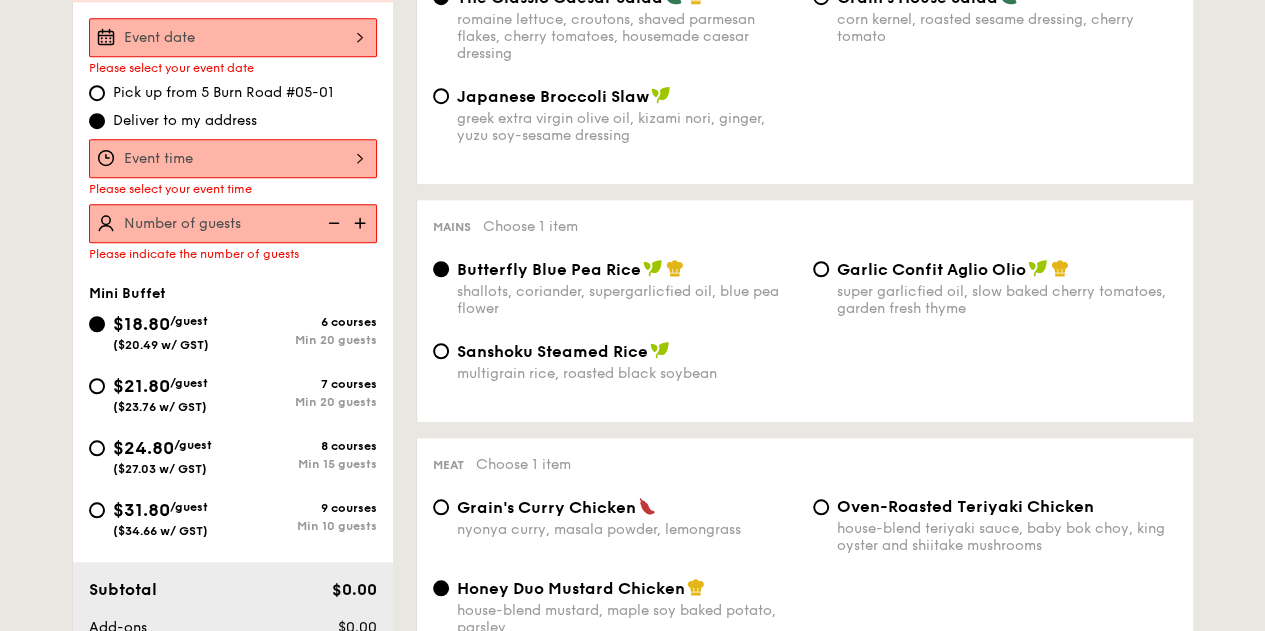 scroll, scrollTop: 570, scrollLeft: 0, axis: vertical 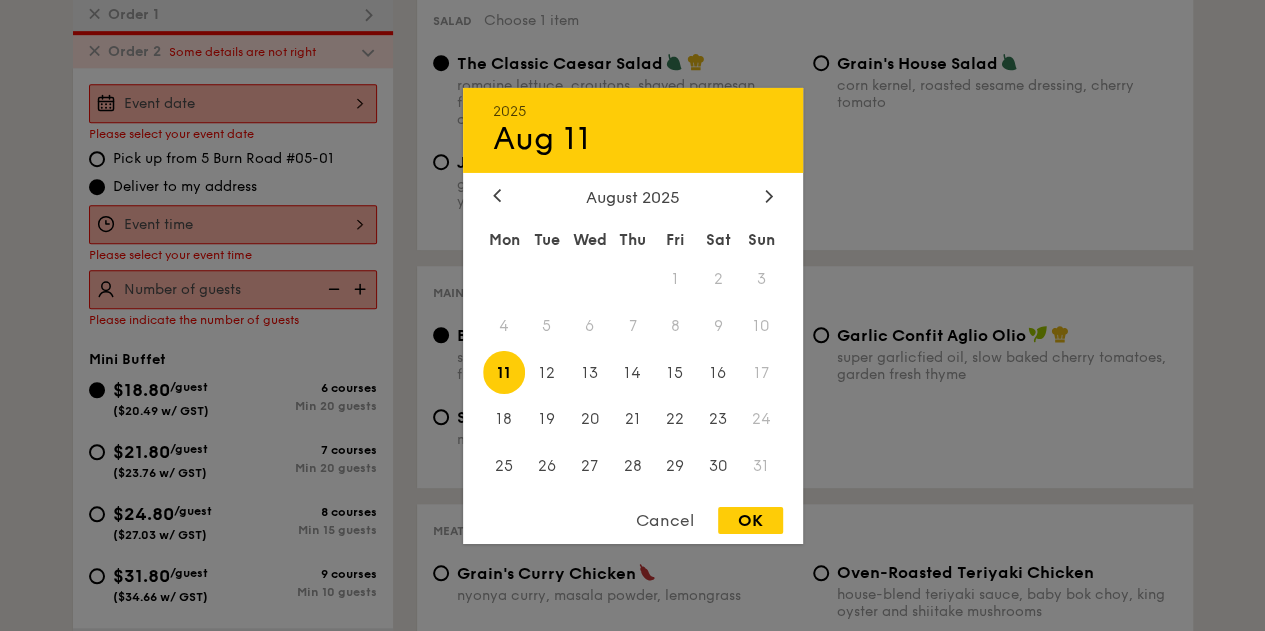 click on "2025   Aug 11       August 2025     Mon Tue Wed Thu Fri Sat Sun   1 2 3 4 5 6 7 8 9 10 11 12 13 14 15 16 17 18 19 20 21 22 23 24 25 26 27 28 29 30 31     Cancel   OK" at bounding box center [233, 103] 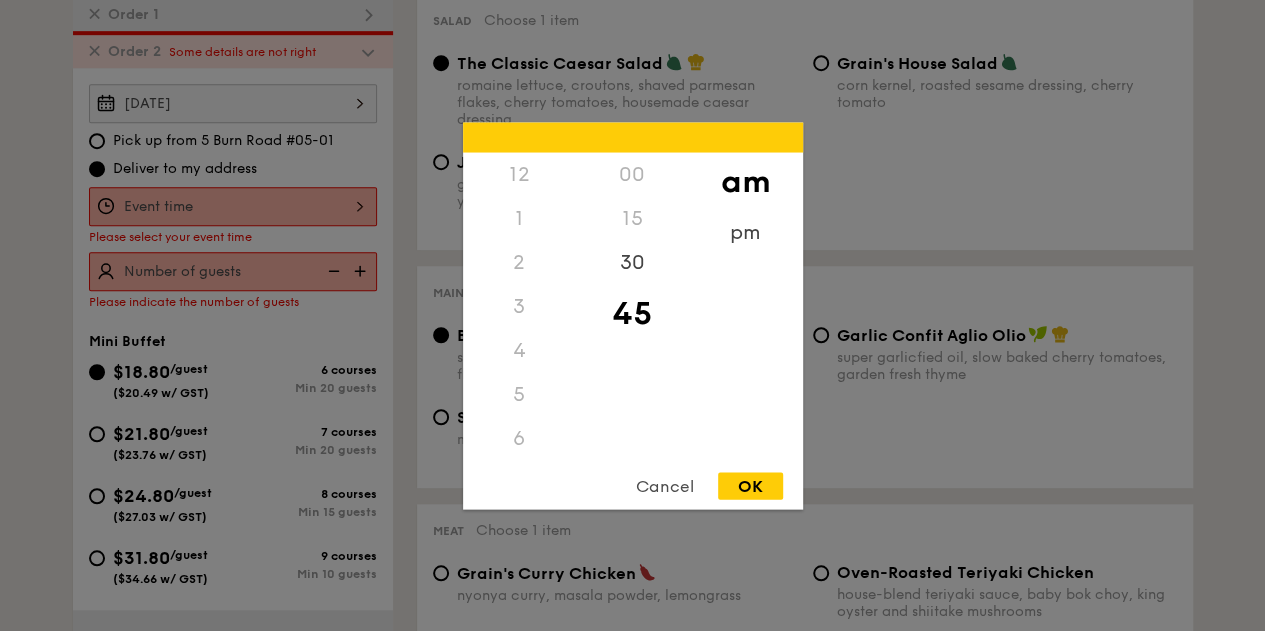 click on "12 1 2 3 4 5 6 7 8 9 10 11   00 15 30 45   am   pm   Cancel   OK" at bounding box center (233, 206) 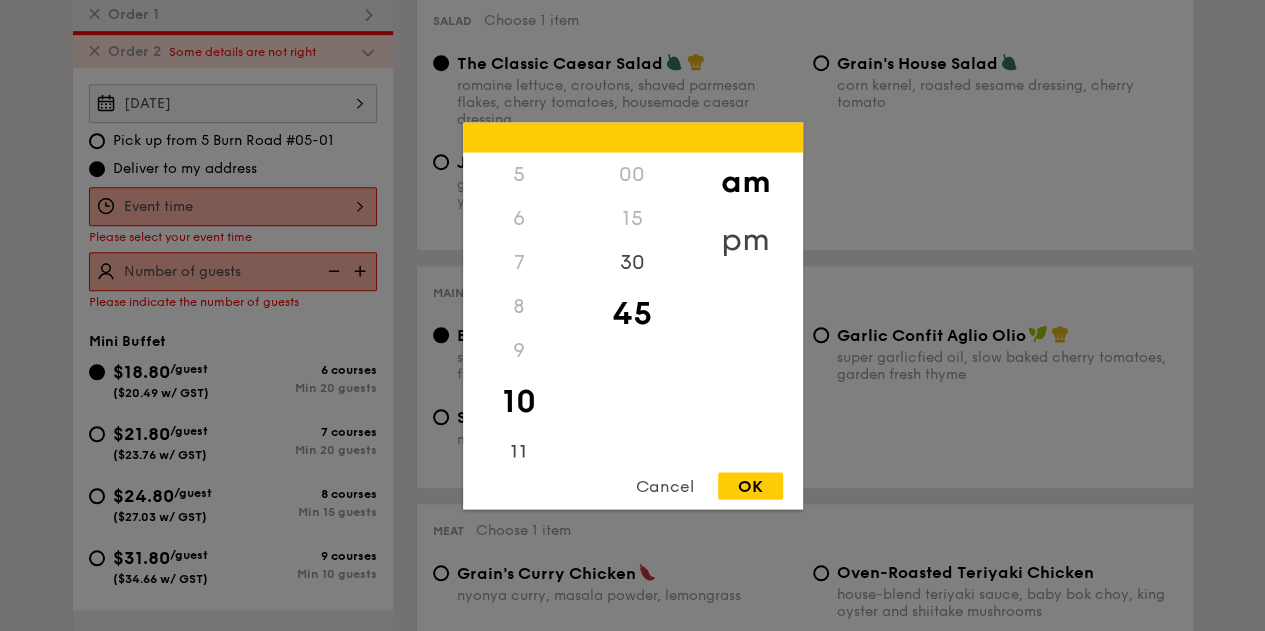 click on "pm" at bounding box center [745, 239] 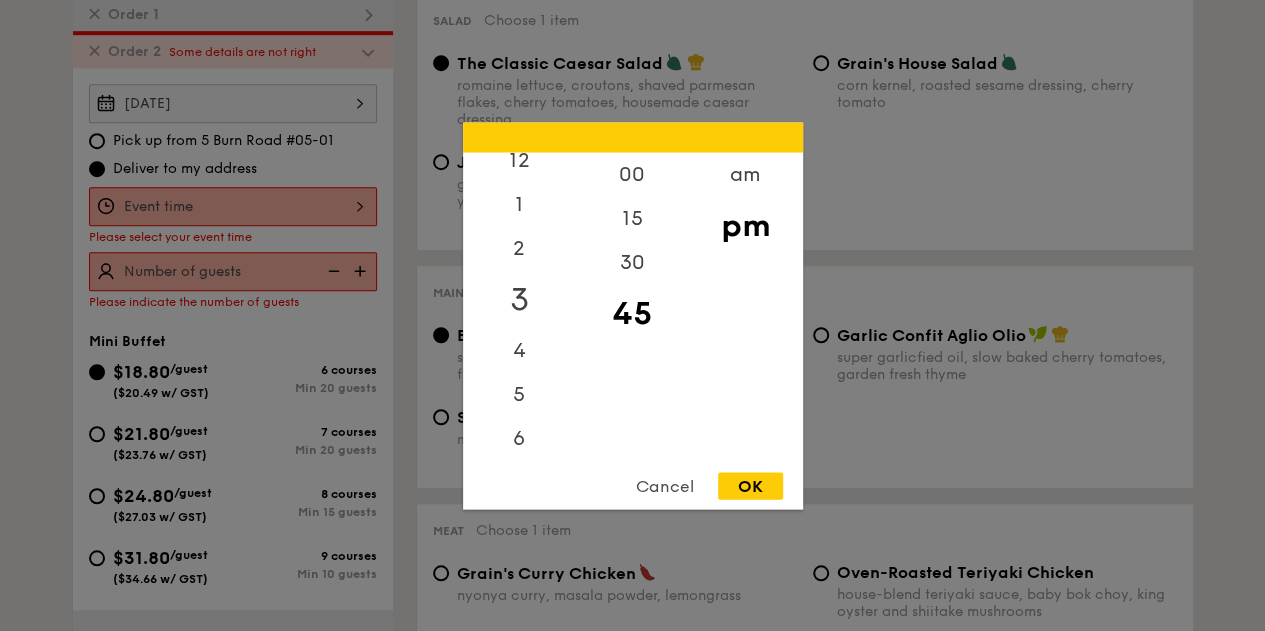 scroll, scrollTop: 0, scrollLeft: 0, axis: both 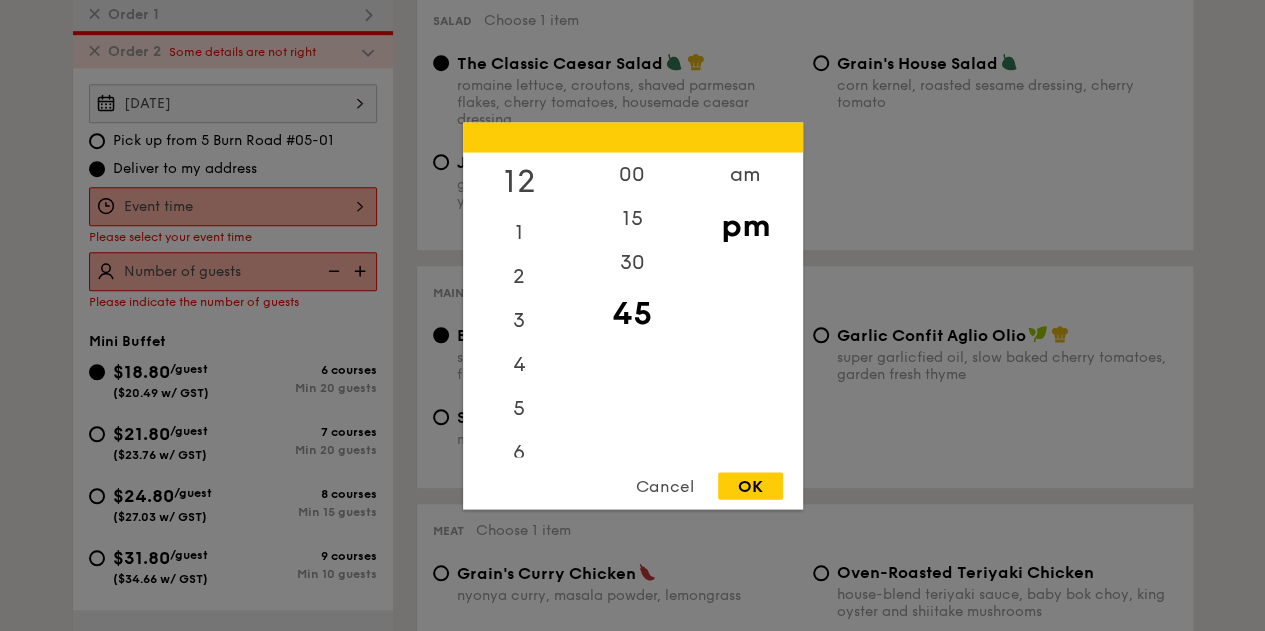 click on "12" at bounding box center (519, 181) 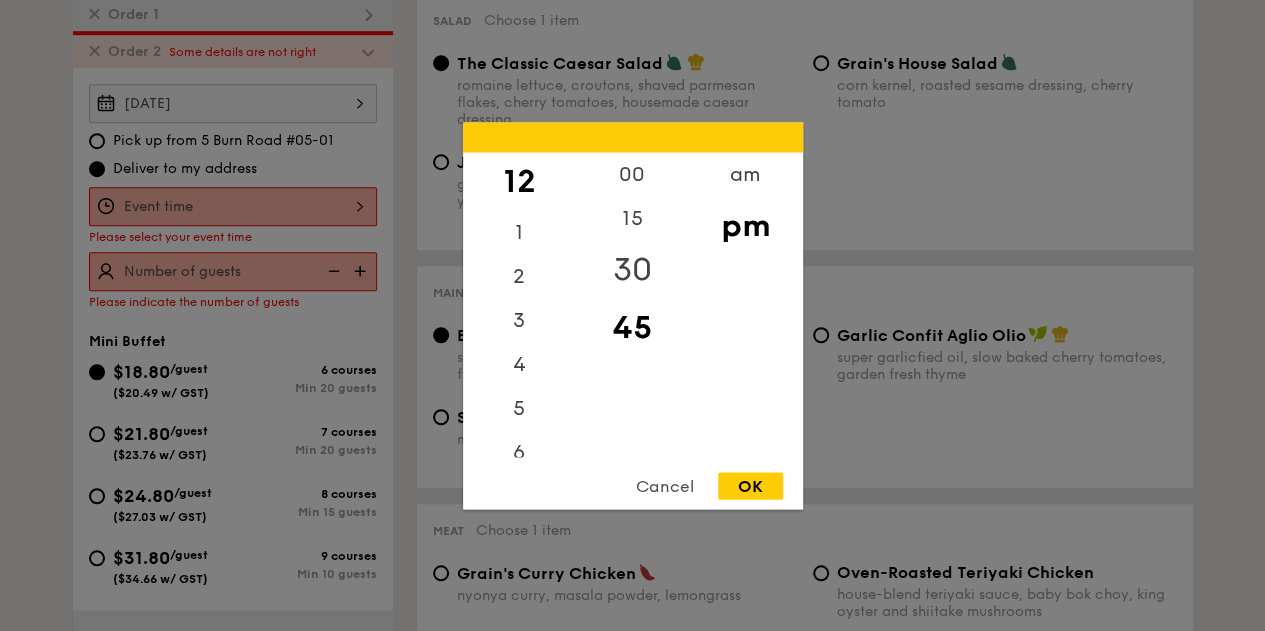 click on "30" at bounding box center (632, 269) 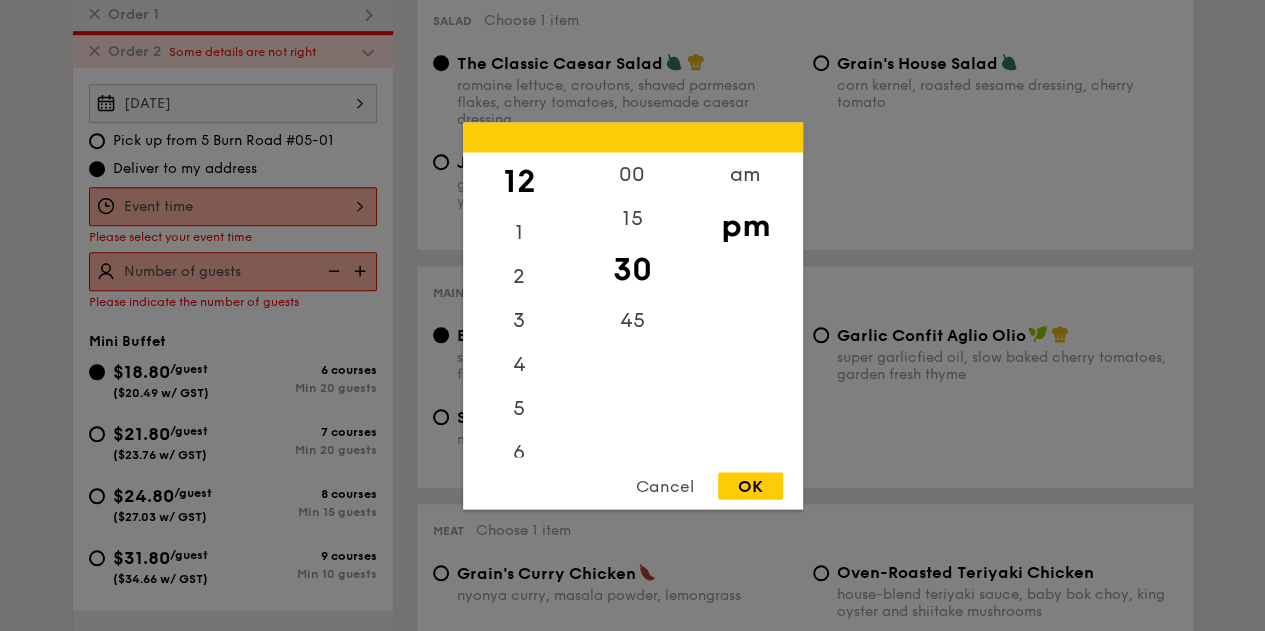click on "OK" at bounding box center [750, 485] 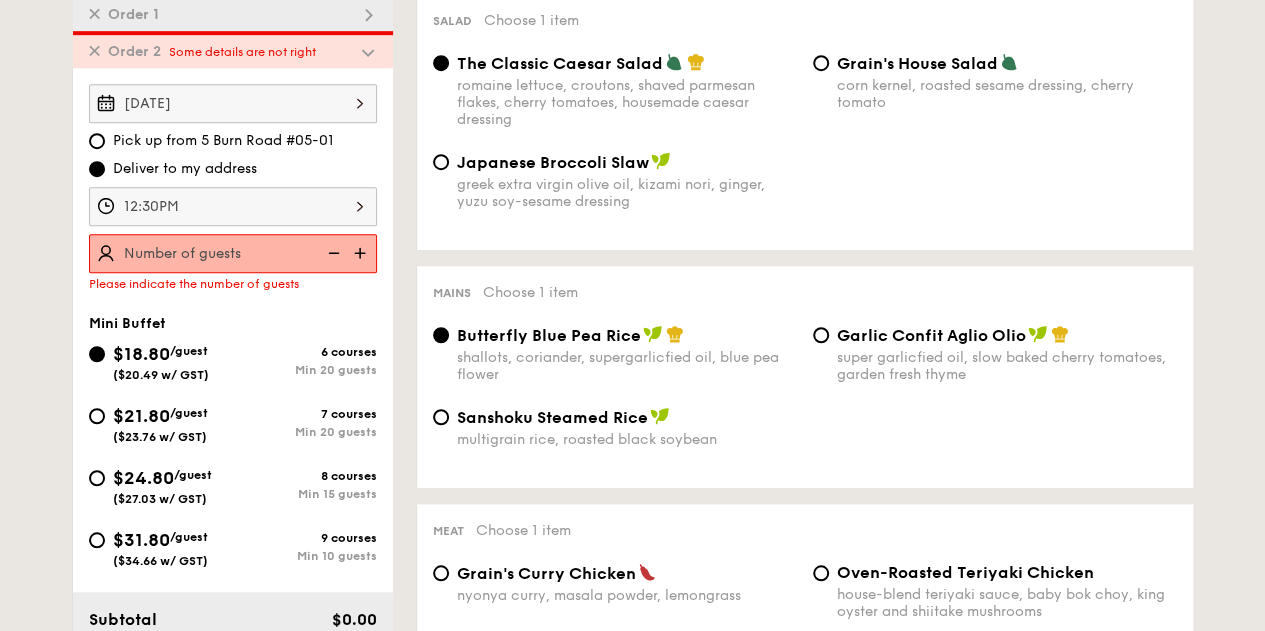click at bounding box center (362, 253) 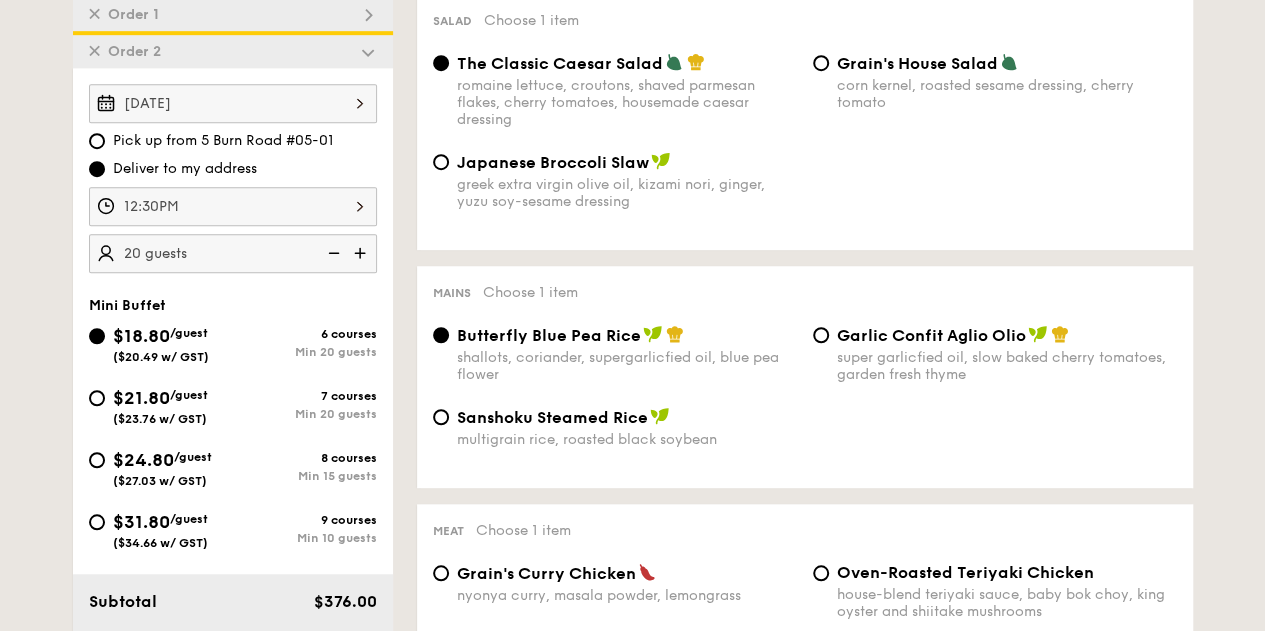 click on "1 - Select menu
2 - Select items
3 - Check out
✕
Order 1
✕
Order 2
Aug 11, 2025
Pick up from 5 Burn Road #05-01
Deliver to my address
12:30PM      20 guests
Mini Buffet
$18.80
/guest
($20.49 w/ GST)
6 courses
Min 20 guests
$21.80
/guest
($23.76 w/ GST)
7 courses
Min 20 guests
$24.80
/guest
($27.03 w/ GST)
8 courses
Min 15 guests
$31.80
/guest
($34.66 w/ GST)
9 courses
Min 10 guests
Subtotal
$376.00
Add-ons
$0.00
Delivery fee
$40.00
Total
$832.00
Total (w/ GST)
," at bounding box center (632, 1862) 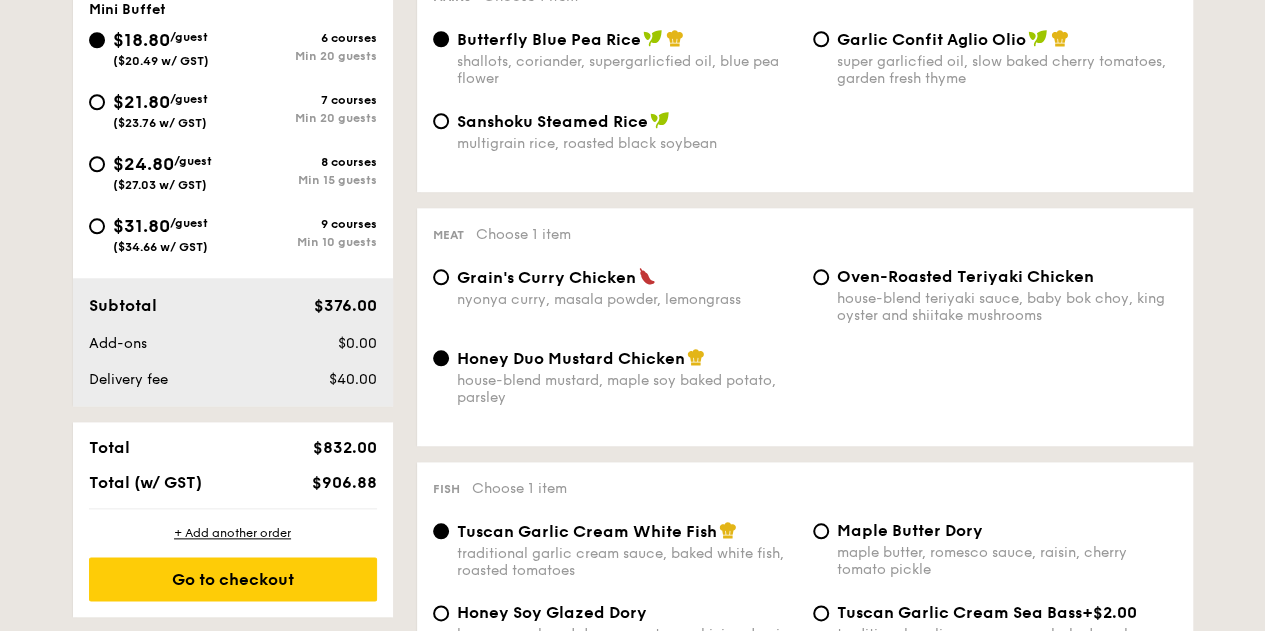 scroll, scrollTop: 870, scrollLeft: 0, axis: vertical 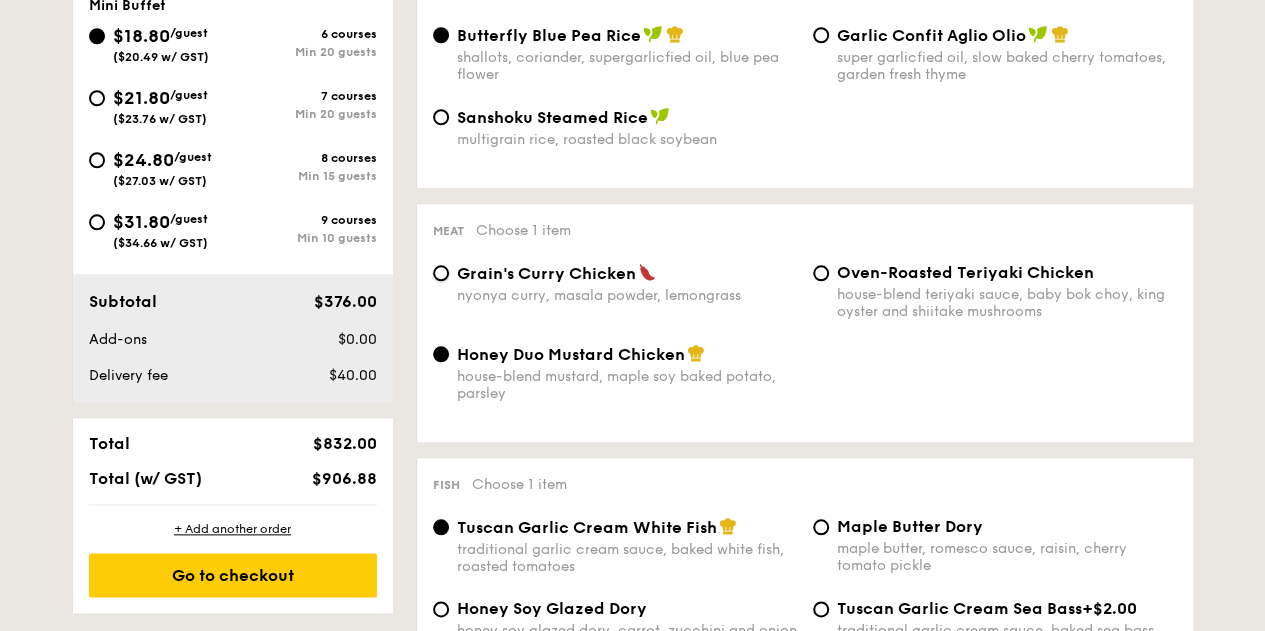 click on "Grain's Curry Chicken nyonya curry, masala powder, lemongrass" at bounding box center (441, 273) 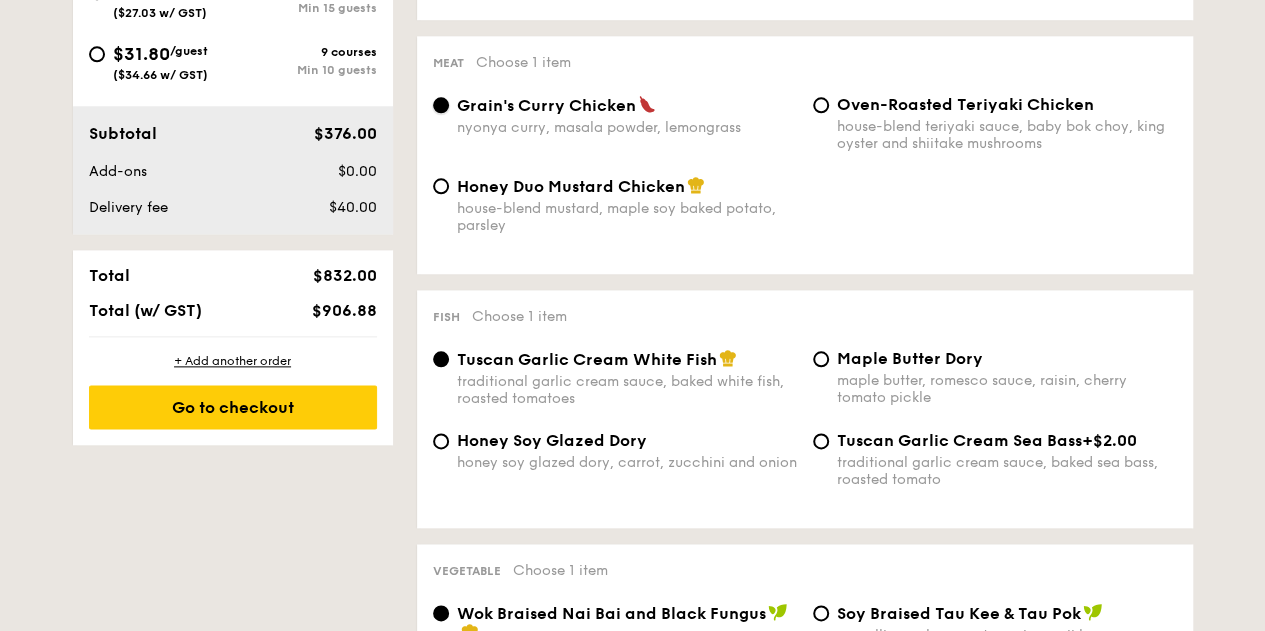scroll, scrollTop: 1070, scrollLeft: 0, axis: vertical 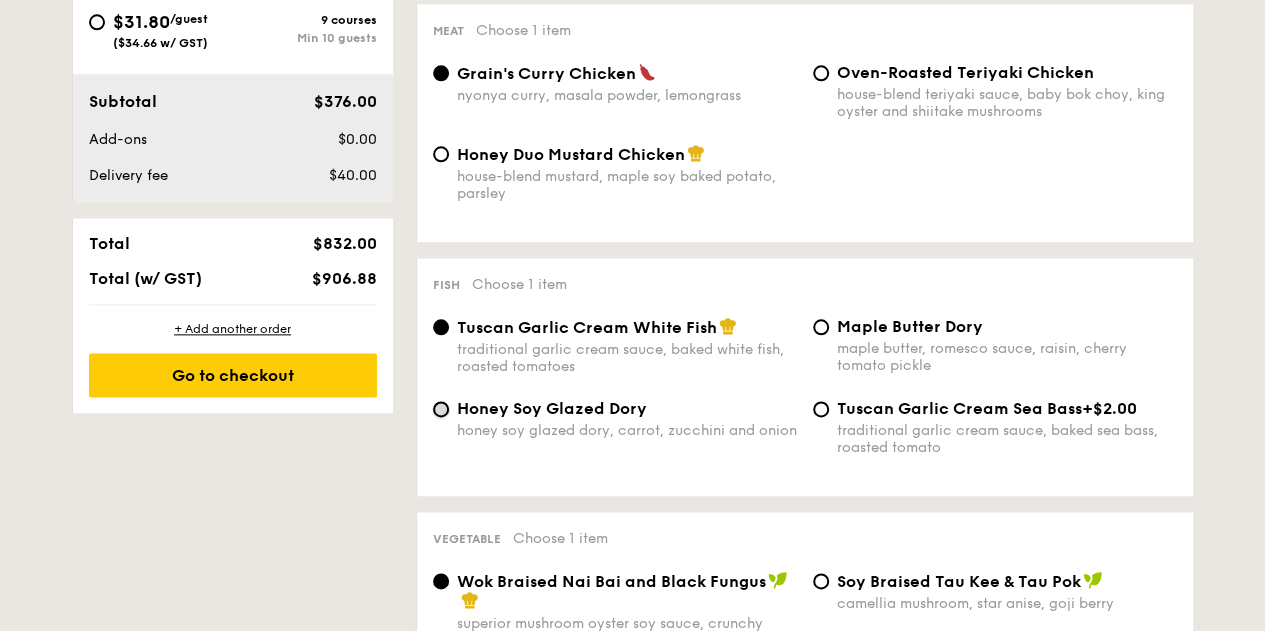 click on "Honey Soy Glazed Dory honey soy glazed dory, carrot, zucchini and onion" at bounding box center [441, 409] 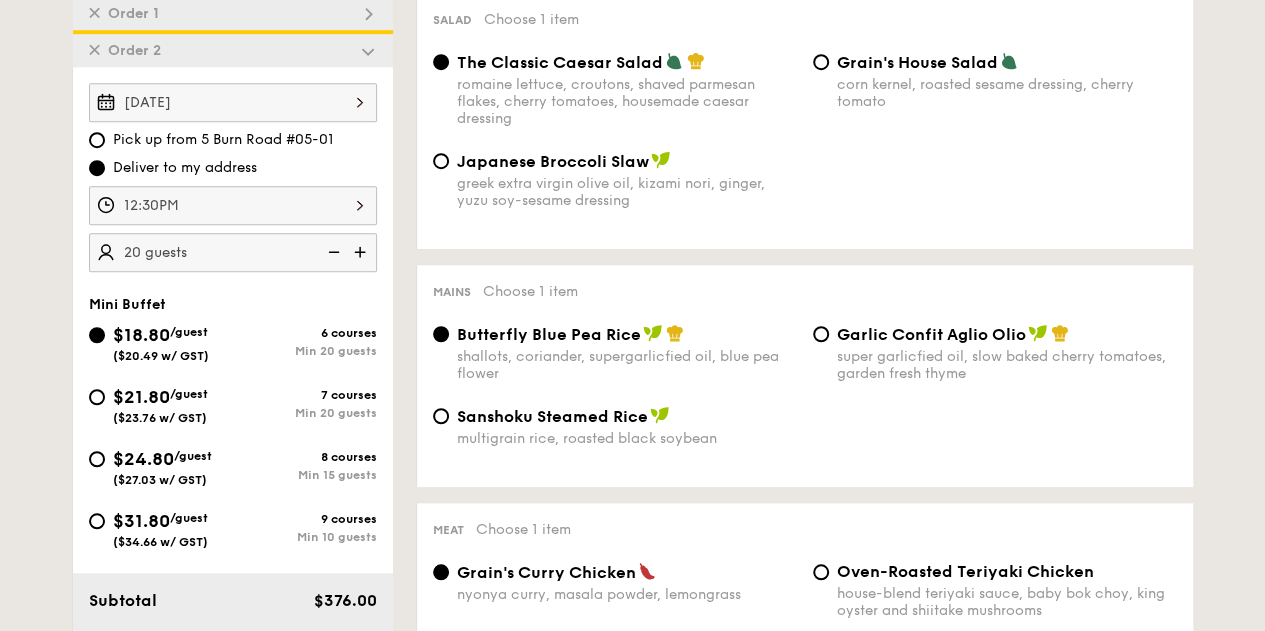 scroll, scrollTop: 570, scrollLeft: 0, axis: vertical 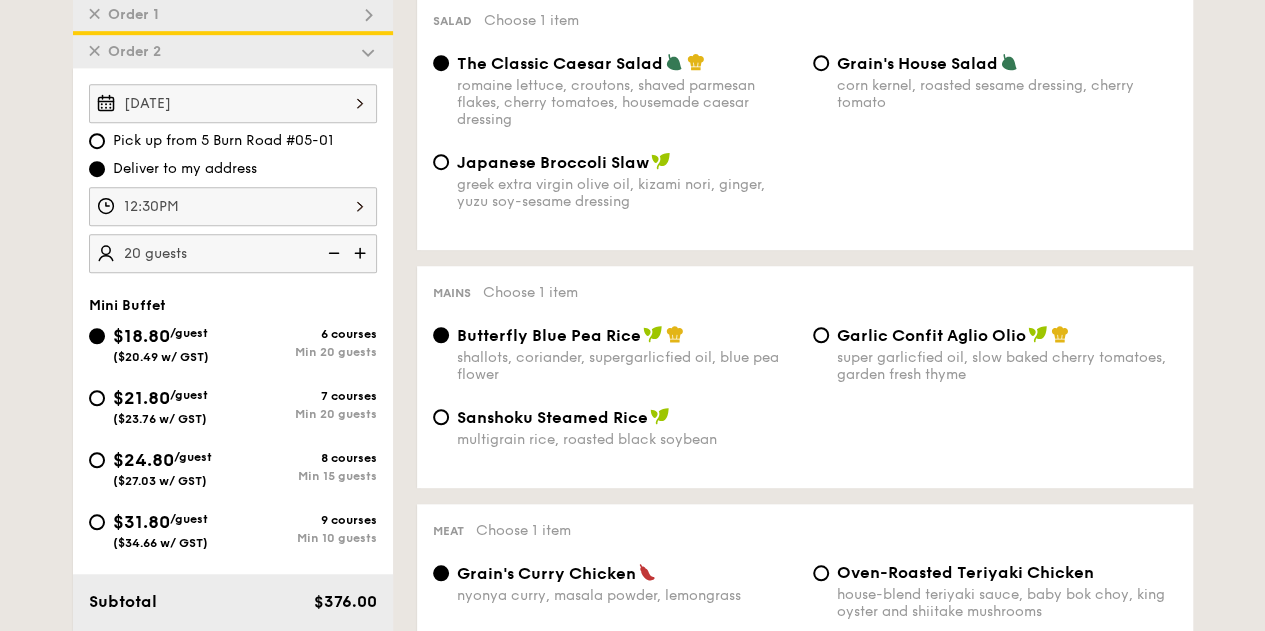 click on "✕" at bounding box center [94, 51] 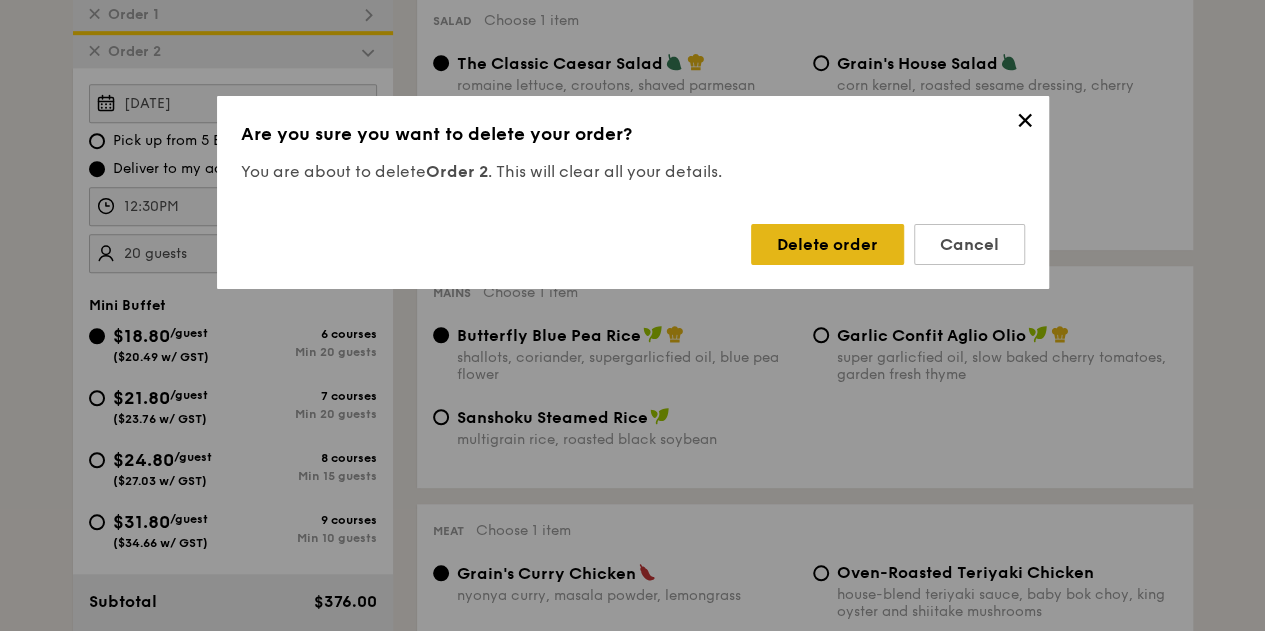 click on "Delete order" at bounding box center [827, 244] 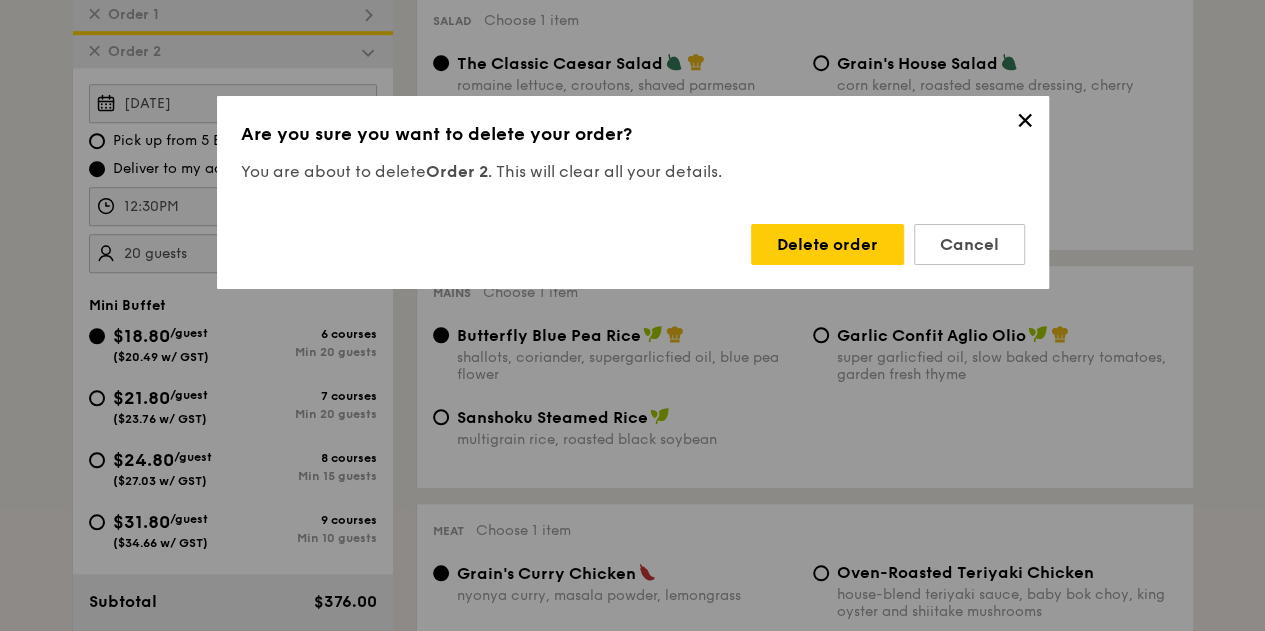 radio on "false" 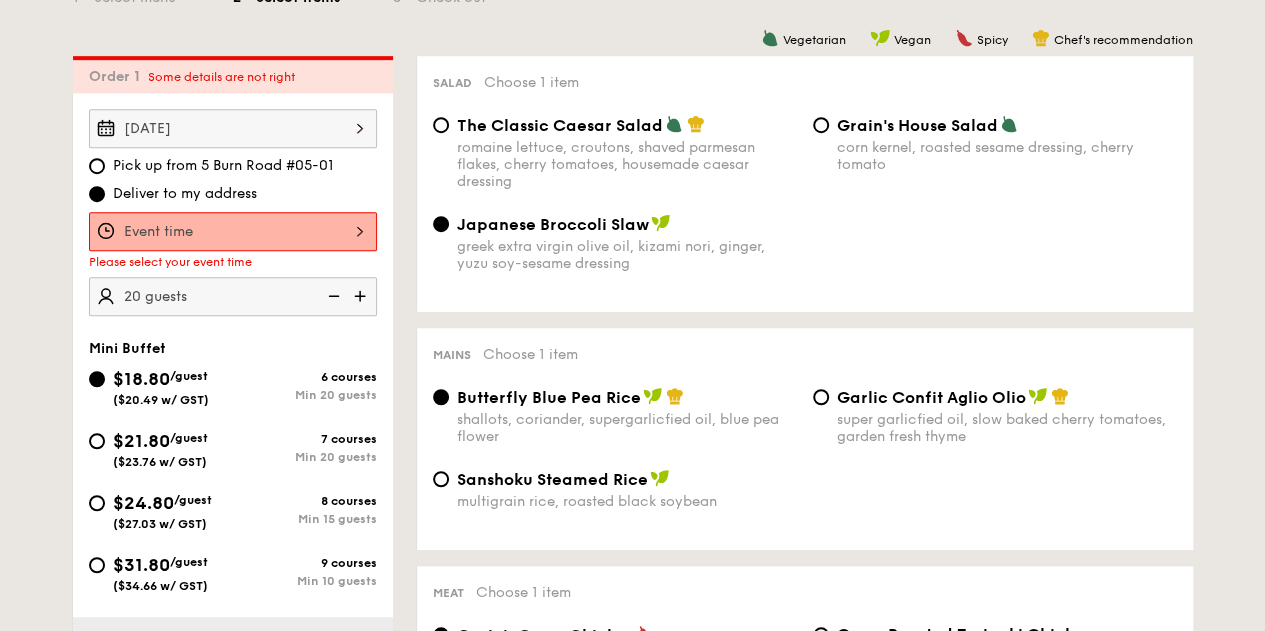 scroll, scrollTop: 470, scrollLeft: 0, axis: vertical 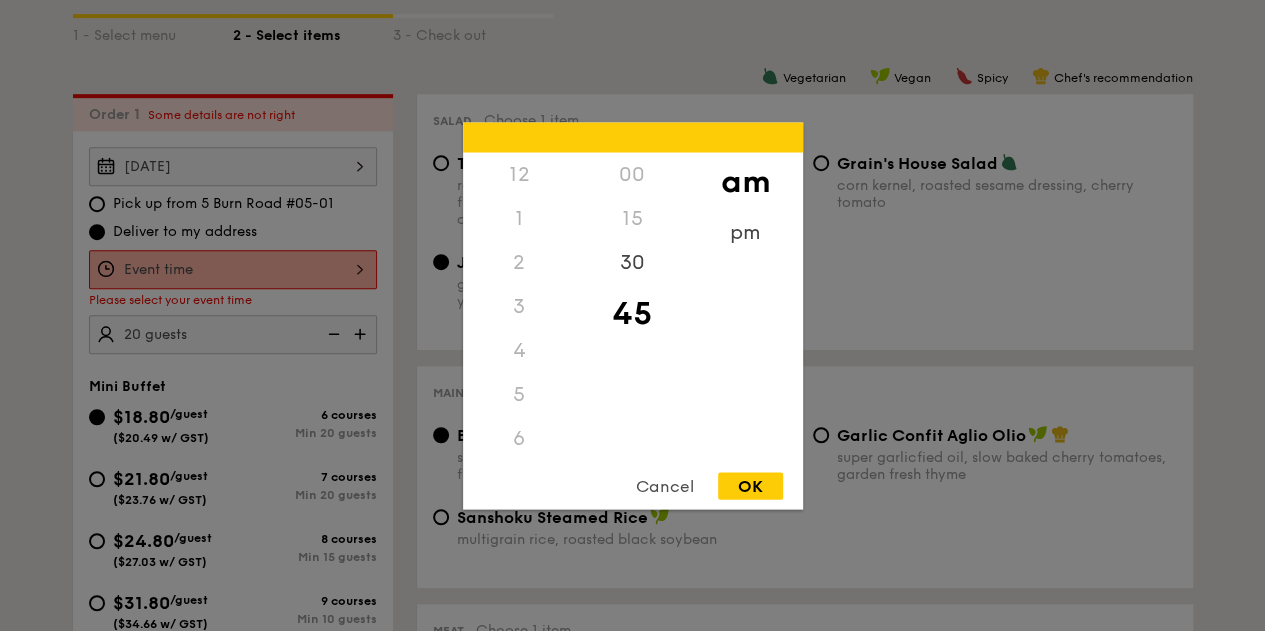click on "12 1 2 3 4 5 6 7 8 9 10 11   00 15 30 45   am   pm   Cancel   OK" at bounding box center (233, 269) 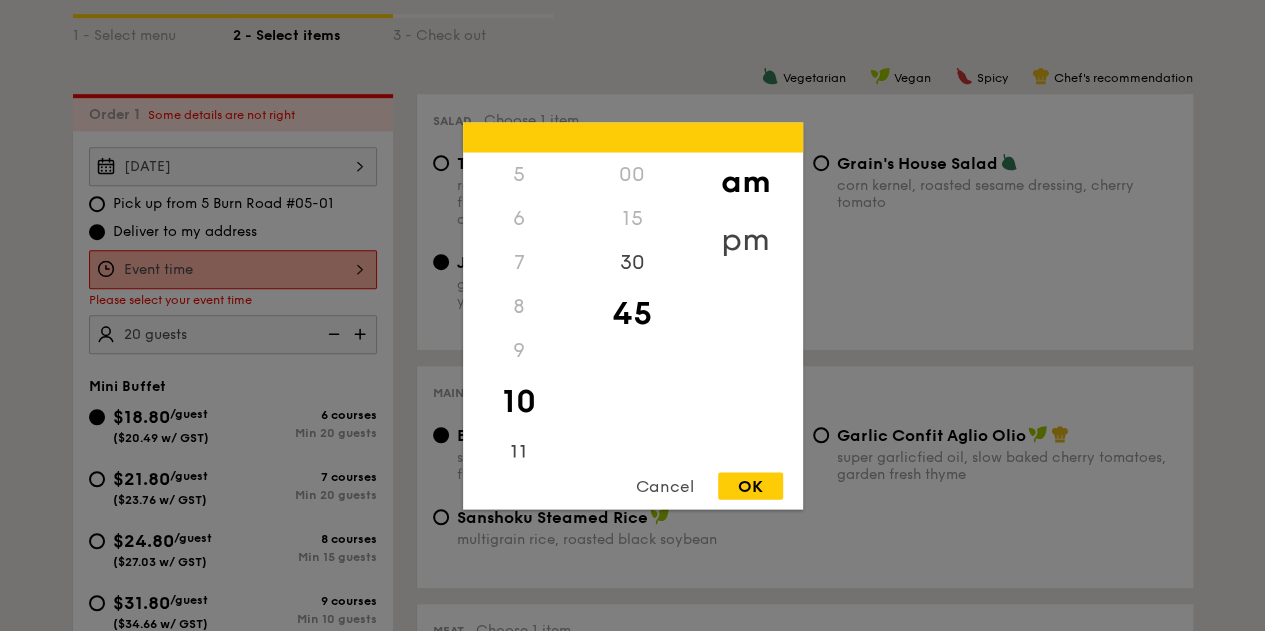 click on "pm" at bounding box center [745, 239] 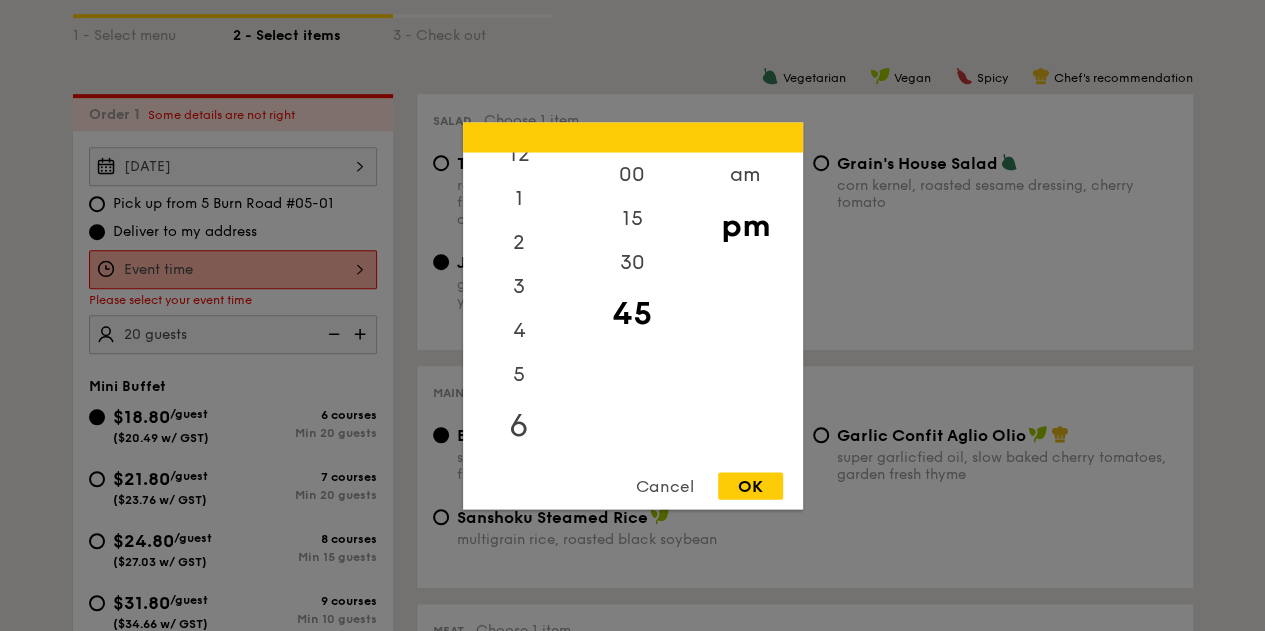 scroll, scrollTop: 0, scrollLeft: 0, axis: both 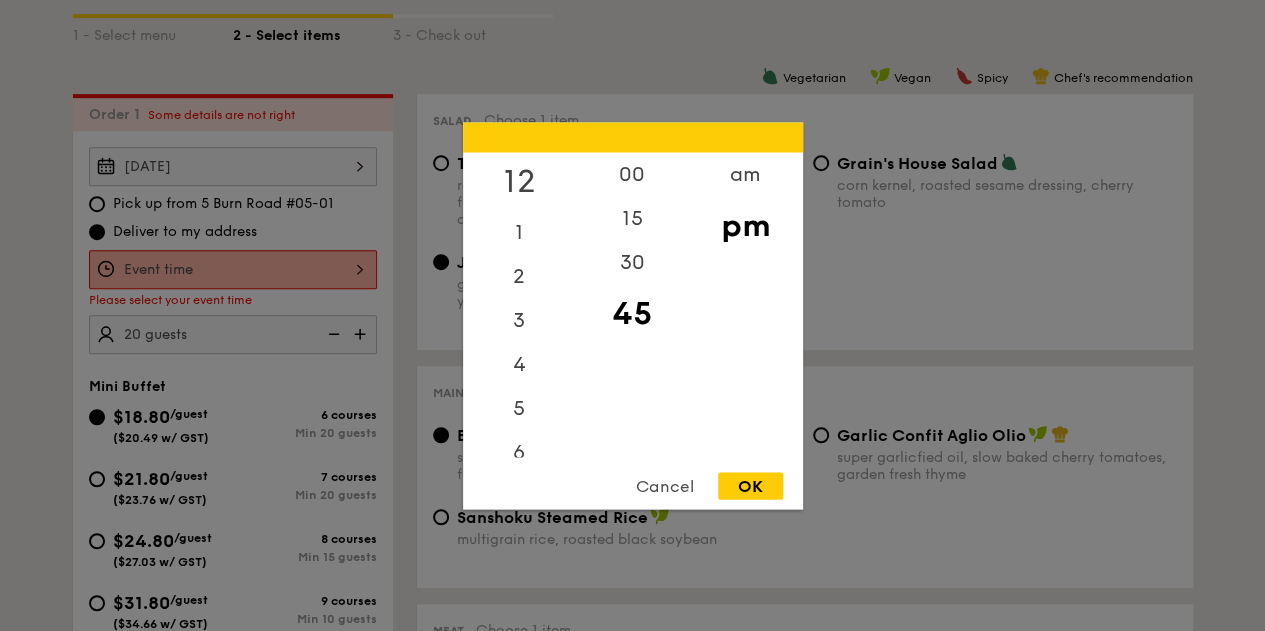 click on "12" at bounding box center [519, 181] 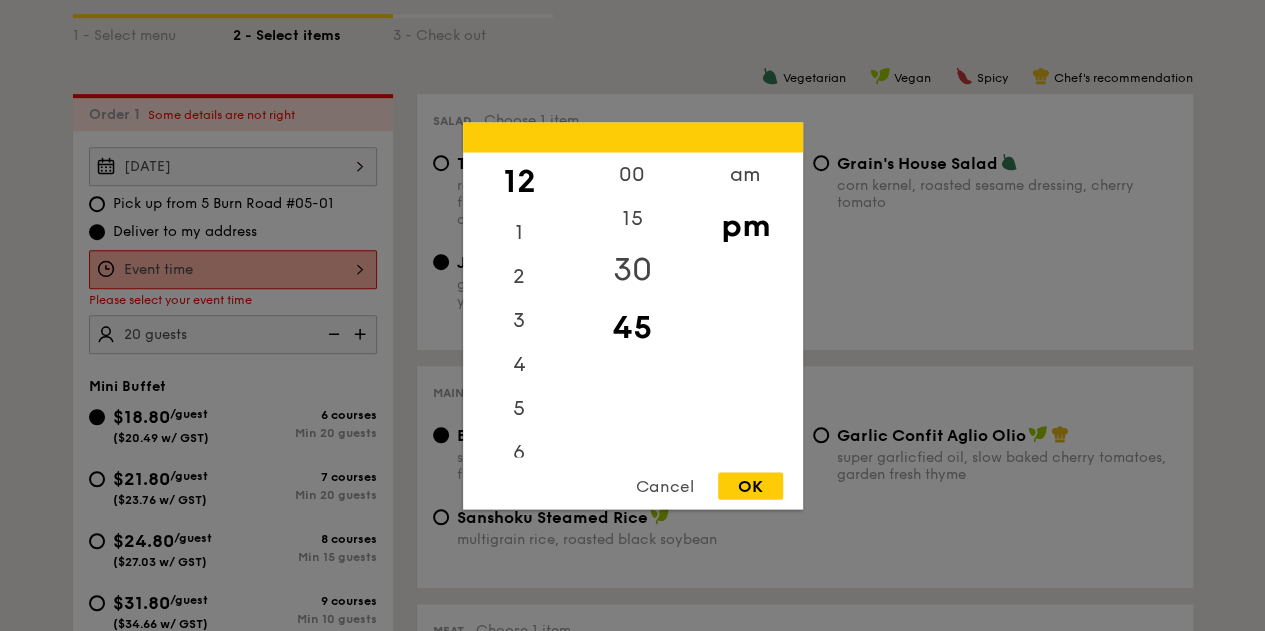 click on "30" at bounding box center (632, 269) 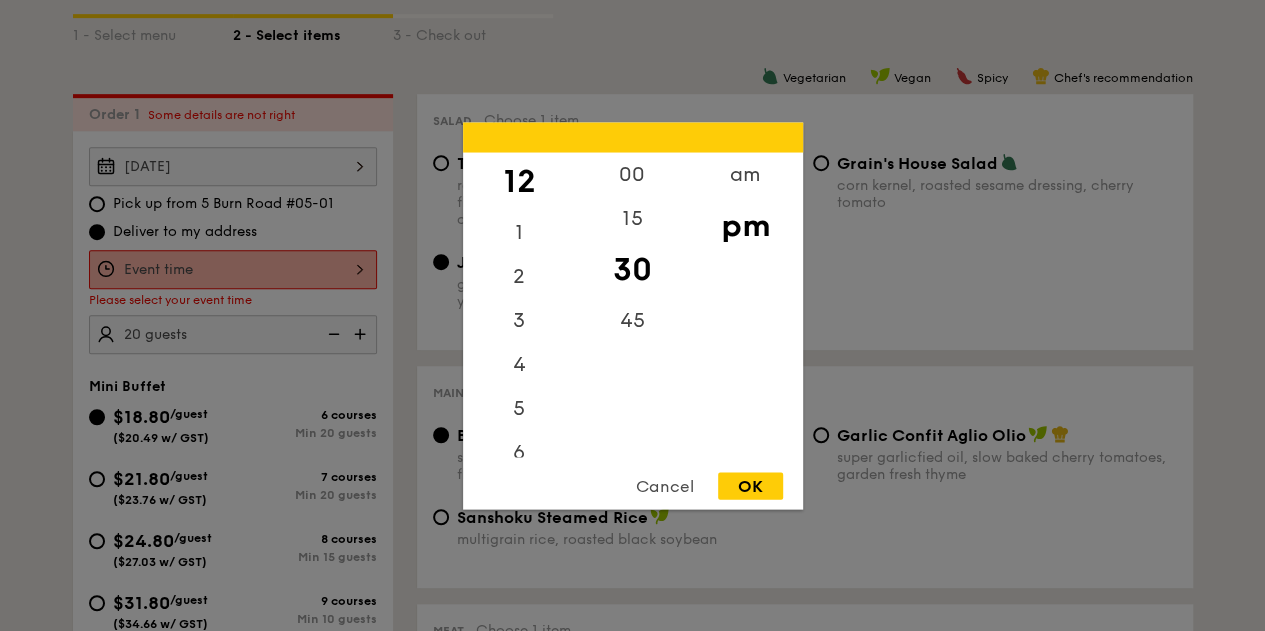 click on "OK" at bounding box center (750, 485) 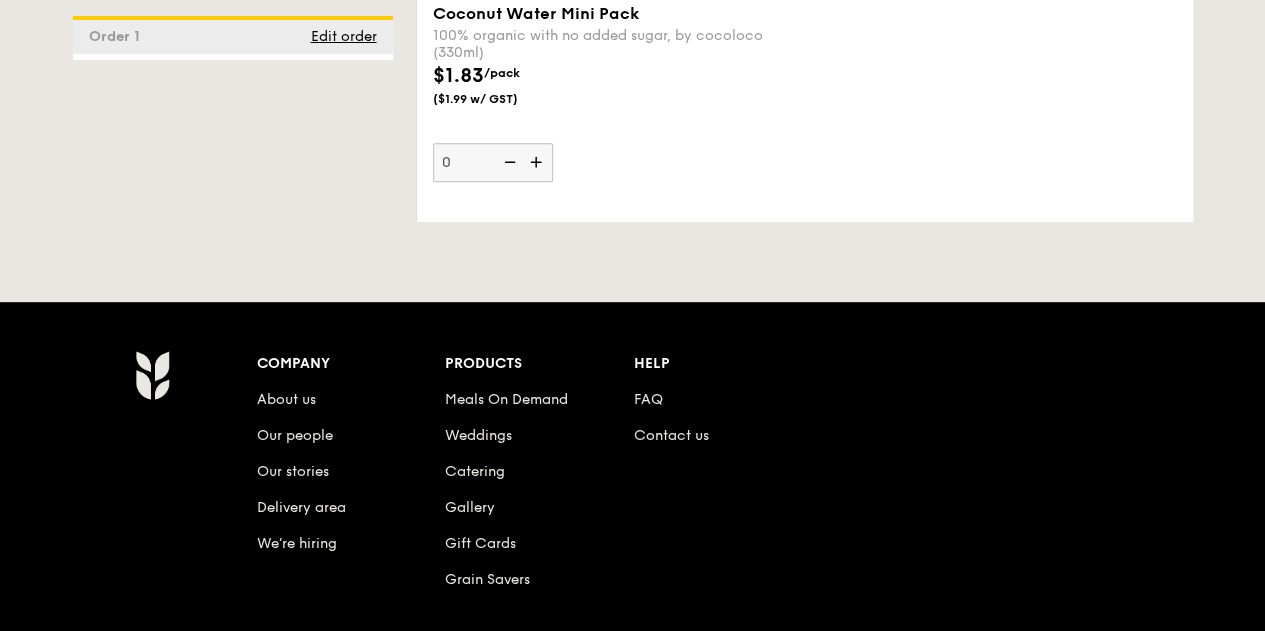 scroll, scrollTop: 3970, scrollLeft: 0, axis: vertical 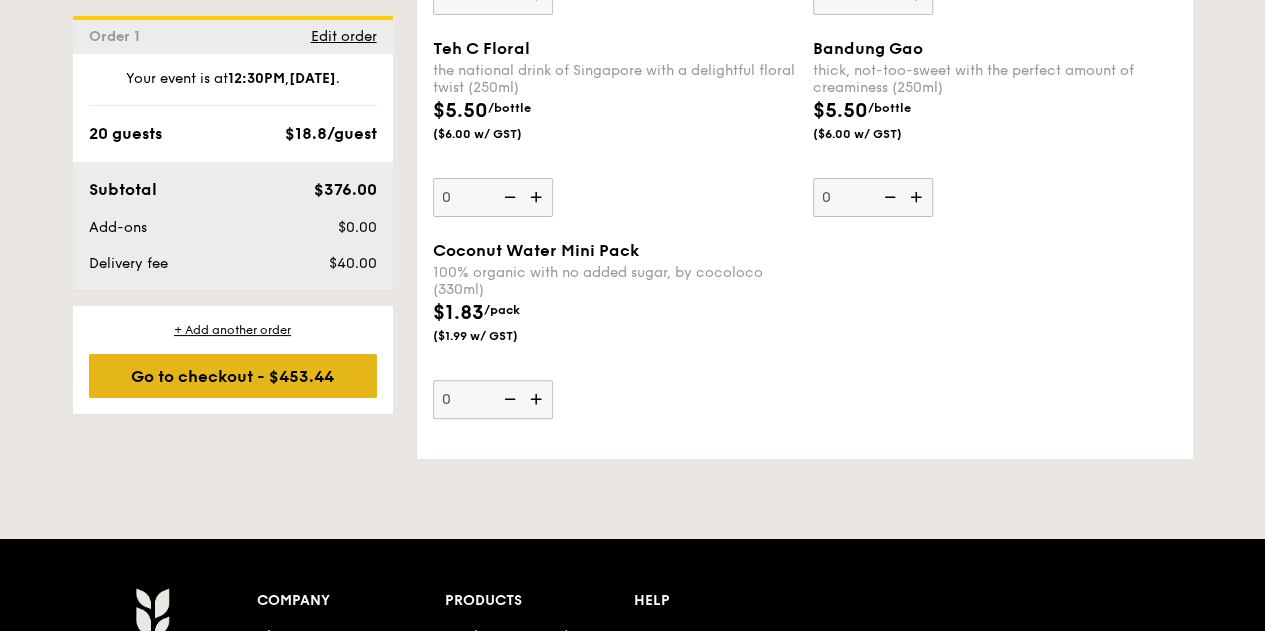 click on "Go to checkout
- $453.44" at bounding box center [233, 376] 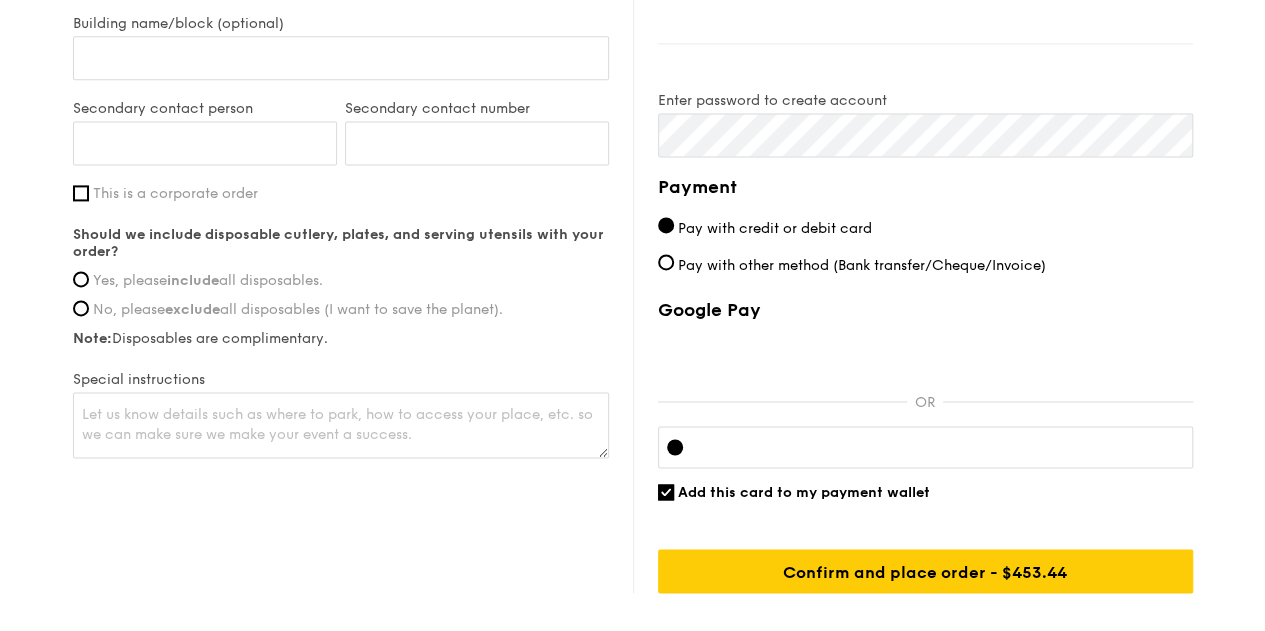 scroll, scrollTop: 1444, scrollLeft: 0, axis: vertical 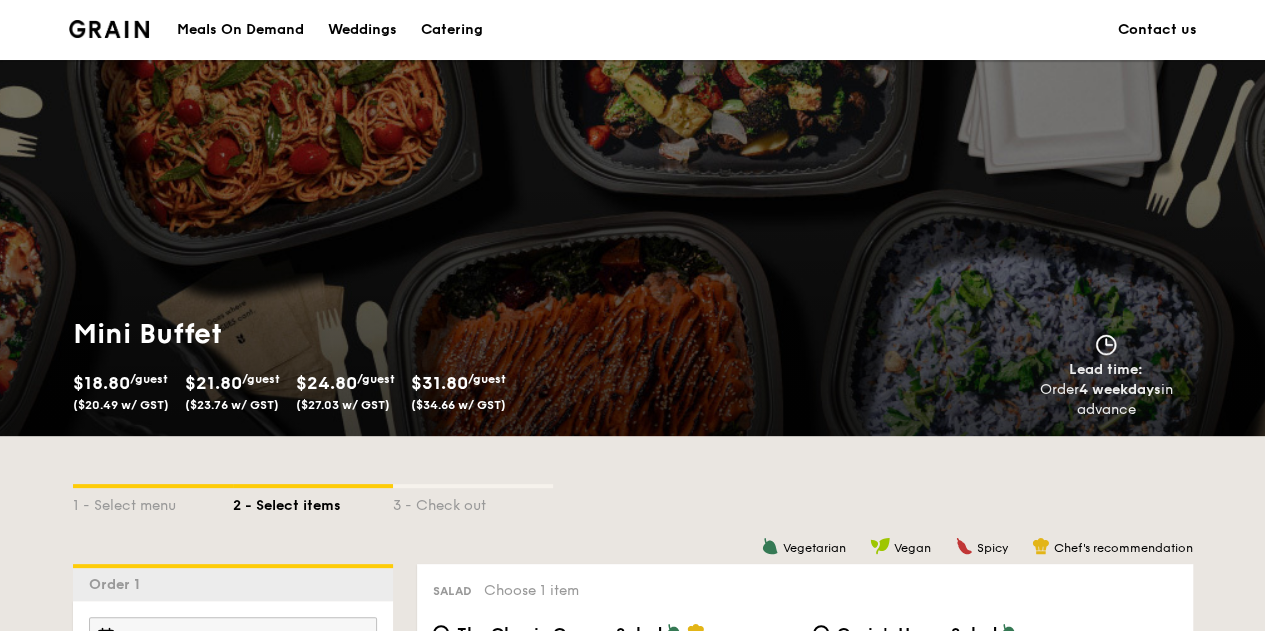 click on "Meals On Demand" at bounding box center [240, 30] 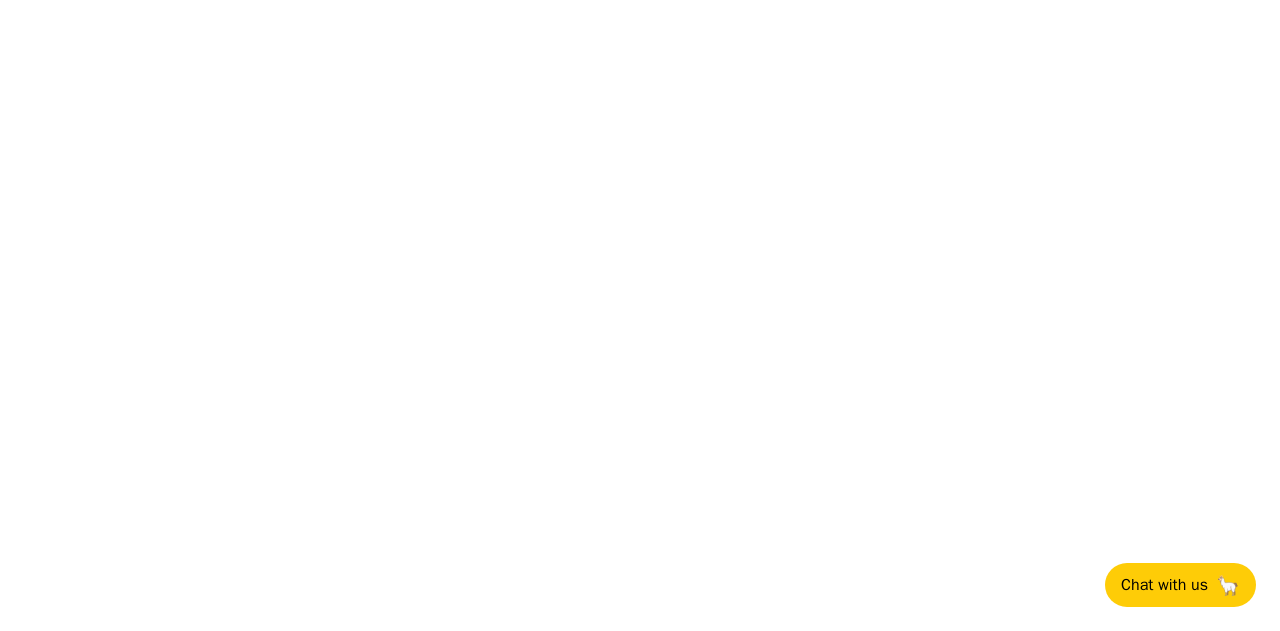 scroll, scrollTop: 0, scrollLeft: 0, axis: both 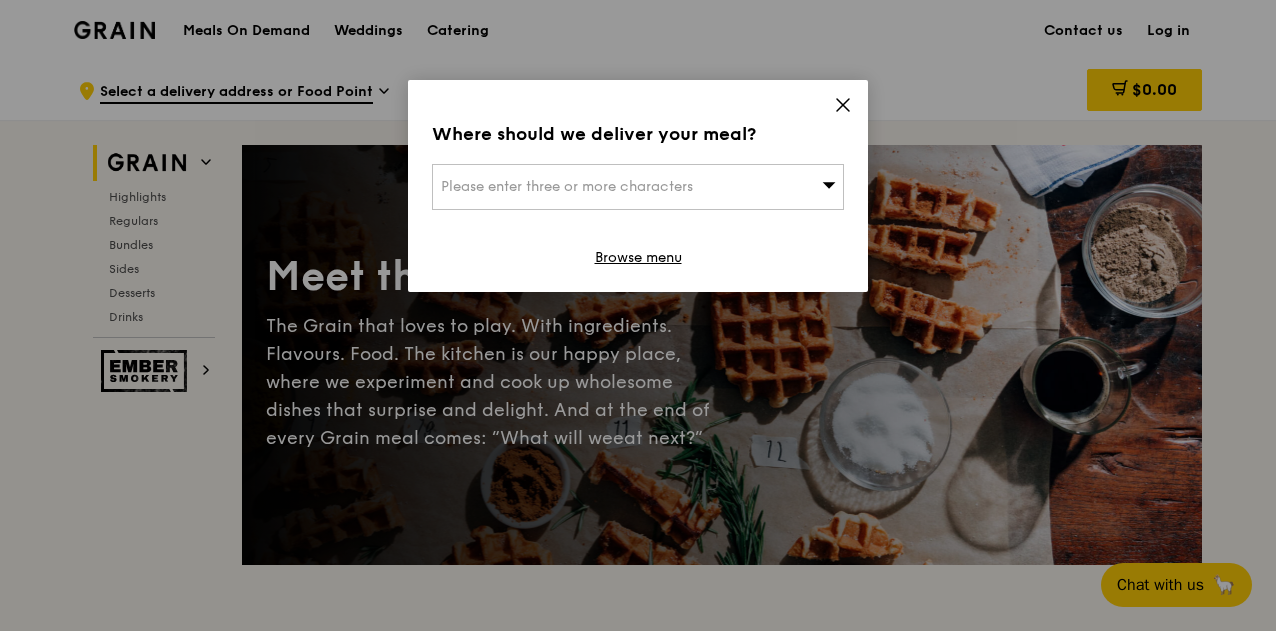 click 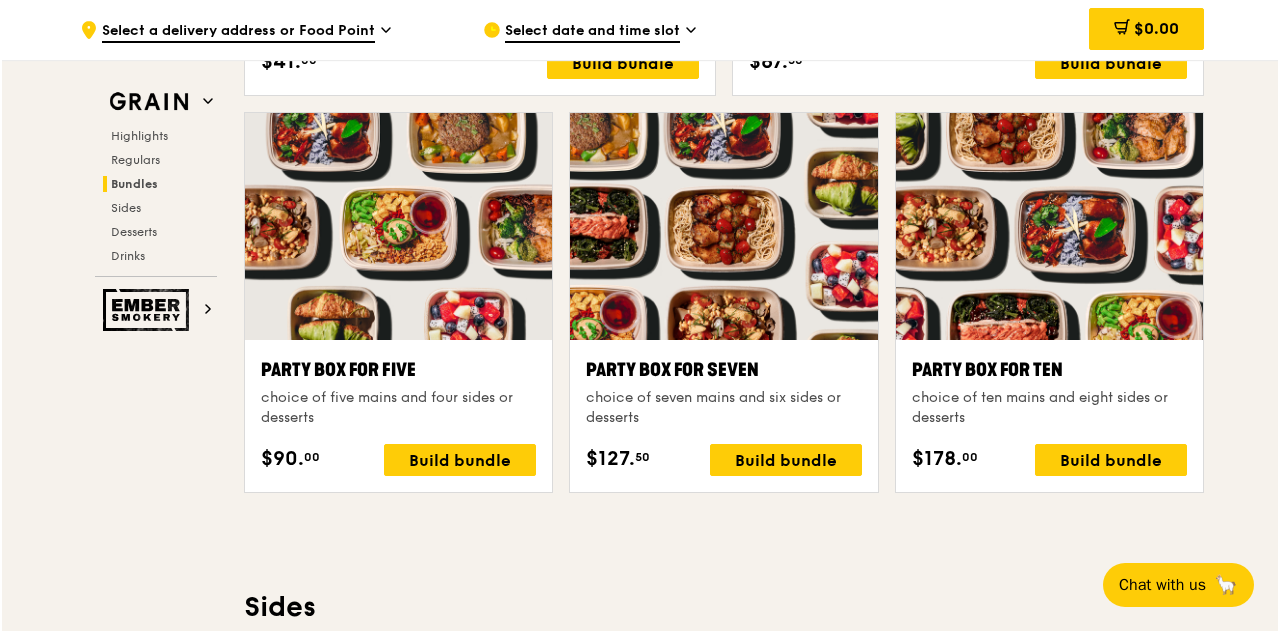 scroll, scrollTop: 4000, scrollLeft: 0, axis: vertical 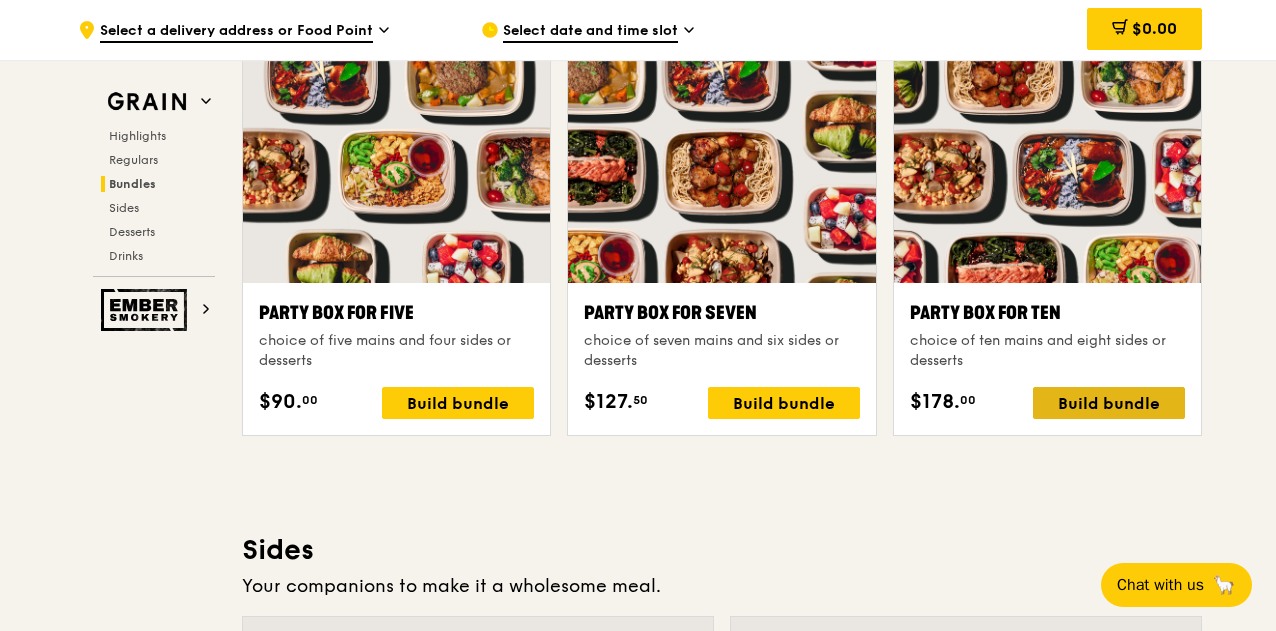 click on "Build bundle" at bounding box center [1109, 403] 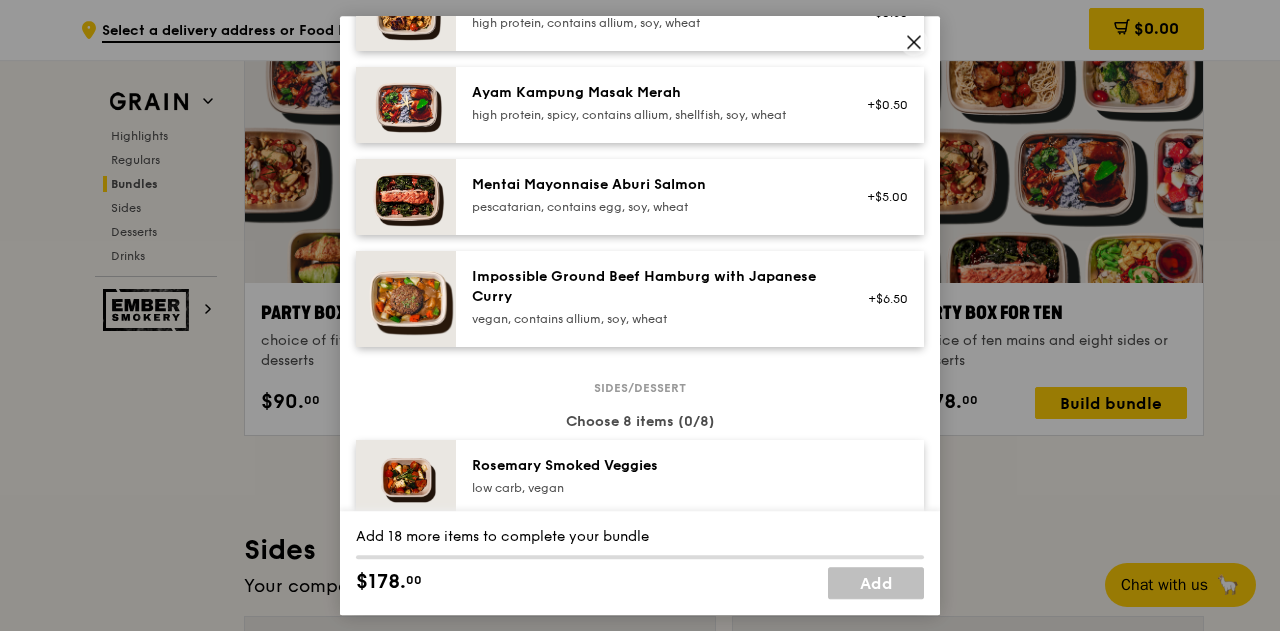 scroll, scrollTop: 800, scrollLeft: 0, axis: vertical 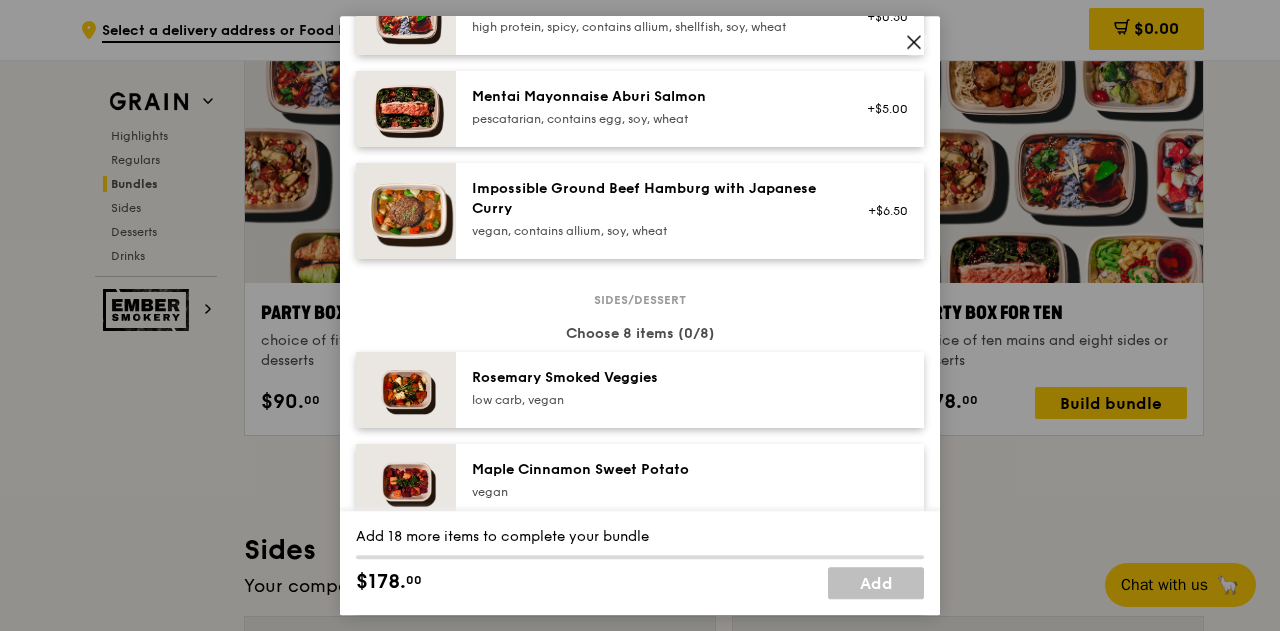 click 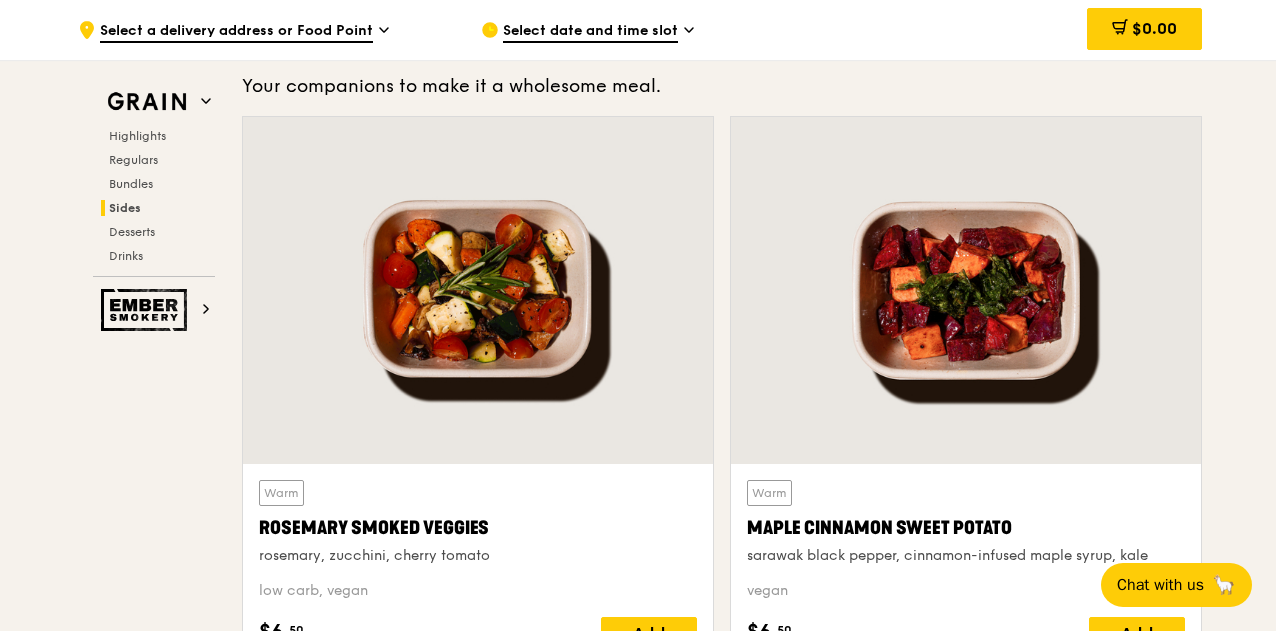 scroll, scrollTop: 4000, scrollLeft: 0, axis: vertical 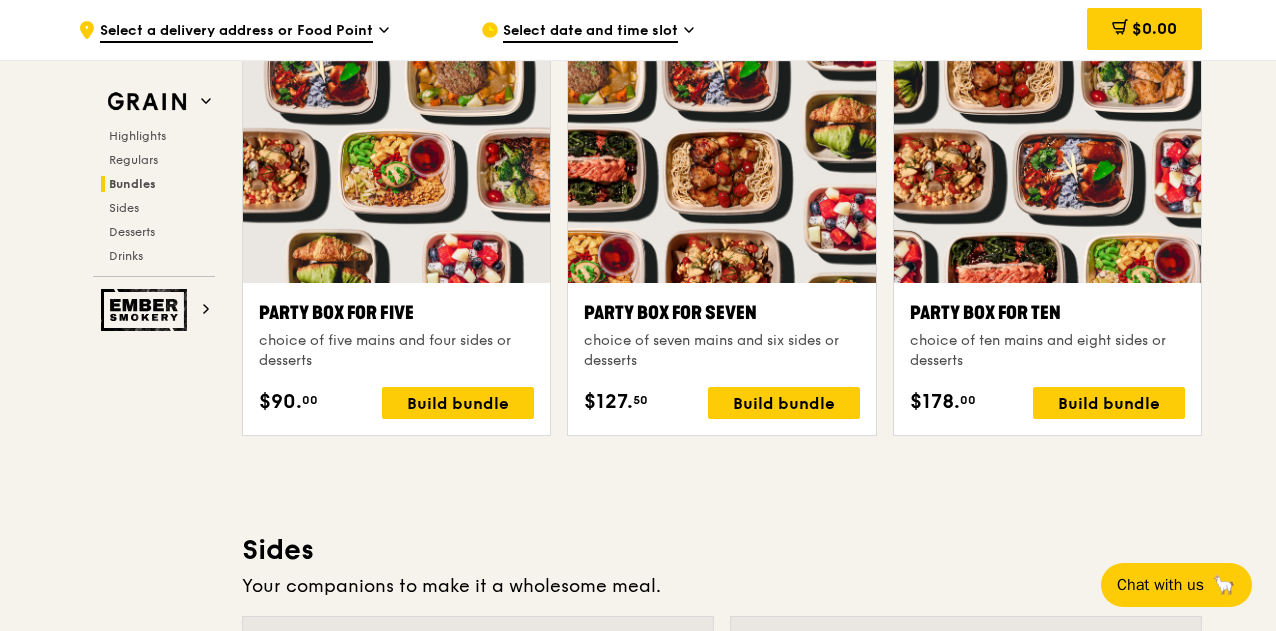 click on "Select a delivery address or Food Point" at bounding box center [236, 32] 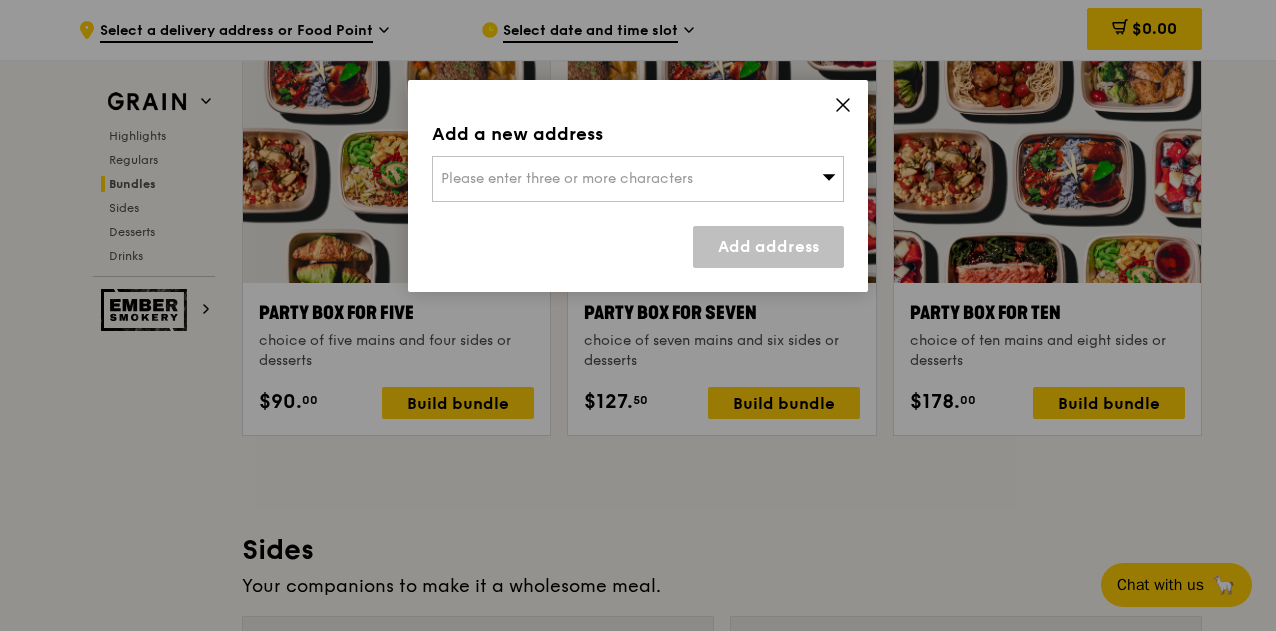 click on "Please enter three or more characters" at bounding box center [567, 178] 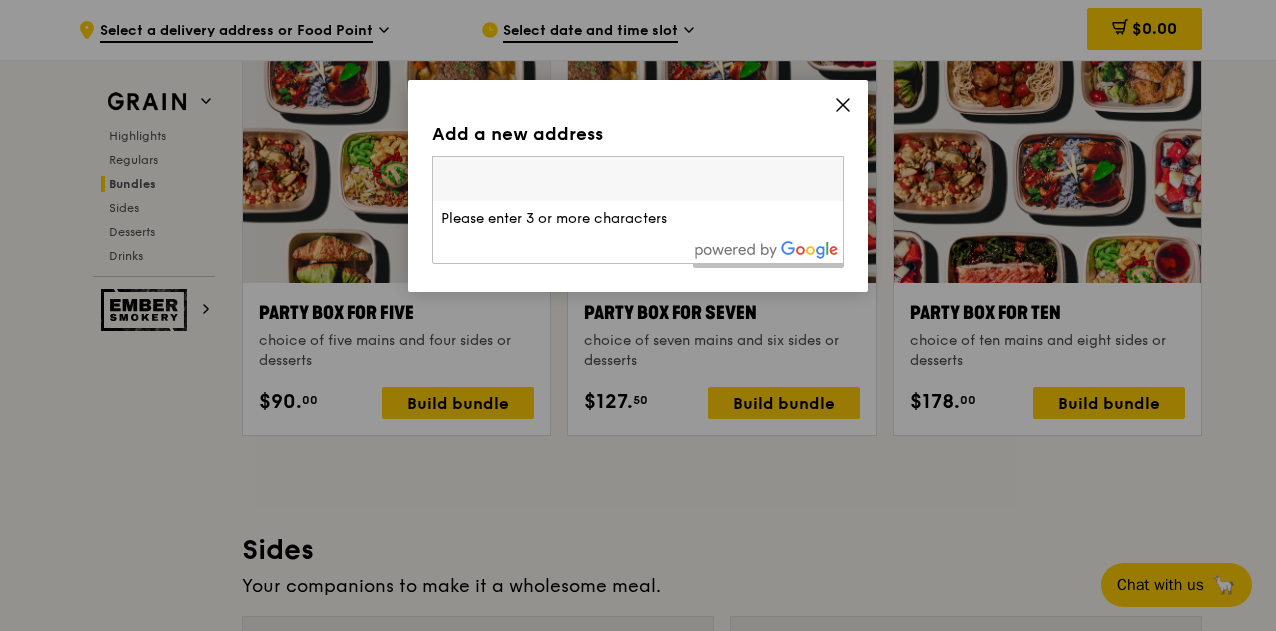 paste on "038986" 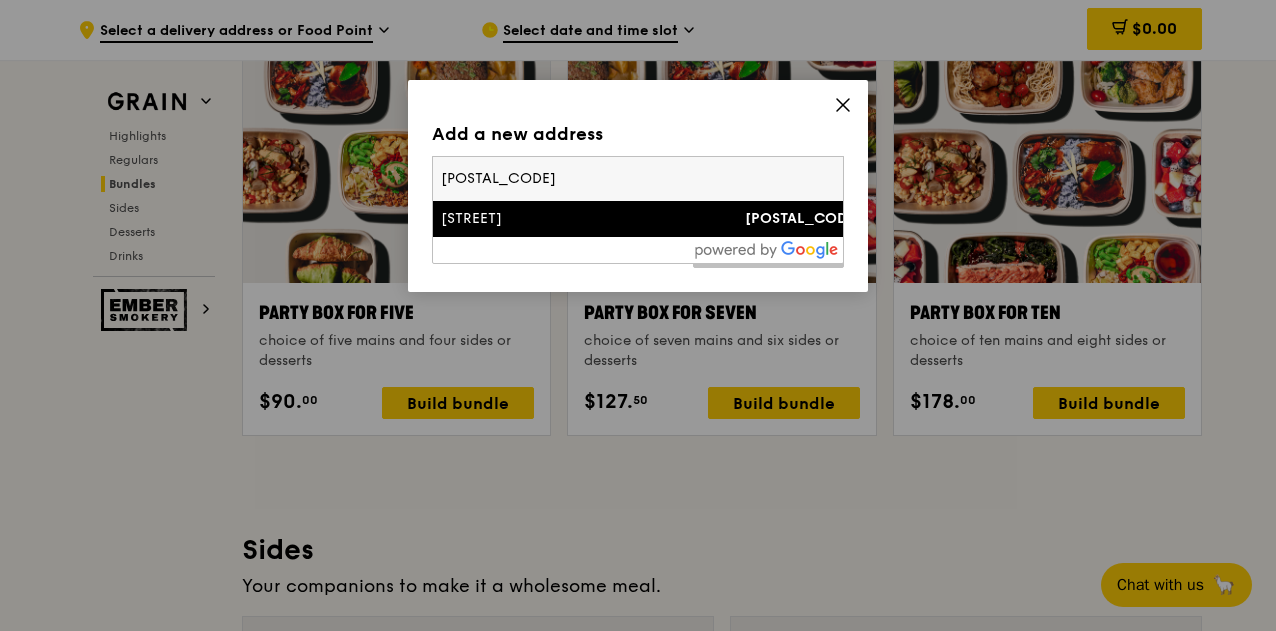type on "038986" 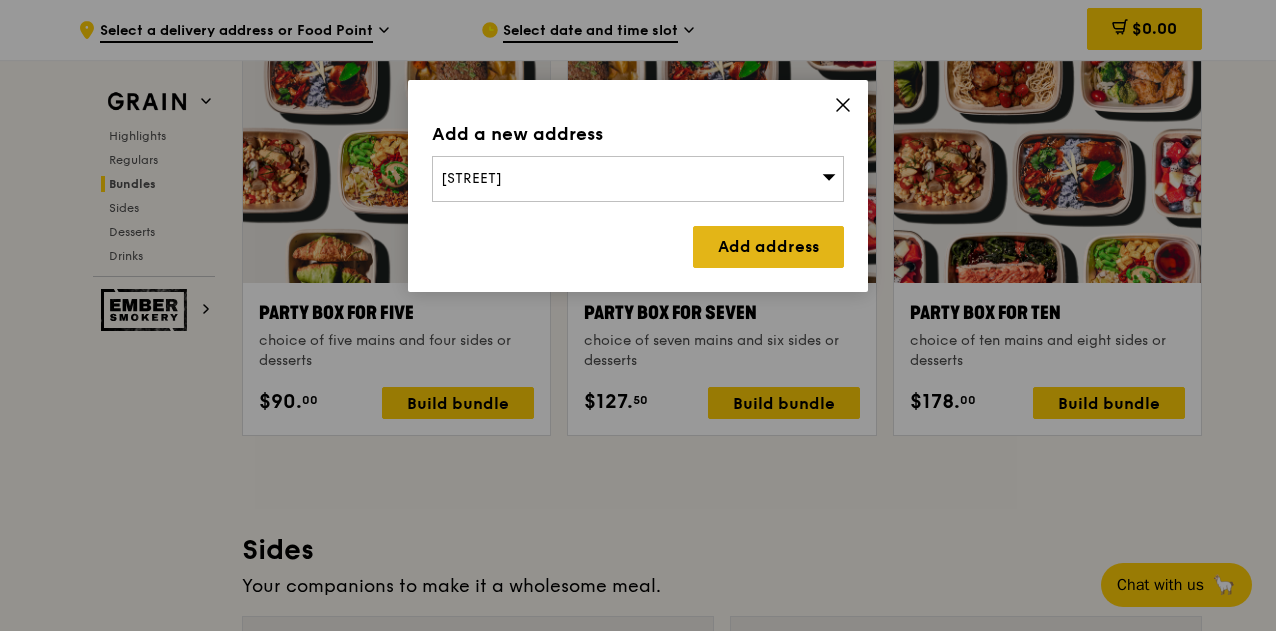 click on "Add address" at bounding box center [768, 247] 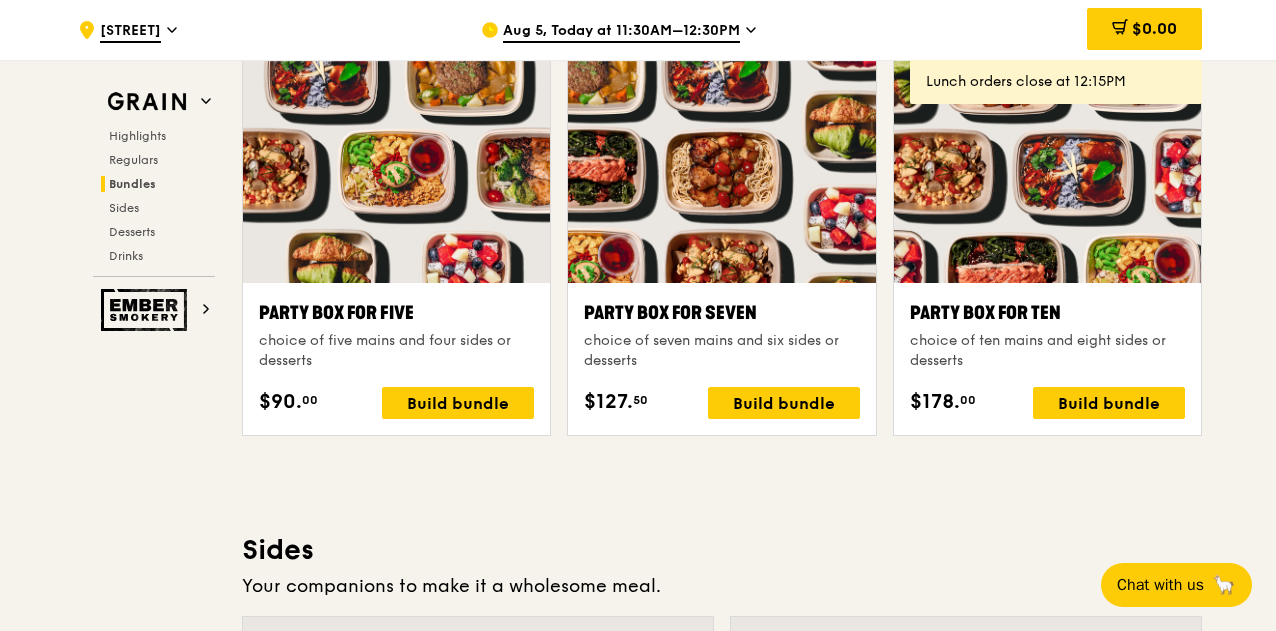 click on "Aug 5, Today at 11:30AM–12:30PM" at bounding box center [621, 32] 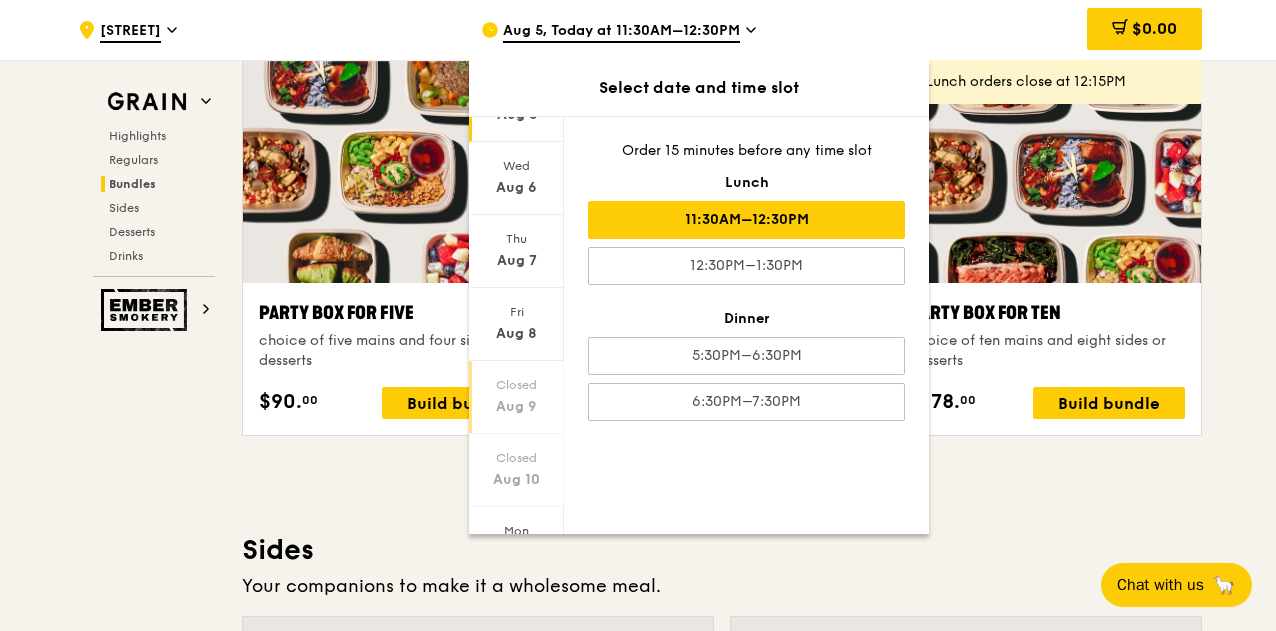 scroll, scrollTop: 194, scrollLeft: 0, axis: vertical 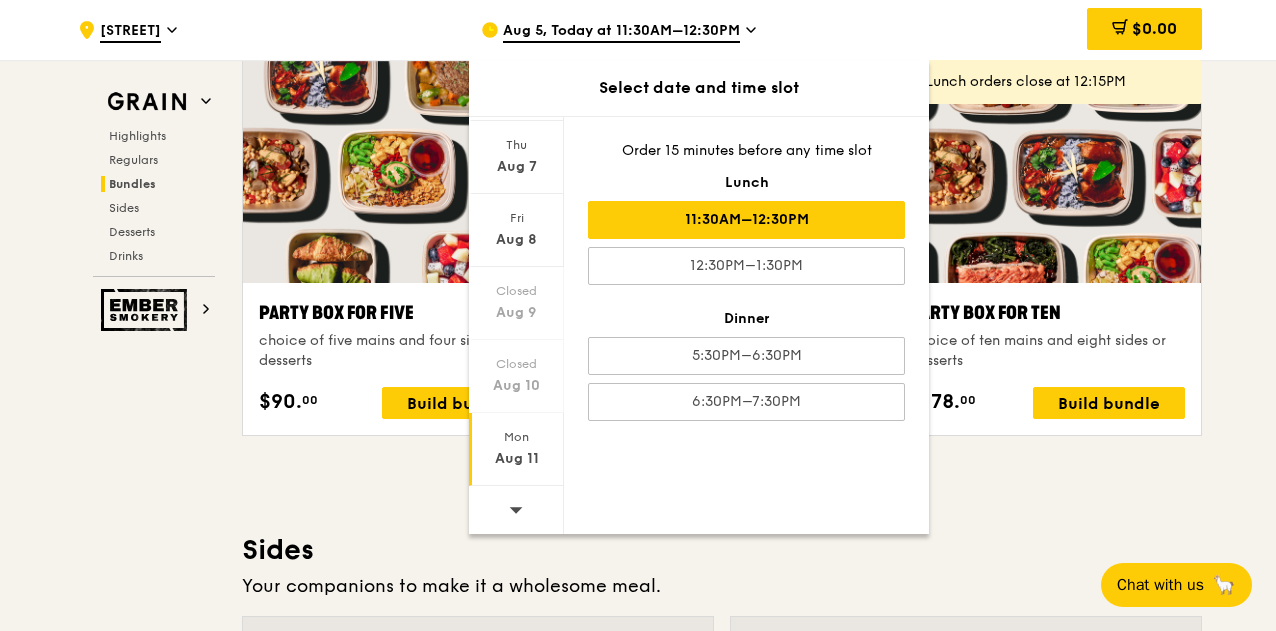 click on "Aug 11" at bounding box center [516, 459] 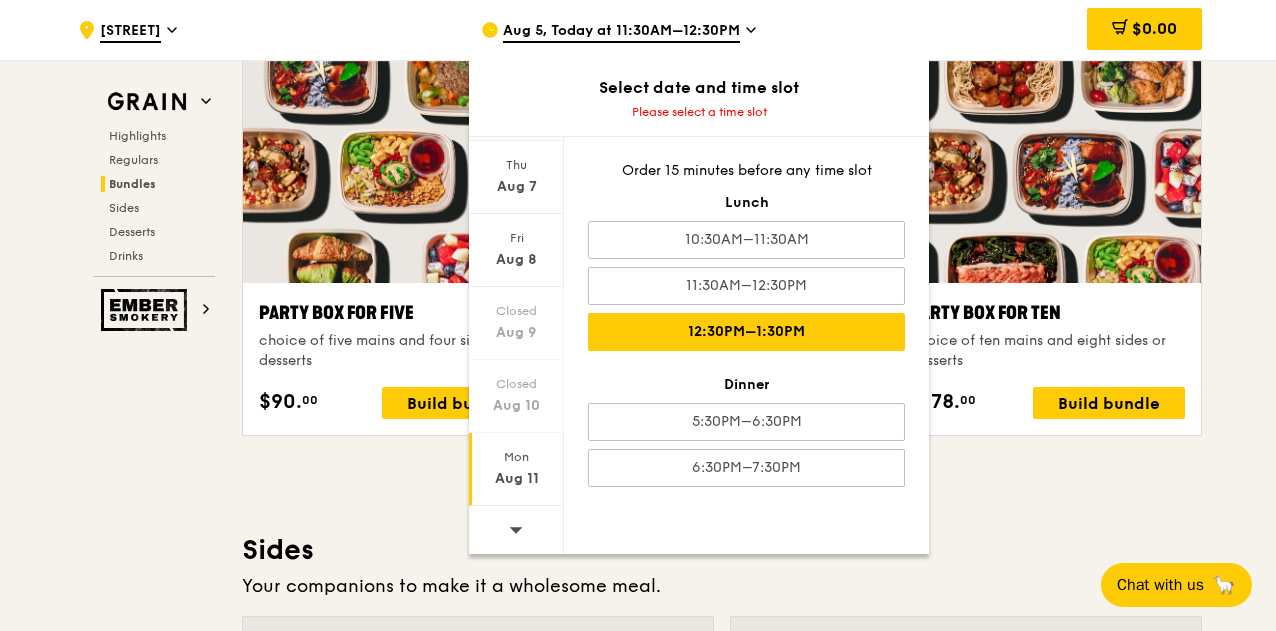 click on "12:30PM–1:30PM" at bounding box center [746, 332] 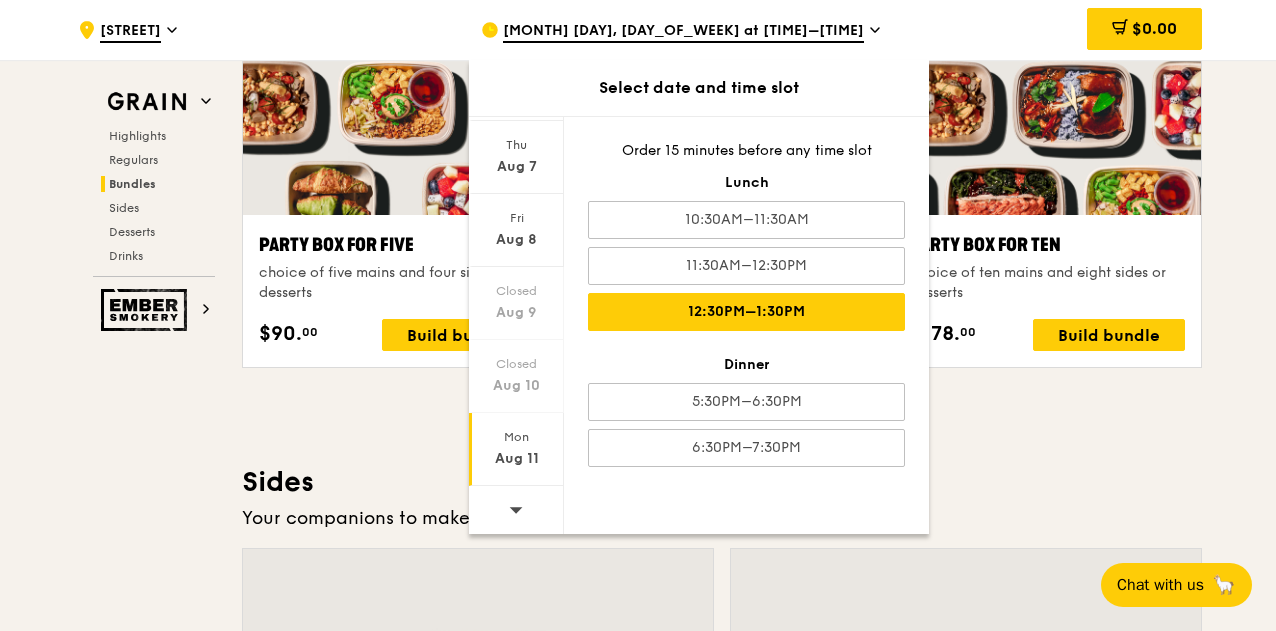 scroll, scrollTop: 4080, scrollLeft: 0, axis: vertical 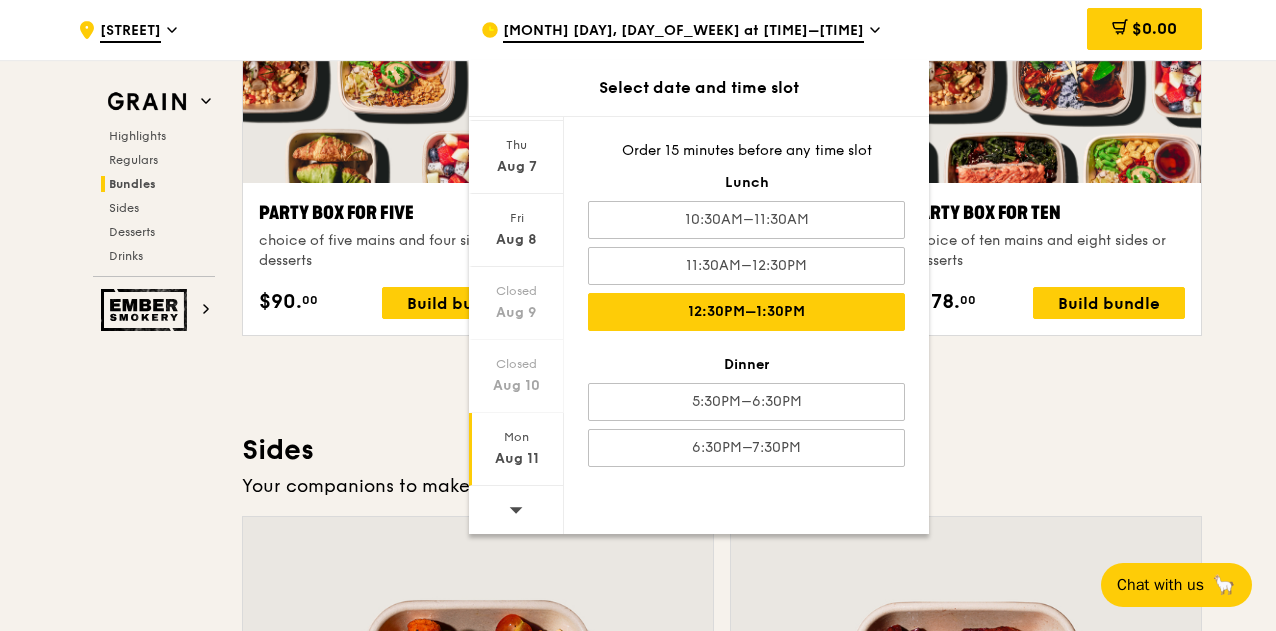 click on "12:30PM–1:30PM" at bounding box center (746, 312) 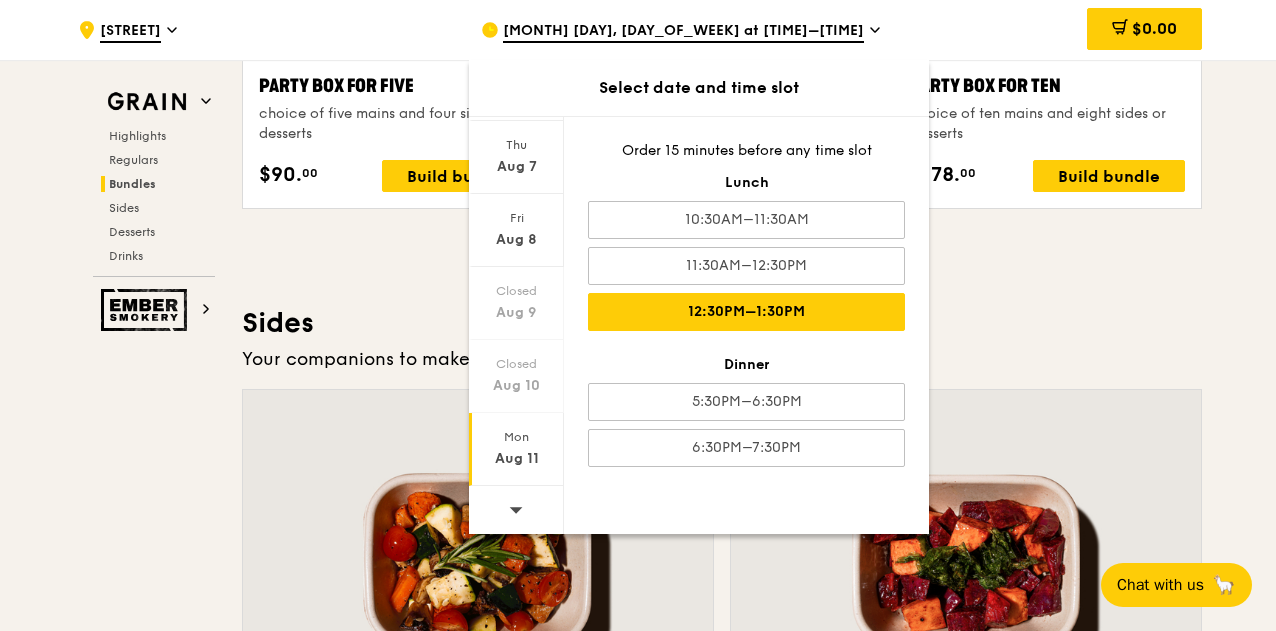 scroll, scrollTop: 4280, scrollLeft: 0, axis: vertical 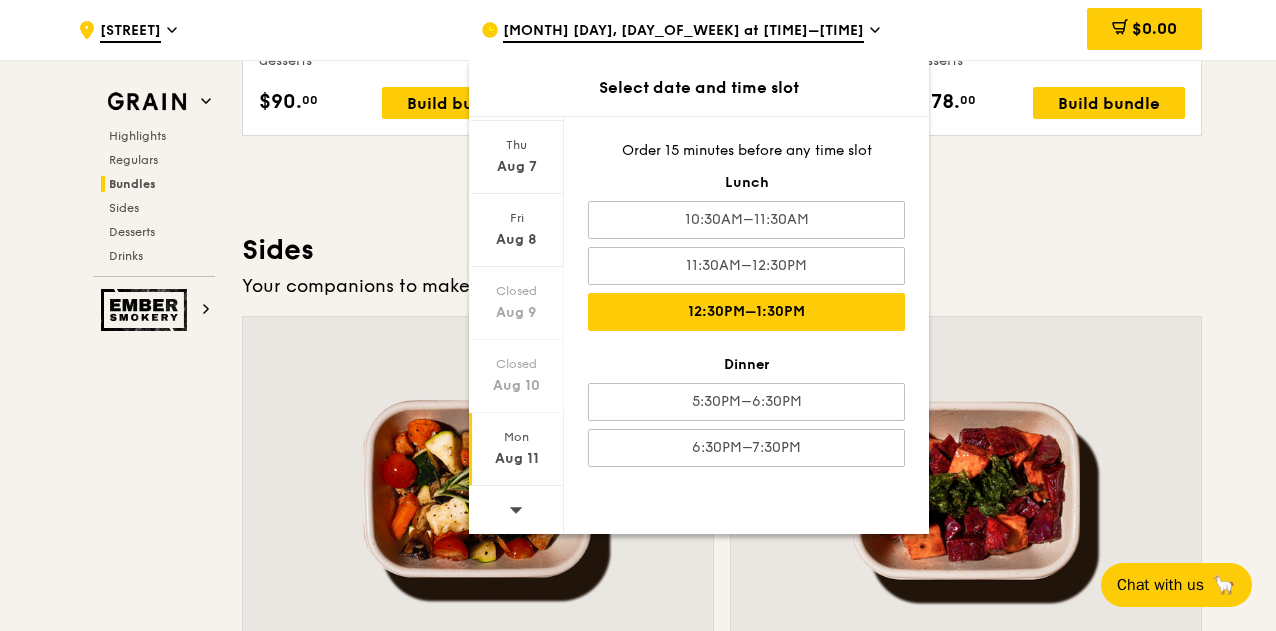 click on "Sides" at bounding box center (722, 250) 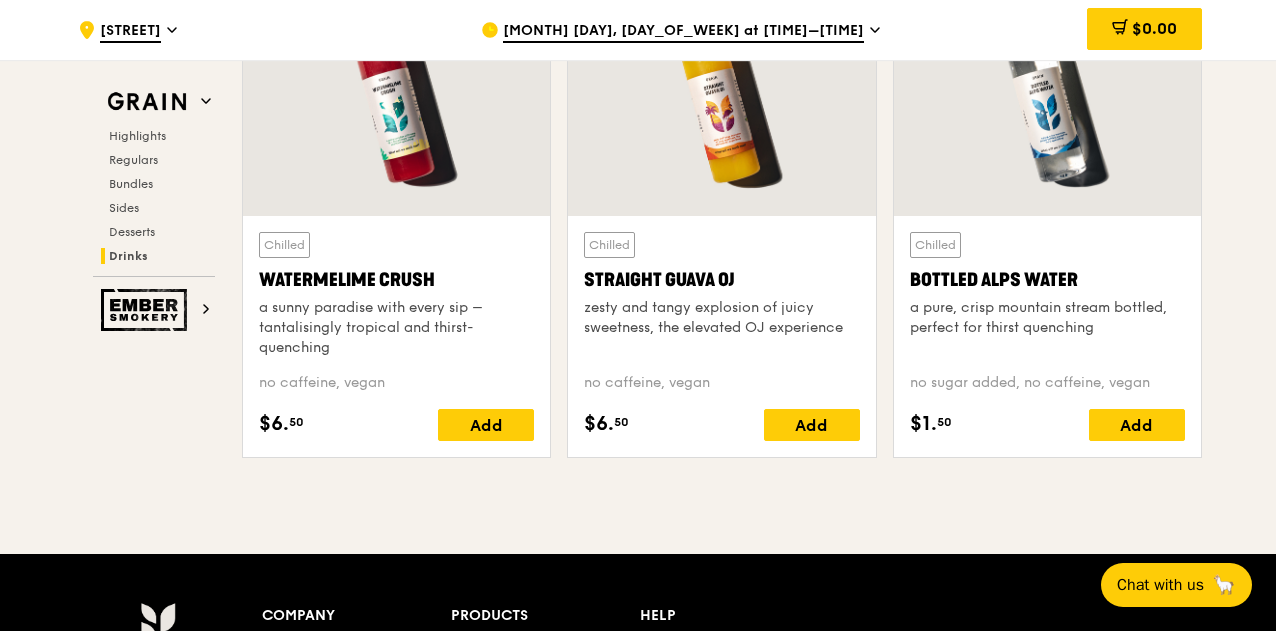 scroll, scrollTop: 8470, scrollLeft: 0, axis: vertical 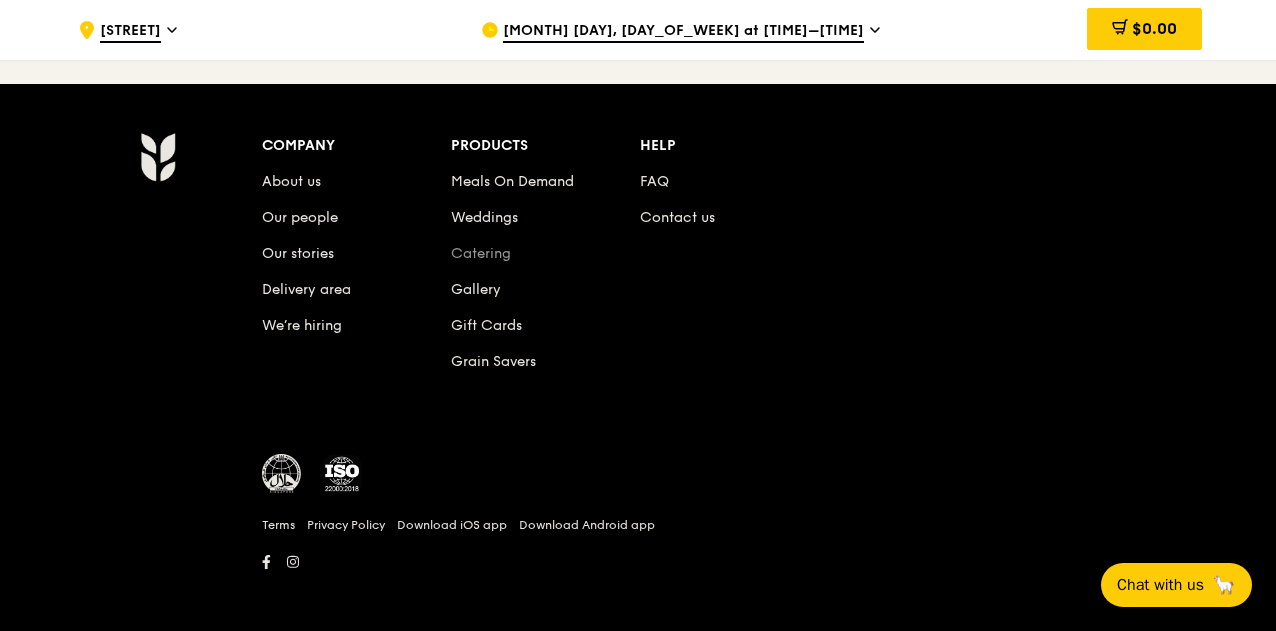 click on "Catering" at bounding box center (481, 253) 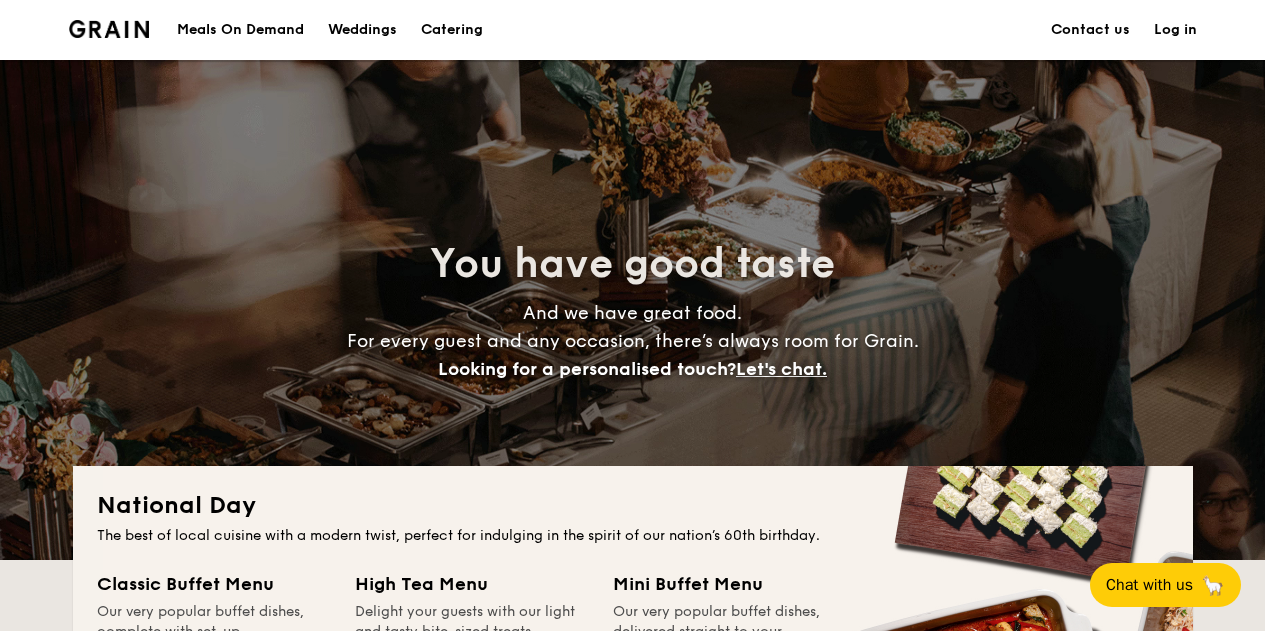 scroll, scrollTop: 400, scrollLeft: 0, axis: vertical 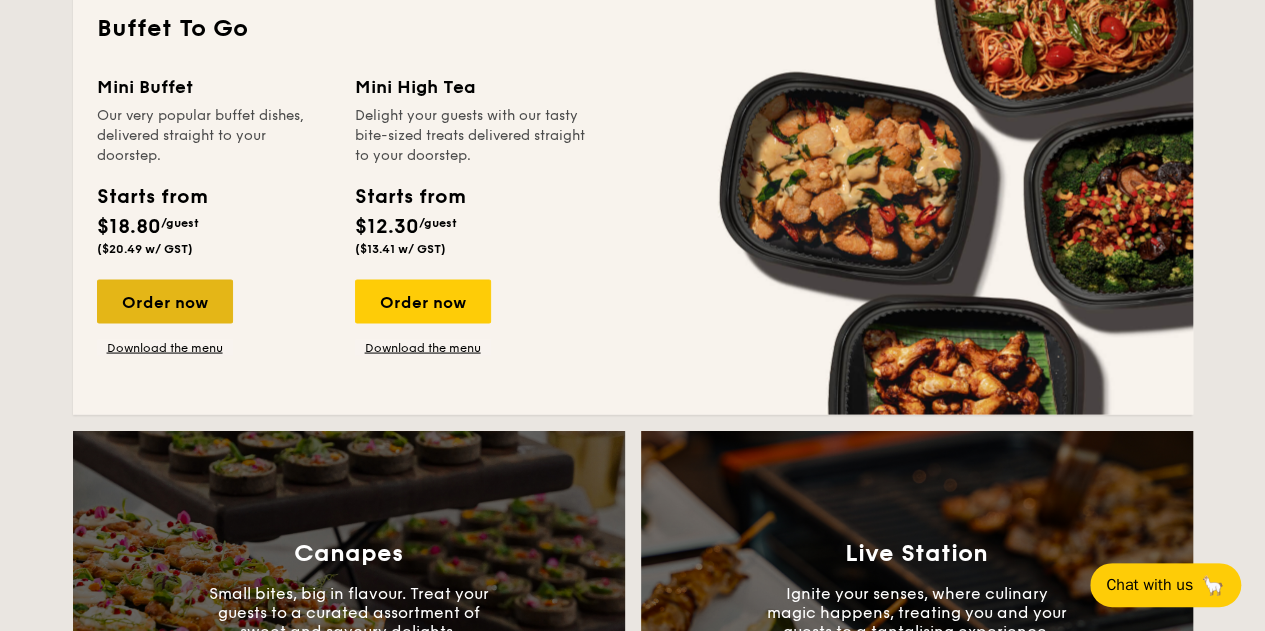 click on "Order now" at bounding box center (165, 301) 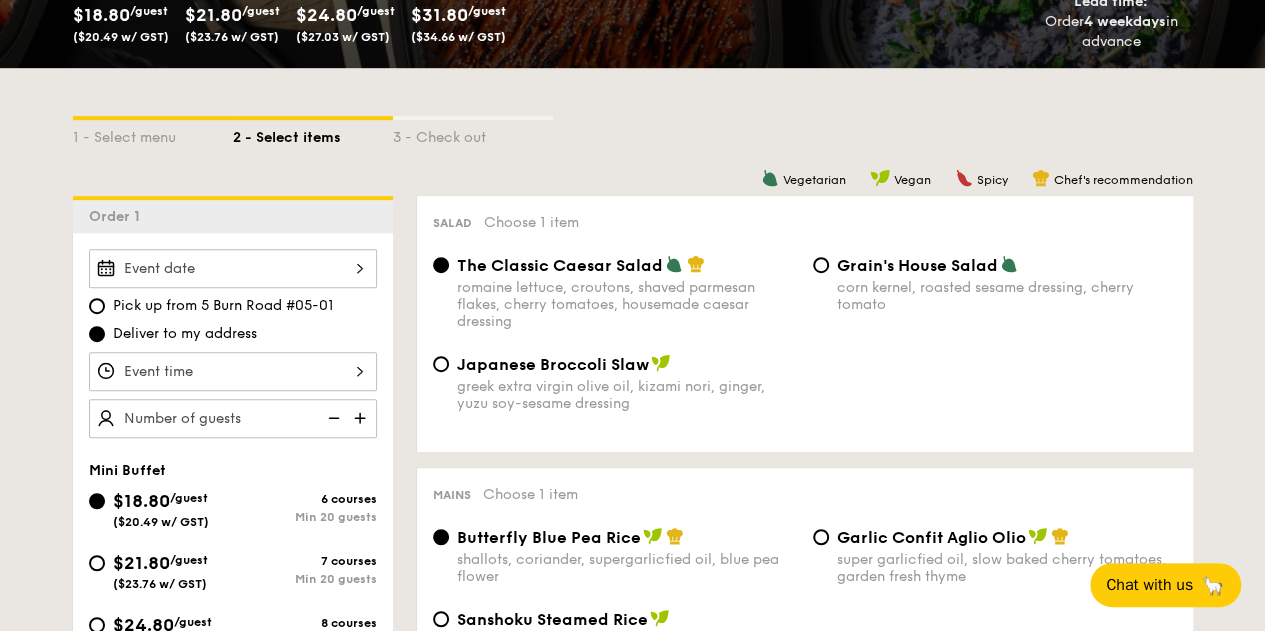 scroll, scrollTop: 400, scrollLeft: 0, axis: vertical 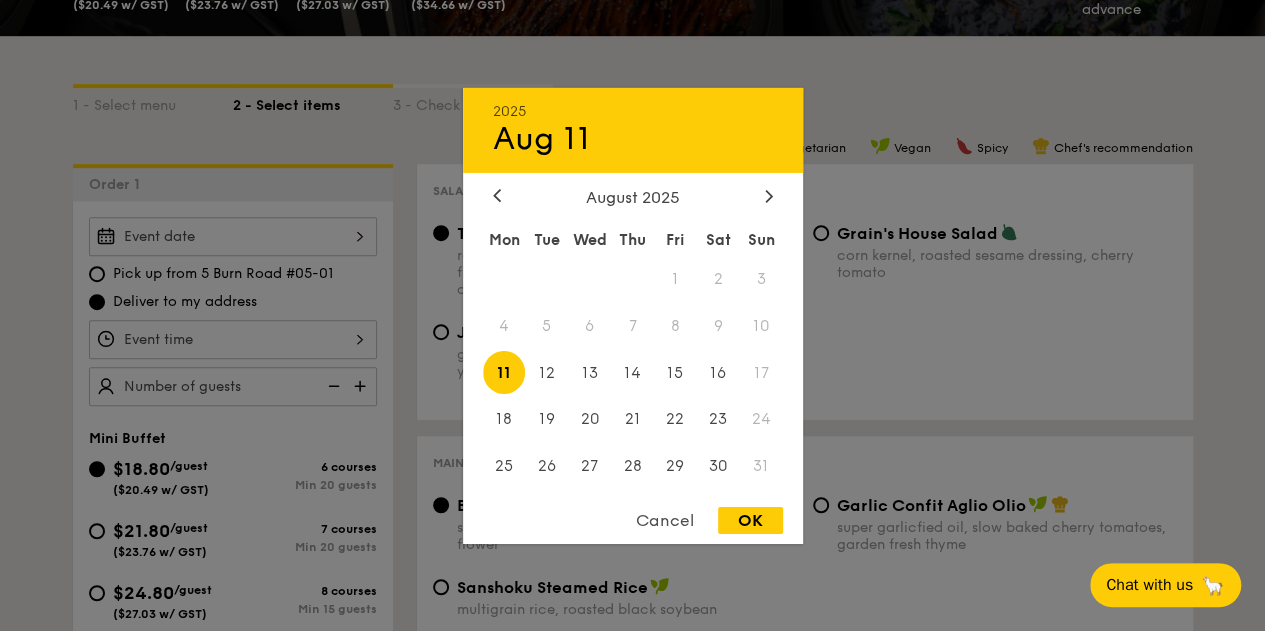 click on "2025   Aug 11       August 2025     Mon Tue Wed Thu Fri Sat Sun   1 2 3 4 5 6 7 8 9 10 11 12 13 14 15 16 17 18 19 20 21 22 23 24 25 26 27 28 29 30 31     Cancel   OK" at bounding box center (233, 236) 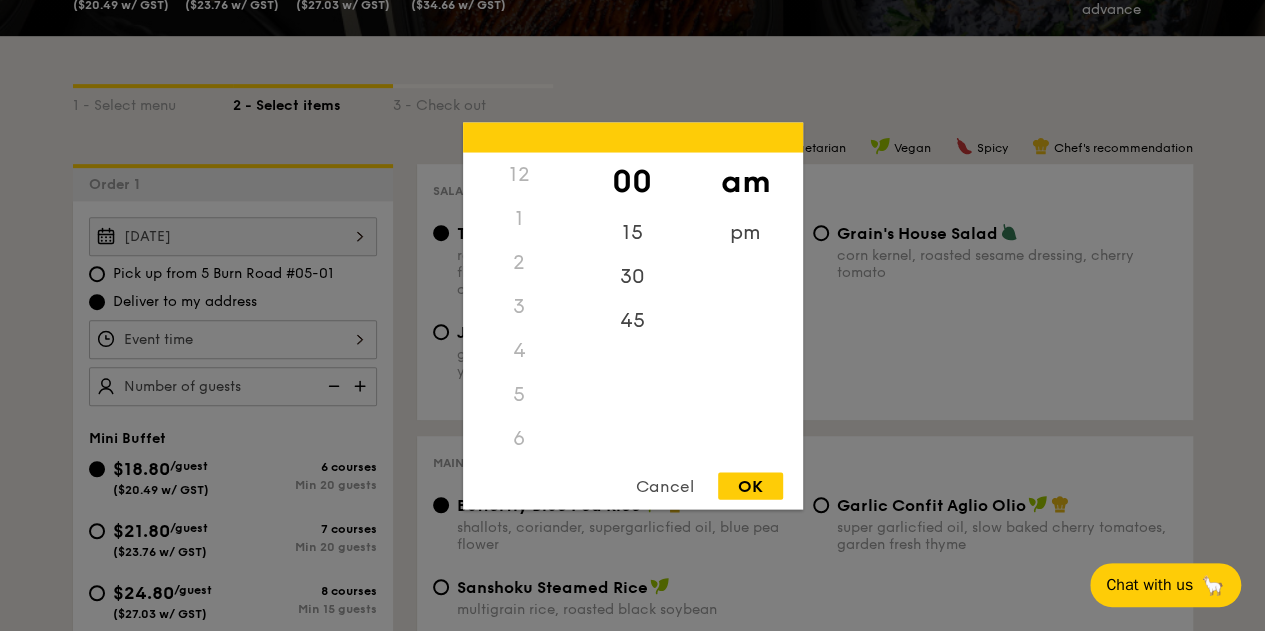 click on "12 1 2 3 4 5 6 7 8 9 10 11   00 15 30 45   am   pm   Cancel   OK" at bounding box center [233, 339] 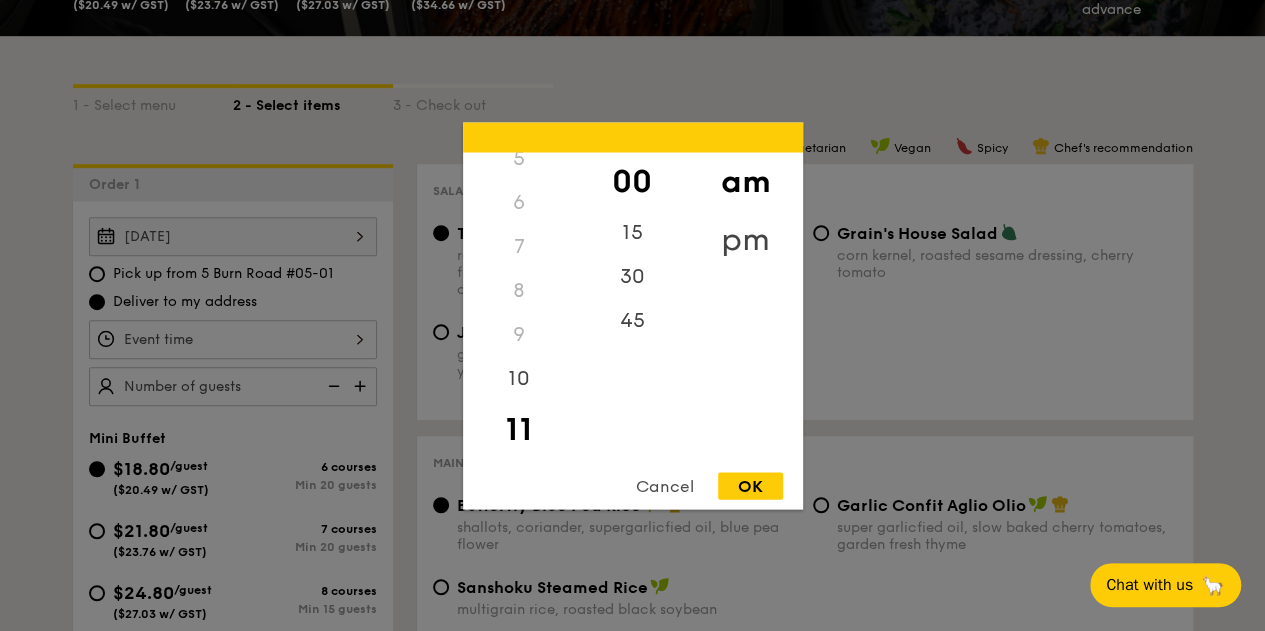 click on "pm" at bounding box center [745, 239] 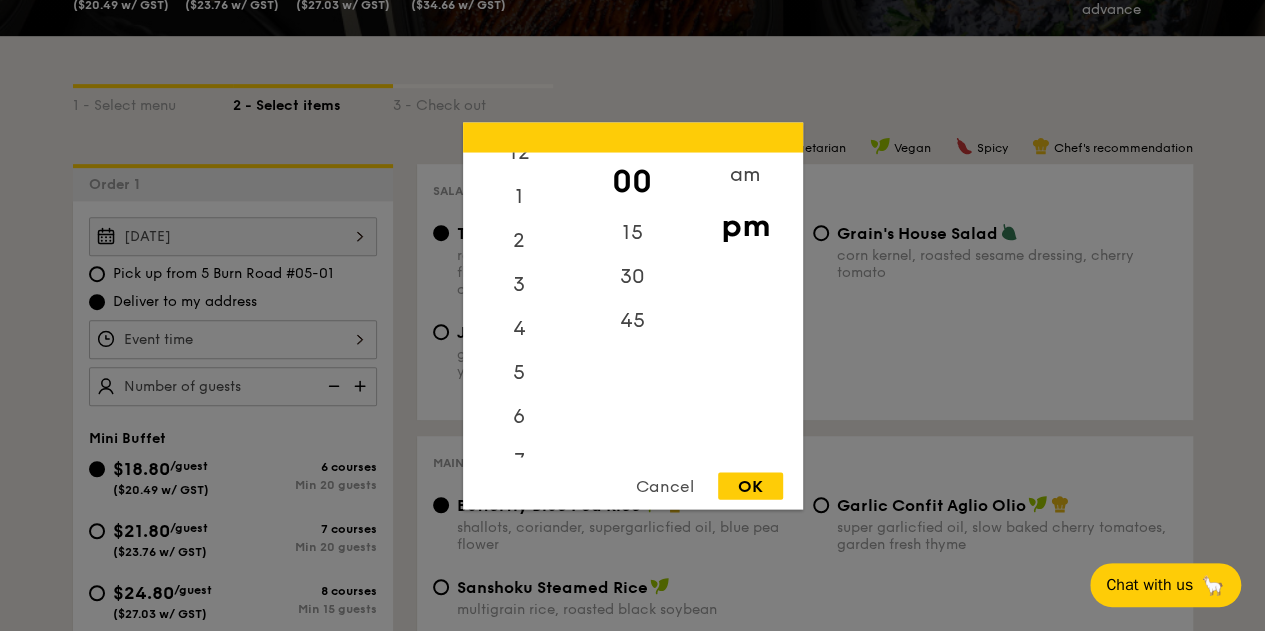 scroll, scrollTop: 0, scrollLeft: 0, axis: both 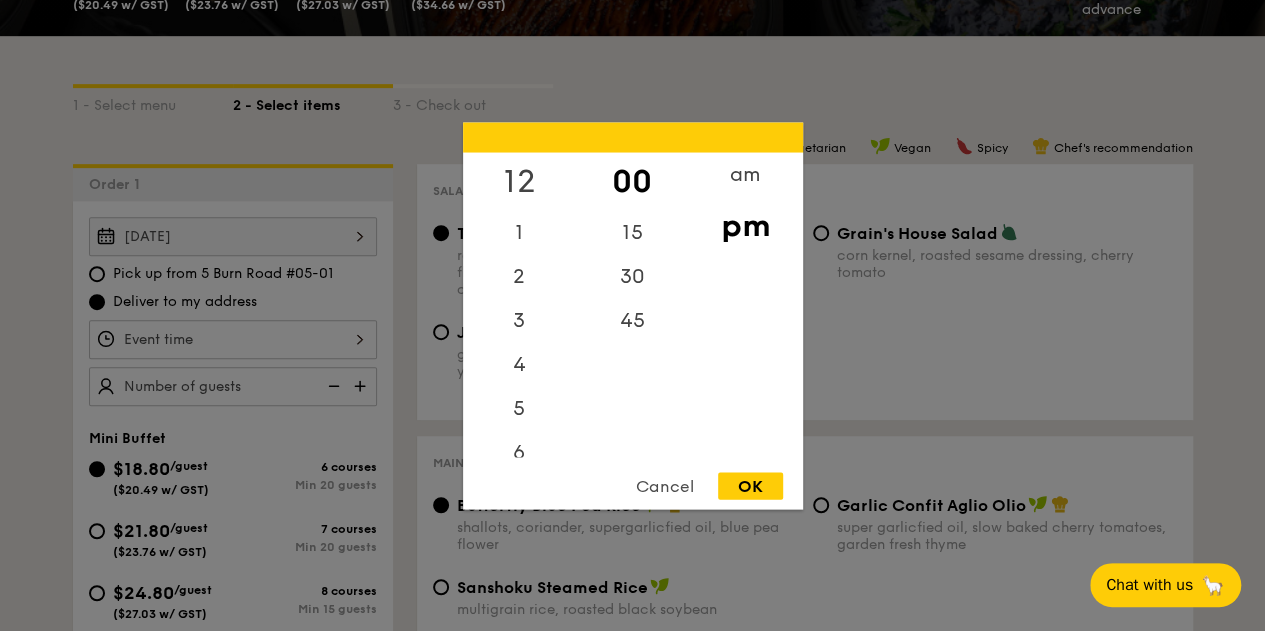 click on "12" at bounding box center (519, 181) 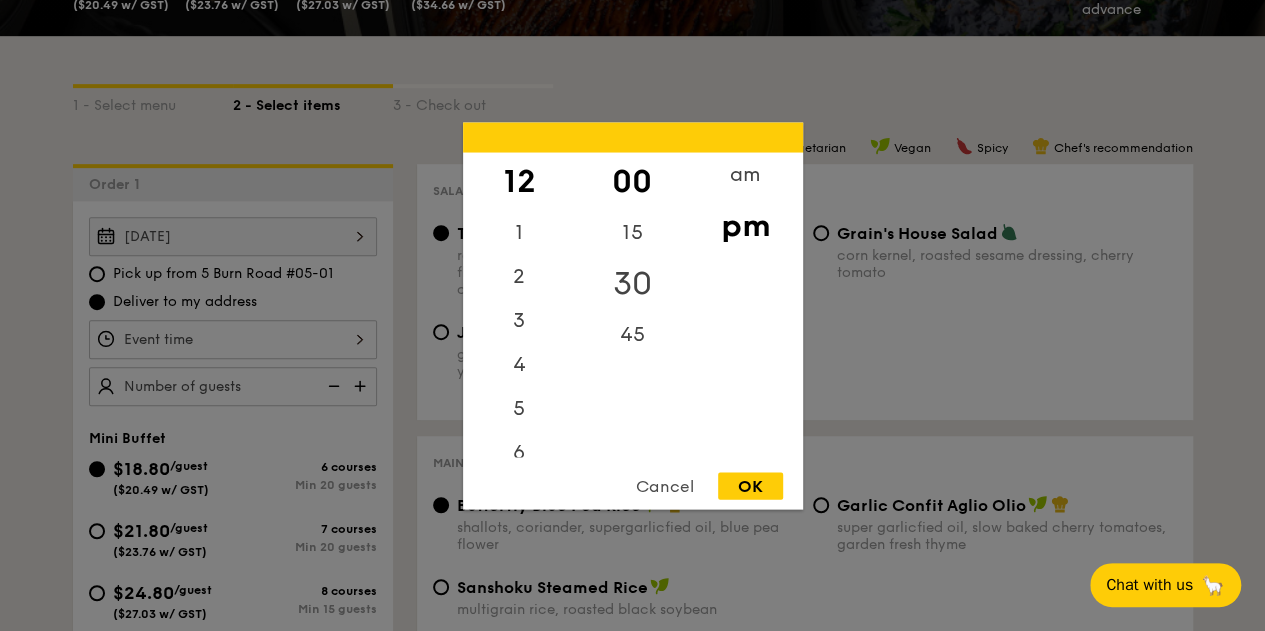 click on "30" at bounding box center (632, 283) 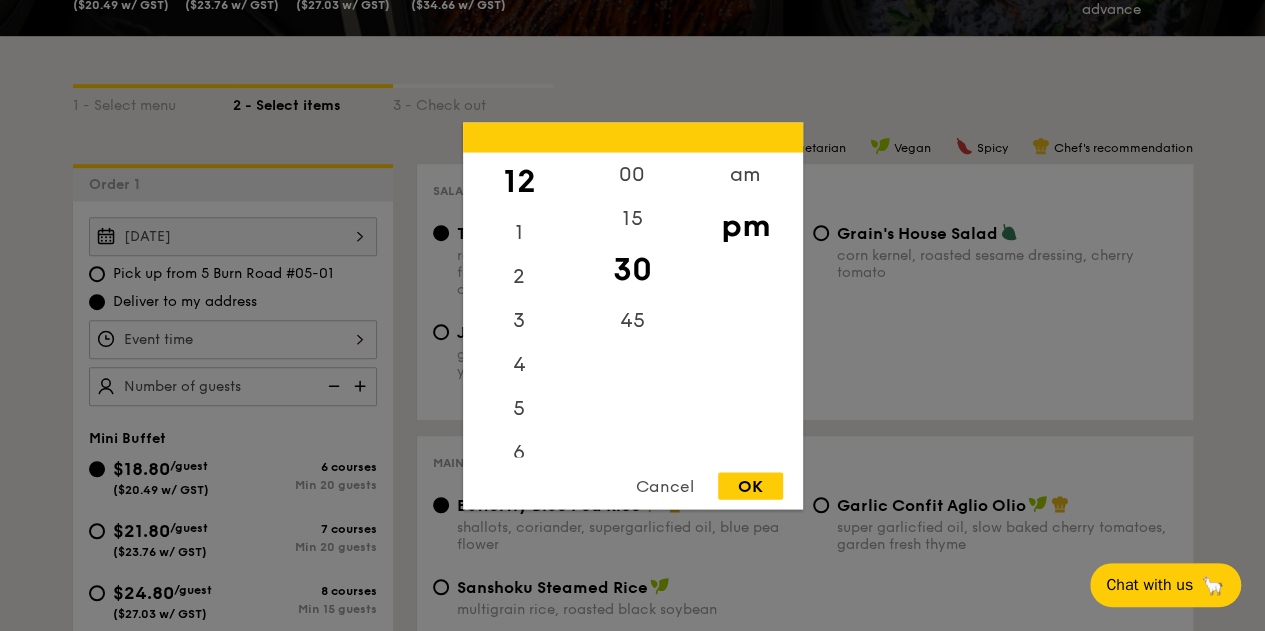 click on "OK" at bounding box center (750, 485) 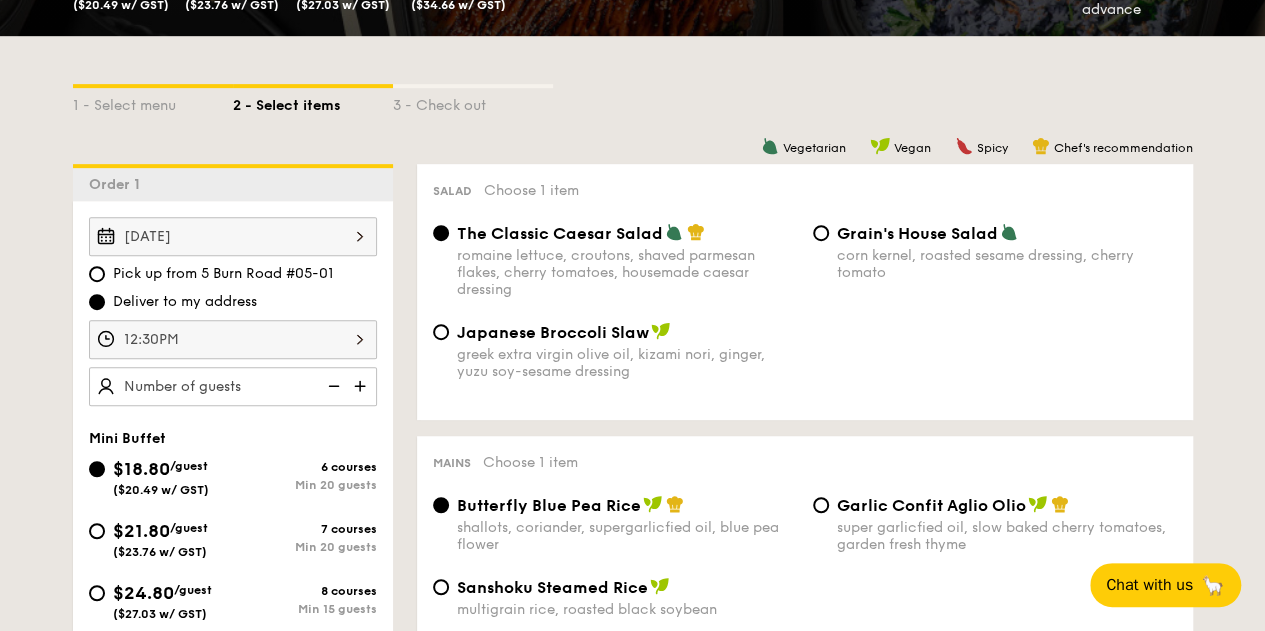 click on "Pick up from [NUMBER] [STREET] #[APT]
Deliver to my address
[TIME]
Mini Buffet
$18.80
/guest
($20.49 w/ GST)
6 courses
Min 20 guests
$21.80
/guest
($23.76 w/ GST)
7 courses
Min 20 guests
$24.80
/guest
($27.03 w/ GST)
8 courses
Min 15 guests
$31.80
/guest
($34.66 w/ GST)
9 courses
Min 10 guests
Subtotal
$0.00
Add-ons
$0.00
Delivery fee
$40.00
Total
$40.00
Total (w/ GST)
$43.60
Order 1
[TIME]" at bounding box center (632, 2032) 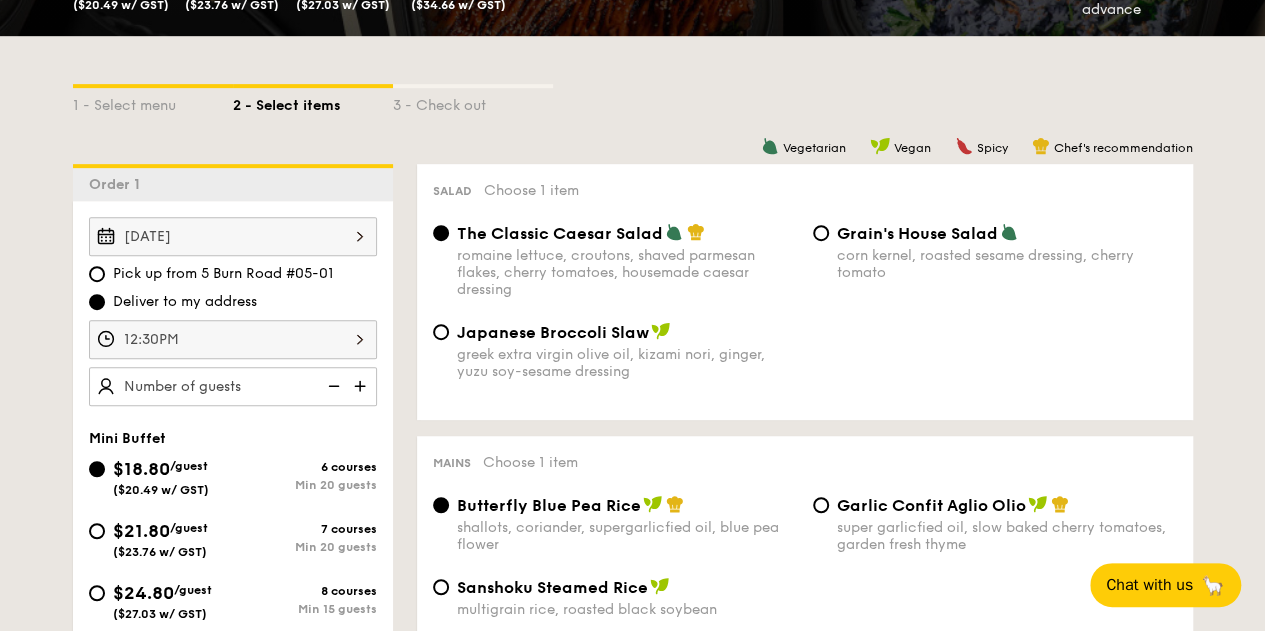 click at bounding box center [362, 386] 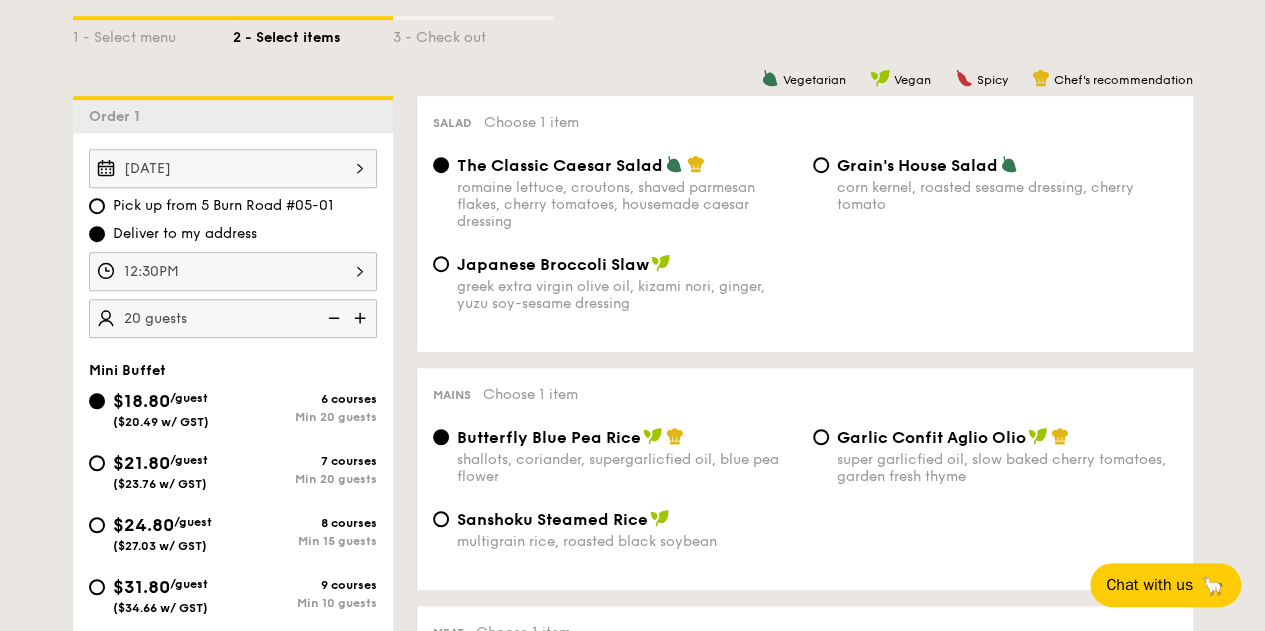 scroll, scrollTop: 500, scrollLeft: 0, axis: vertical 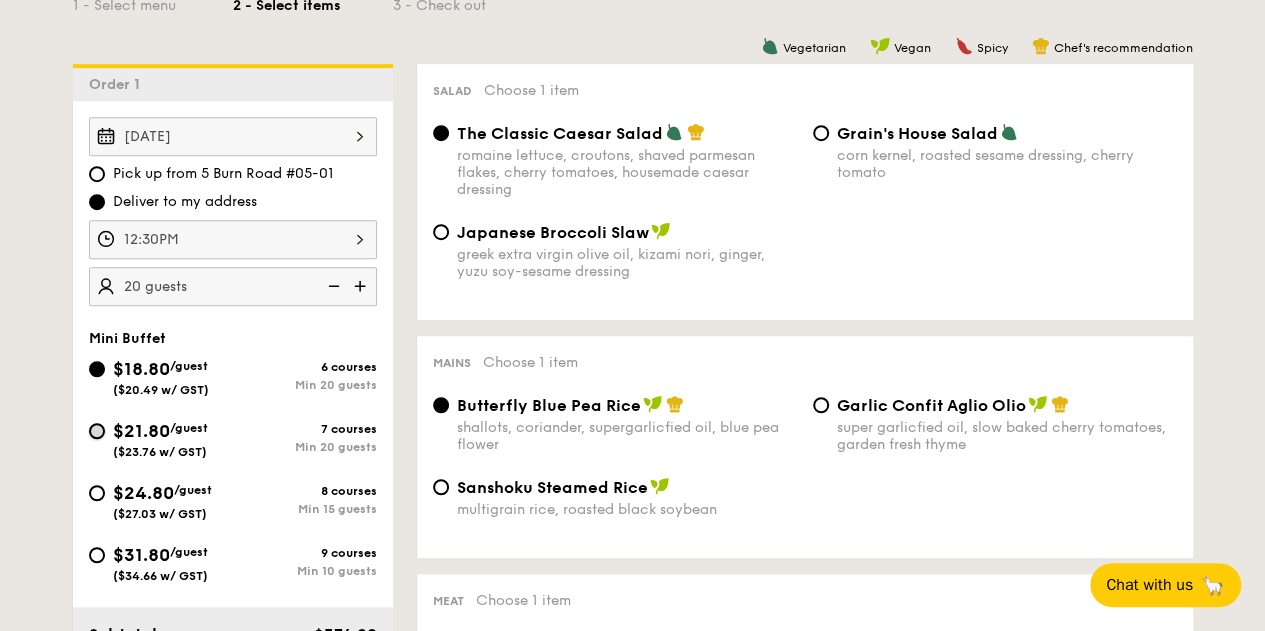 click on "$21.80
/guest
($23.76 w/ GST)
7 courses
Min 20 guests" at bounding box center (97, 431) 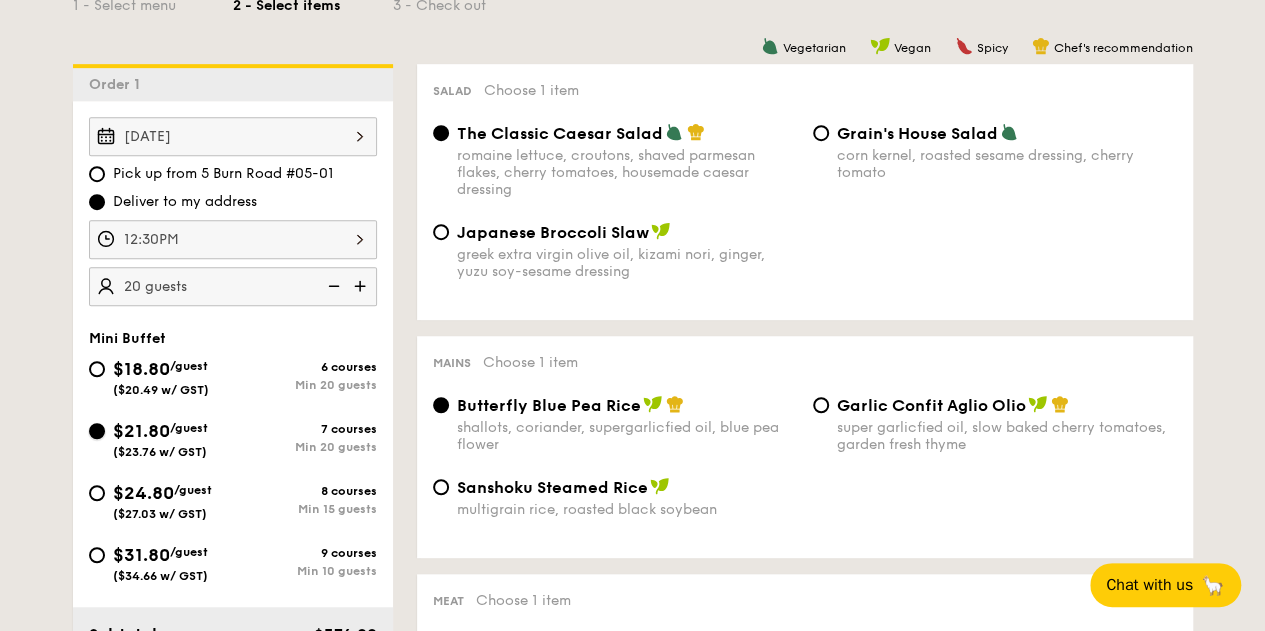 radio on "true" 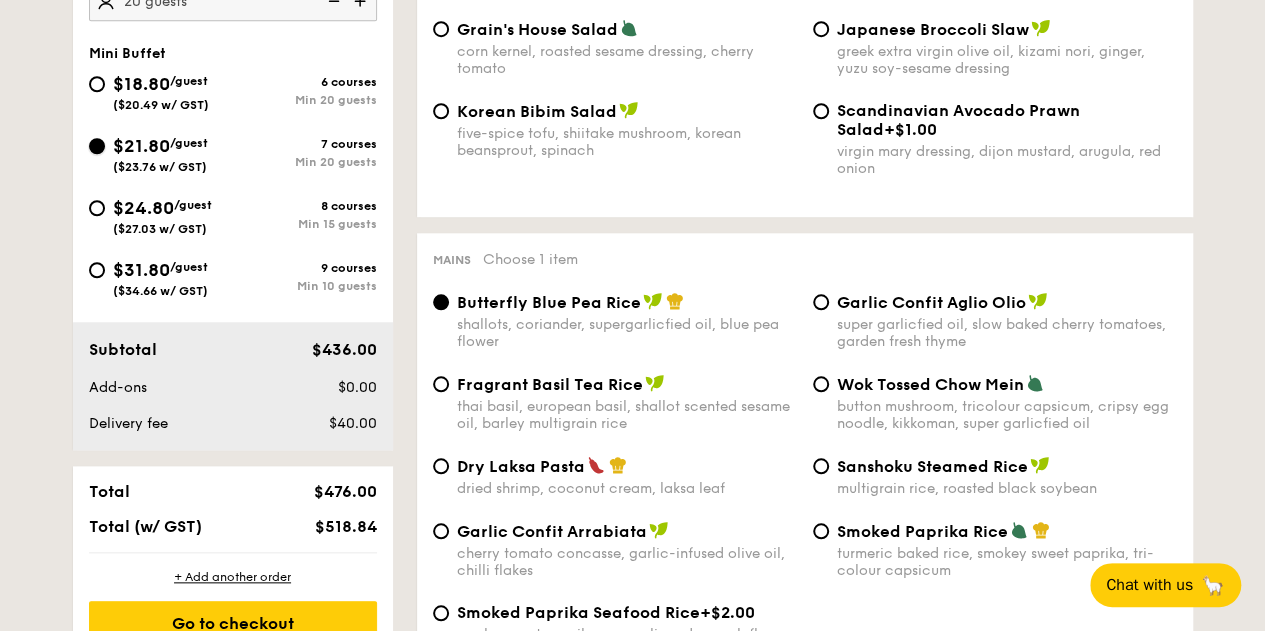 scroll, scrollTop: 800, scrollLeft: 0, axis: vertical 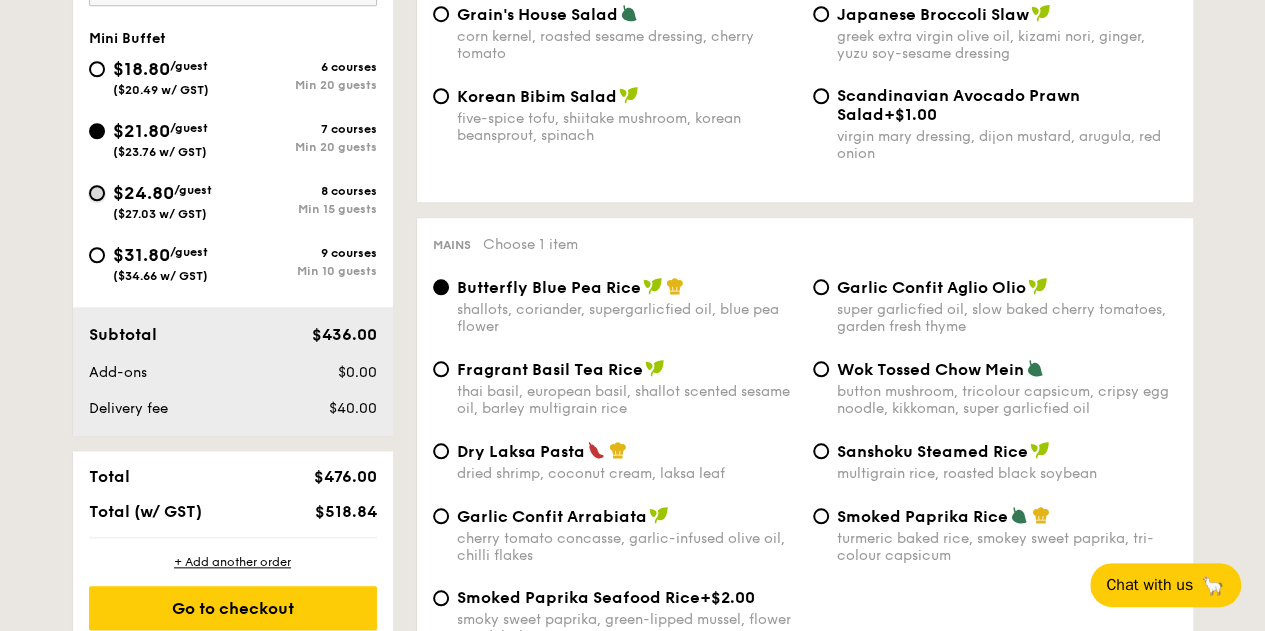 click on "$24.80
/guest
($27.03 w/ GST)
8 courses
Min 15 guests" at bounding box center (97, 193) 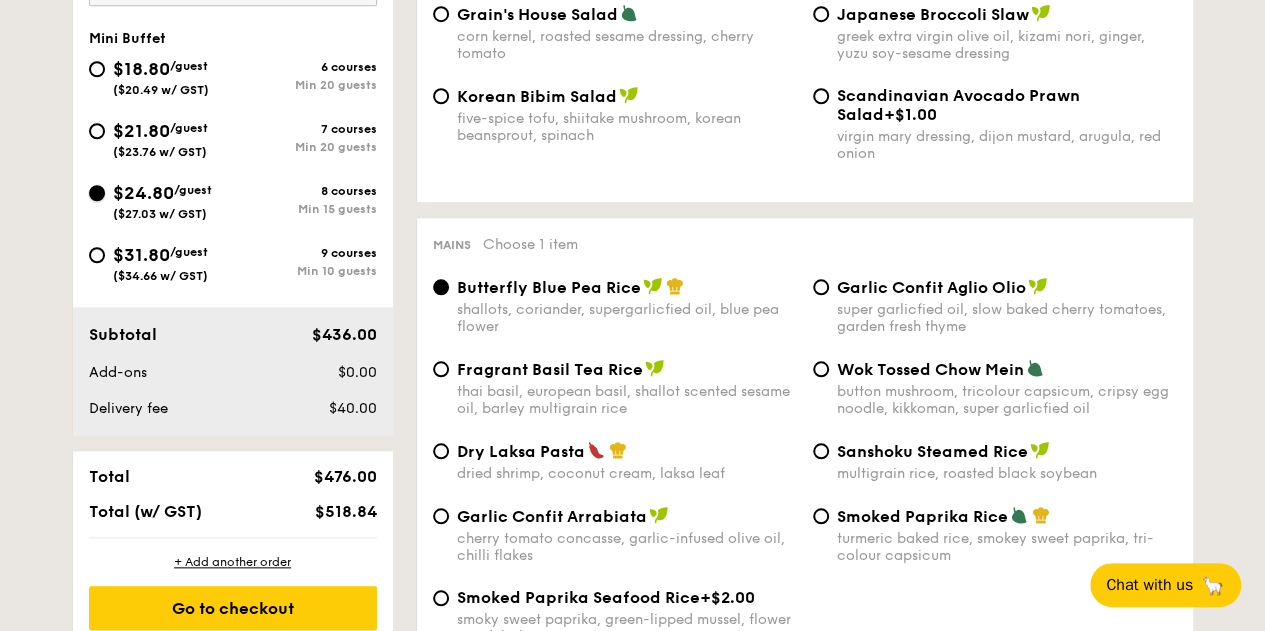 radio on "true" 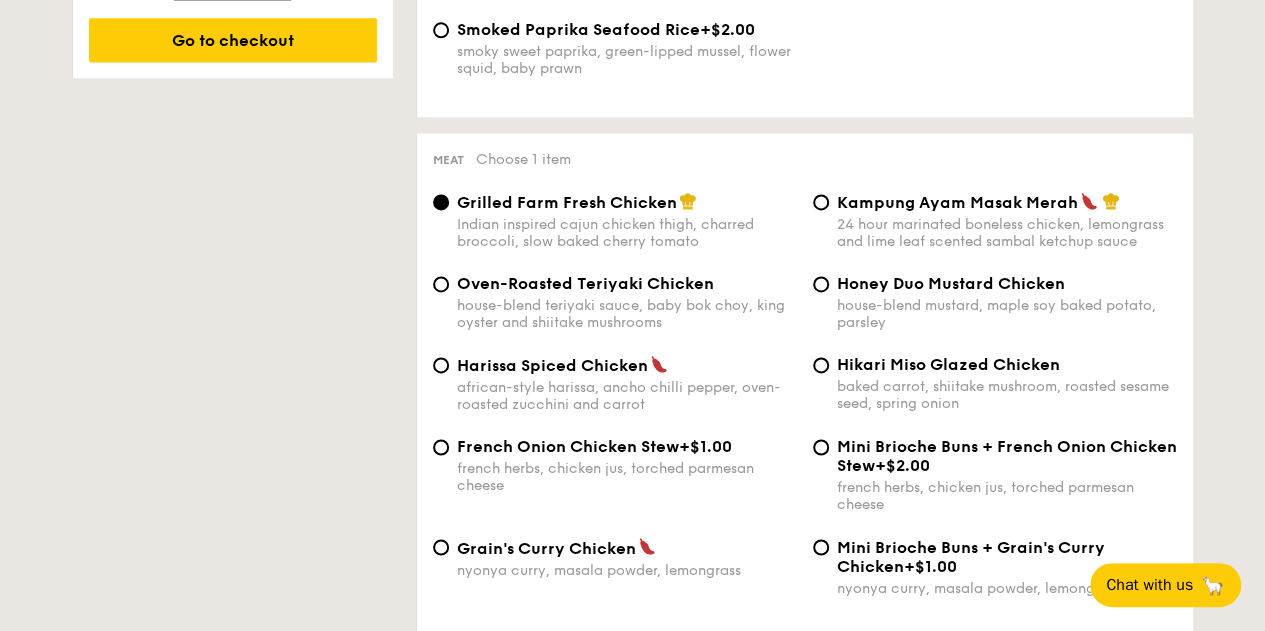 scroll, scrollTop: 1400, scrollLeft: 0, axis: vertical 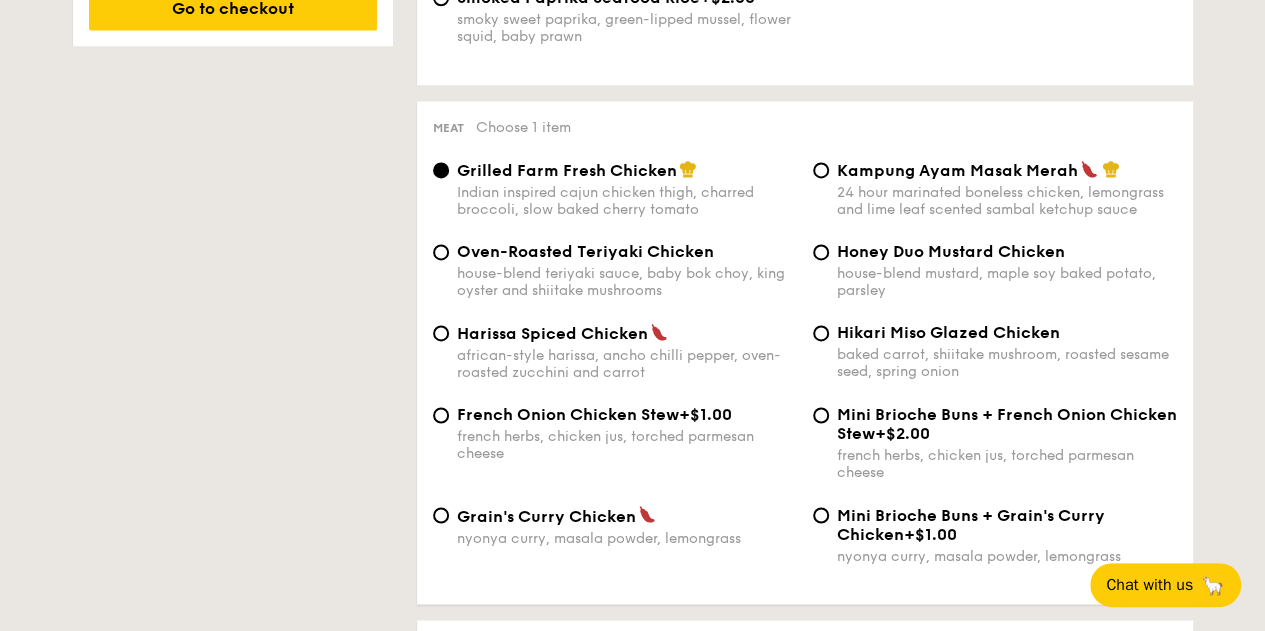 click on "Grain's Curry Chicken nyonya curry, masala powder, lemongrass" at bounding box center (615, 525) 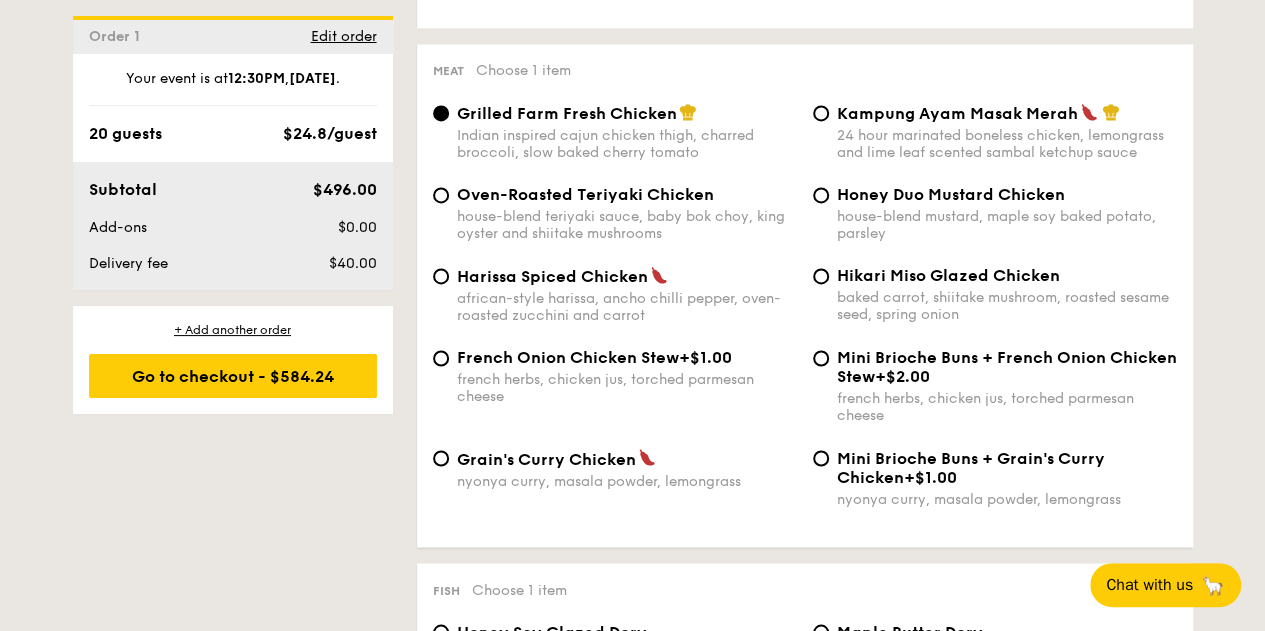 scroll, scrollTop: 1500, scrollLeft: 0, axis: vertical 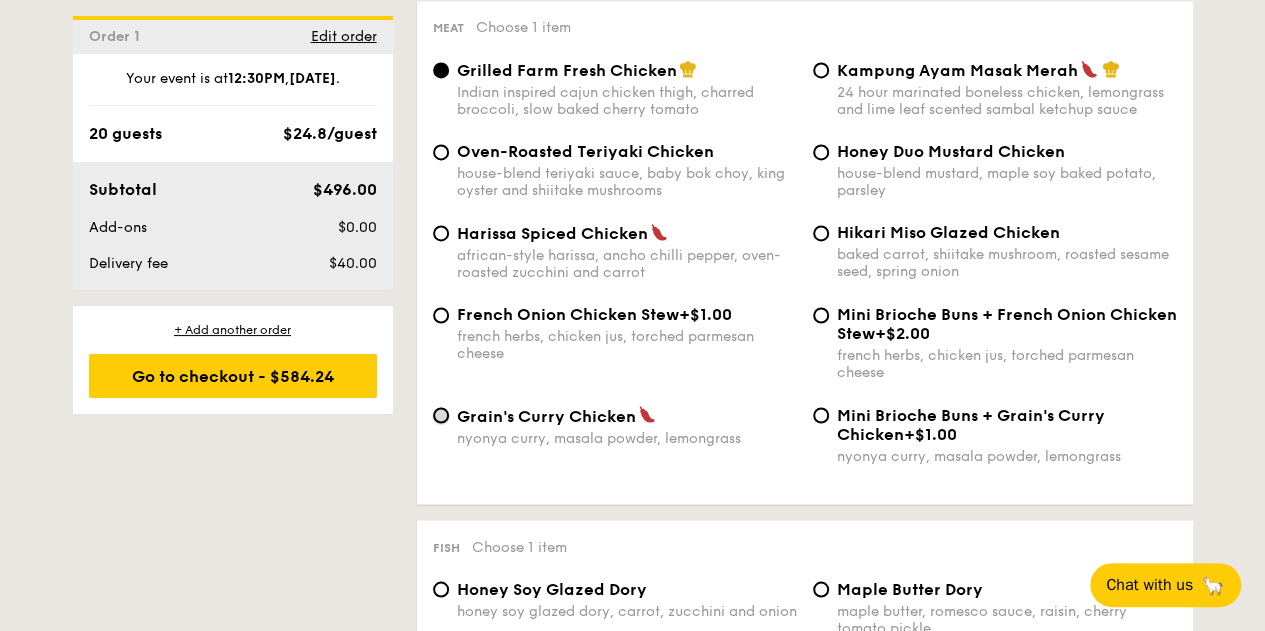 click on "Grain's Curry Chicken nyonya curry, masala powder, lemongrass" at bounding box center (441, 415) 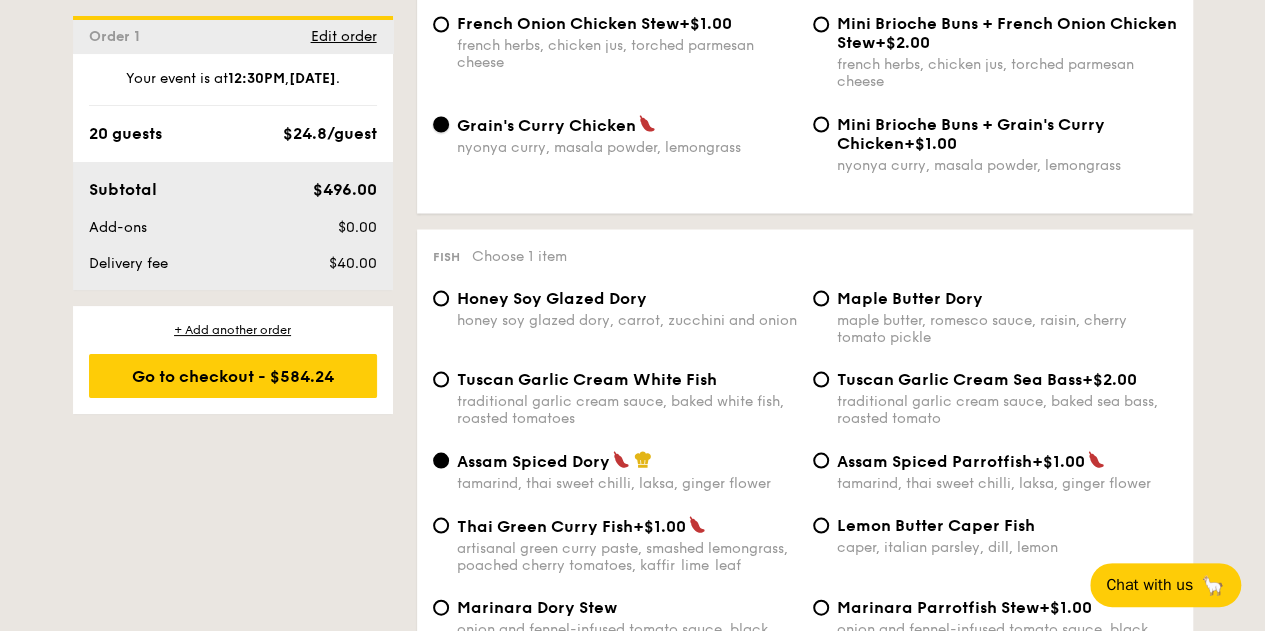 scroll, scrollTop: 1900, scrollLeft: 0, axis: vertical 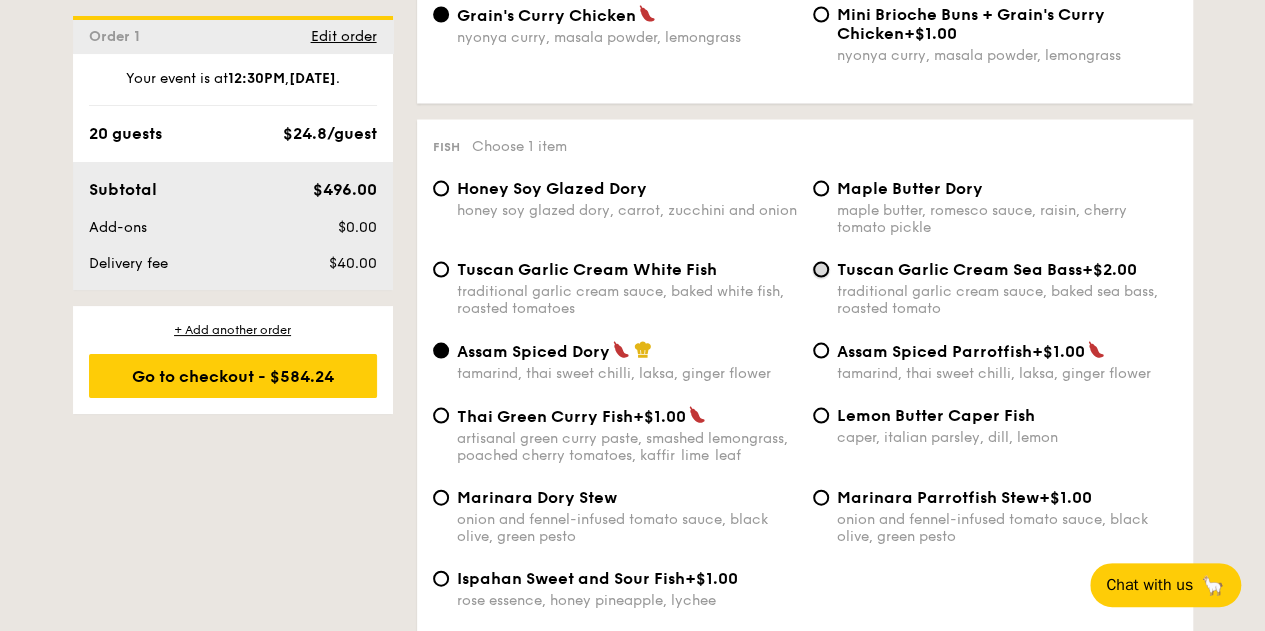 click on "Tuscan Garlic Cream Sea Bass
+$2.00
traditional garlic cream sauce, baked sea bass, roasted tomato" at bounding box center [821, 270] 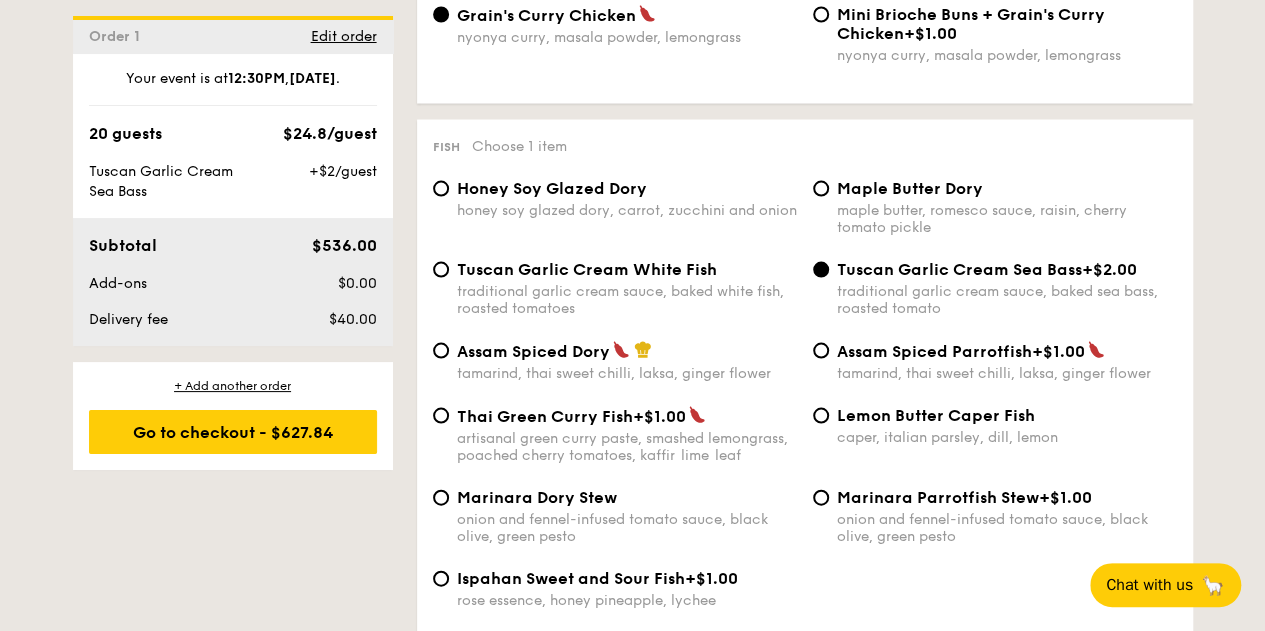 click on "Honey Soy Glazed Dory honey soy glazed dory, carrot, zucchini and onion" at bounding box center (615, 199) 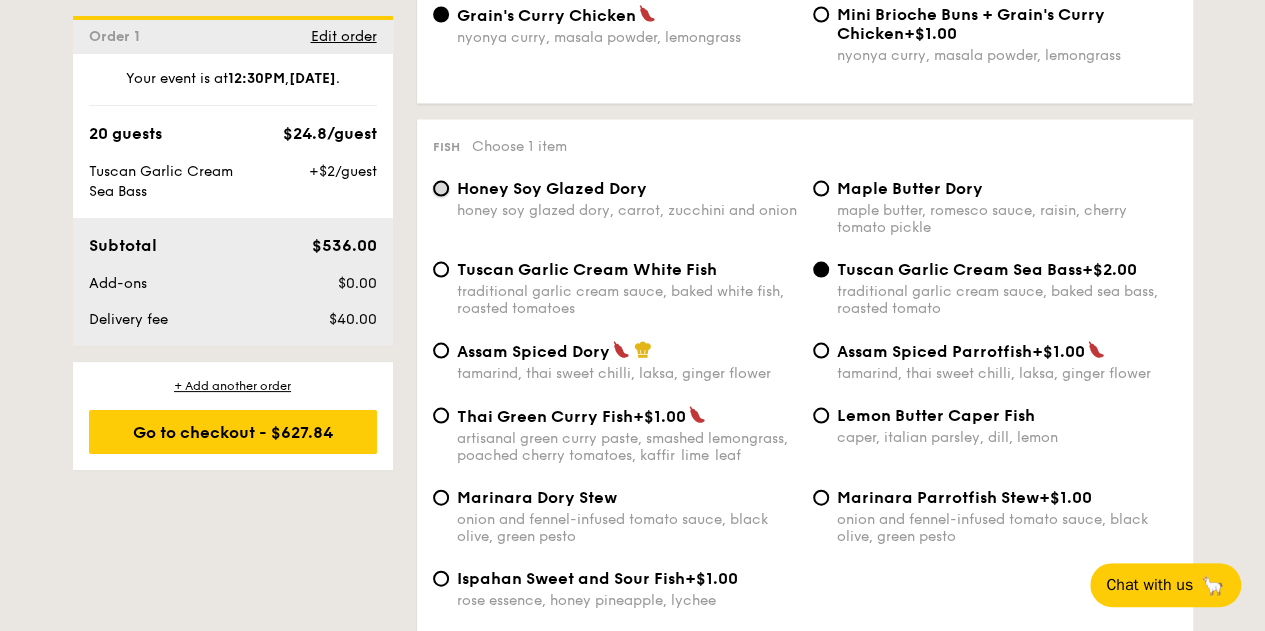 click on "Honey Soy Glazed Dory honey soy glazed dory, carrot, zucchini and onion" at bounding box center (441, 189) 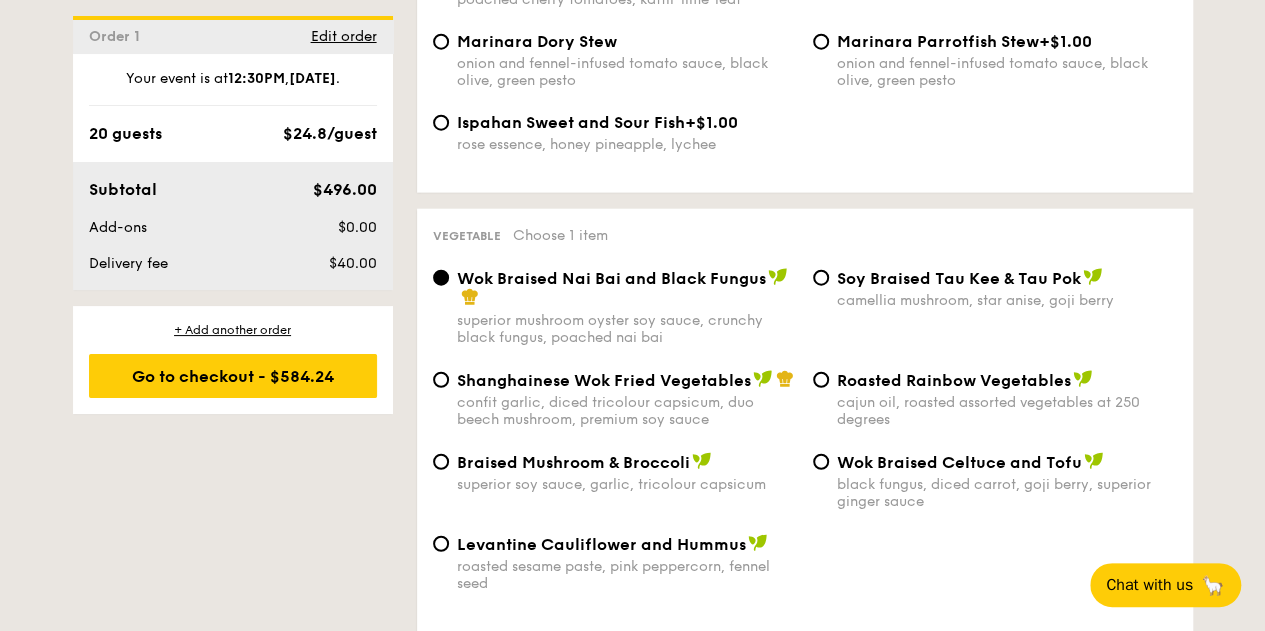 scroll, scrollTop: 2400, scrollLeft: 0, axis: vertical 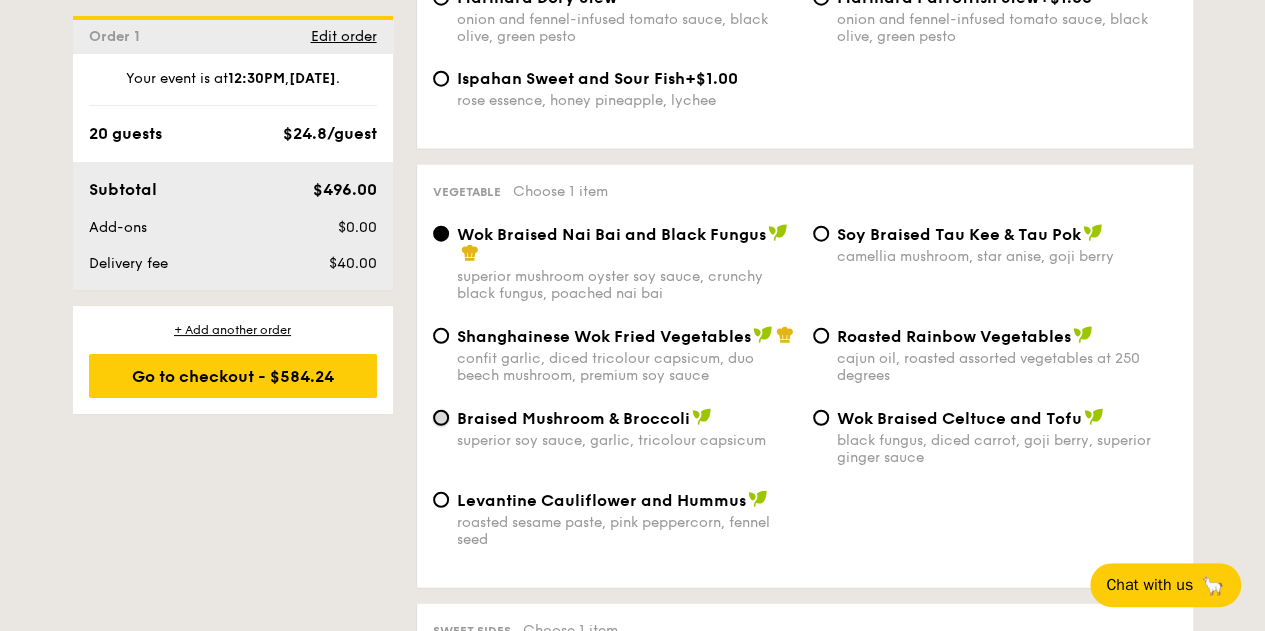 click on "Braised Mushroom & Broccoli superior soy sauce, garlic, tricolour capsicum" at bounding box center [441, 418] 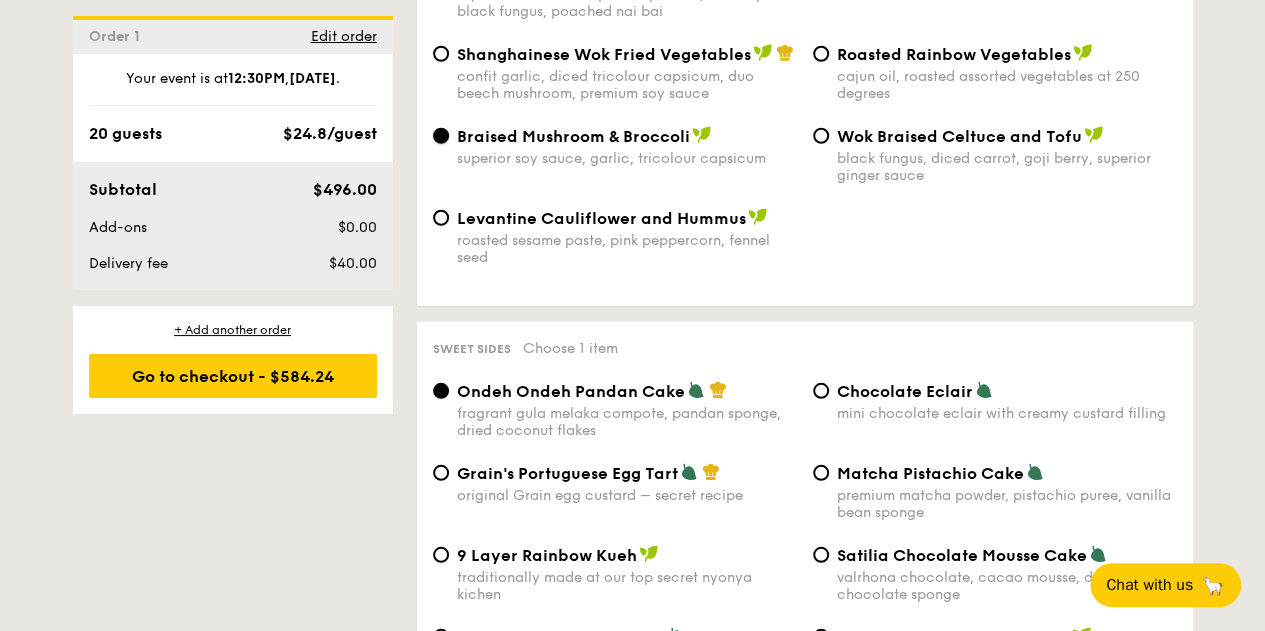 scroll, scrollTop: 2700, scrollLeft: 0, axis: vertical 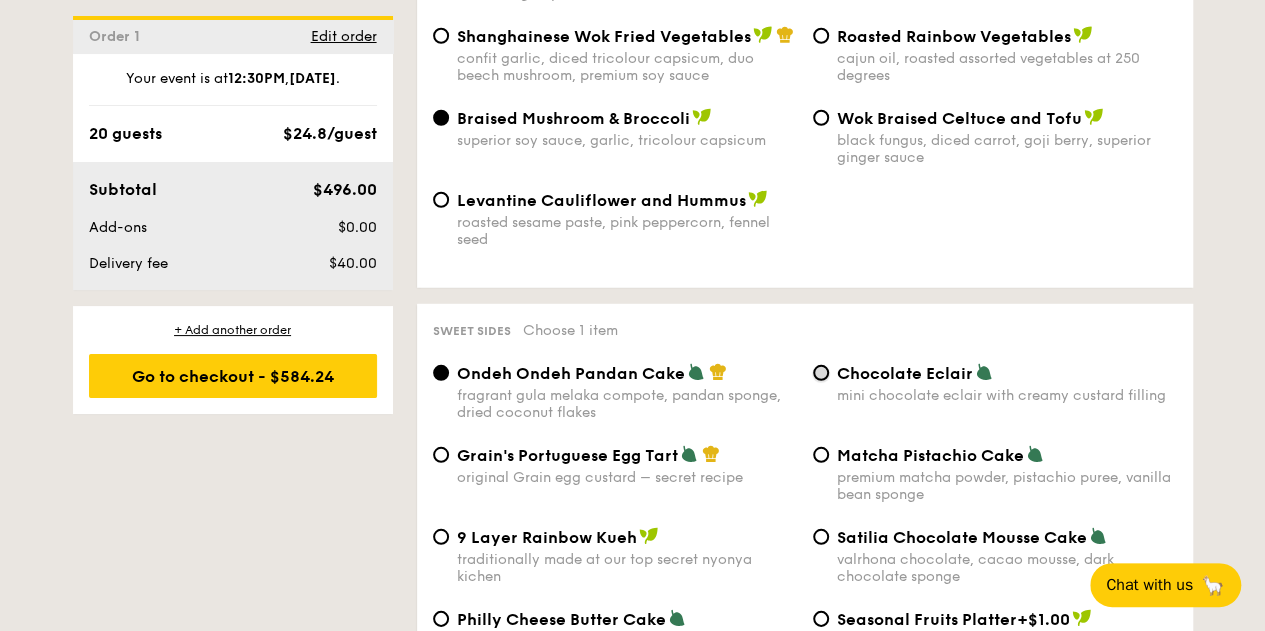 click on "Chocolate Eclair mini chocolate eclair with creamy custard filling" at bounding box center (821, 373) 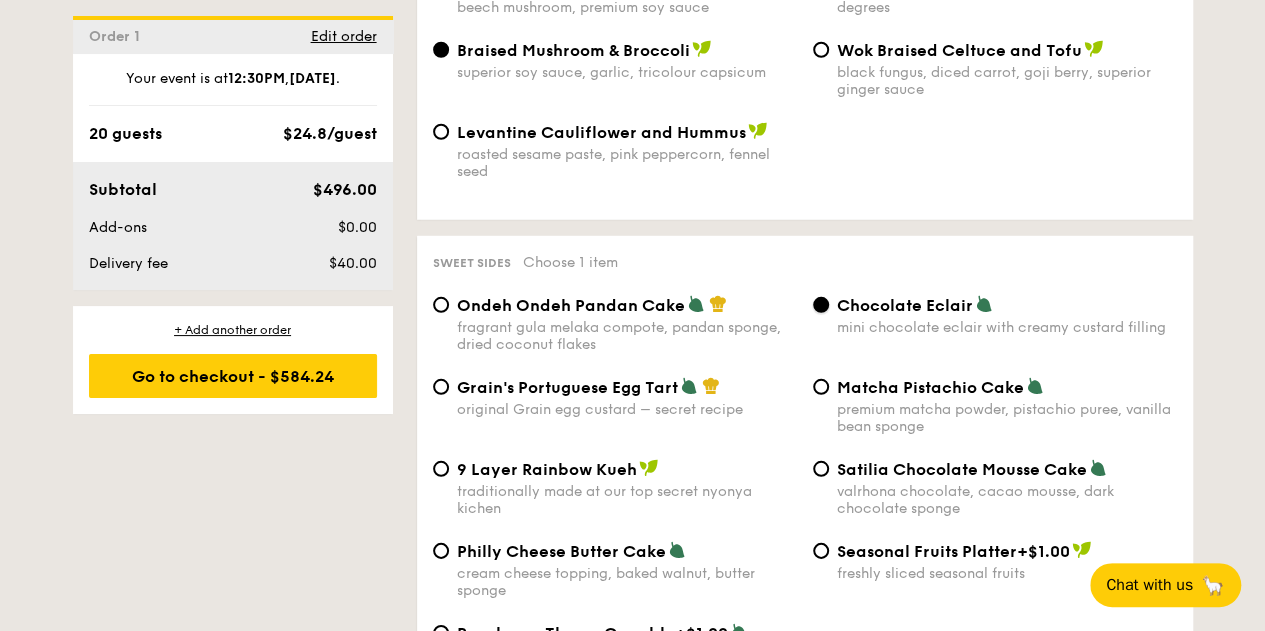 scroll, scrollTop: 2800, scrollLeft: 0, axis: vertical 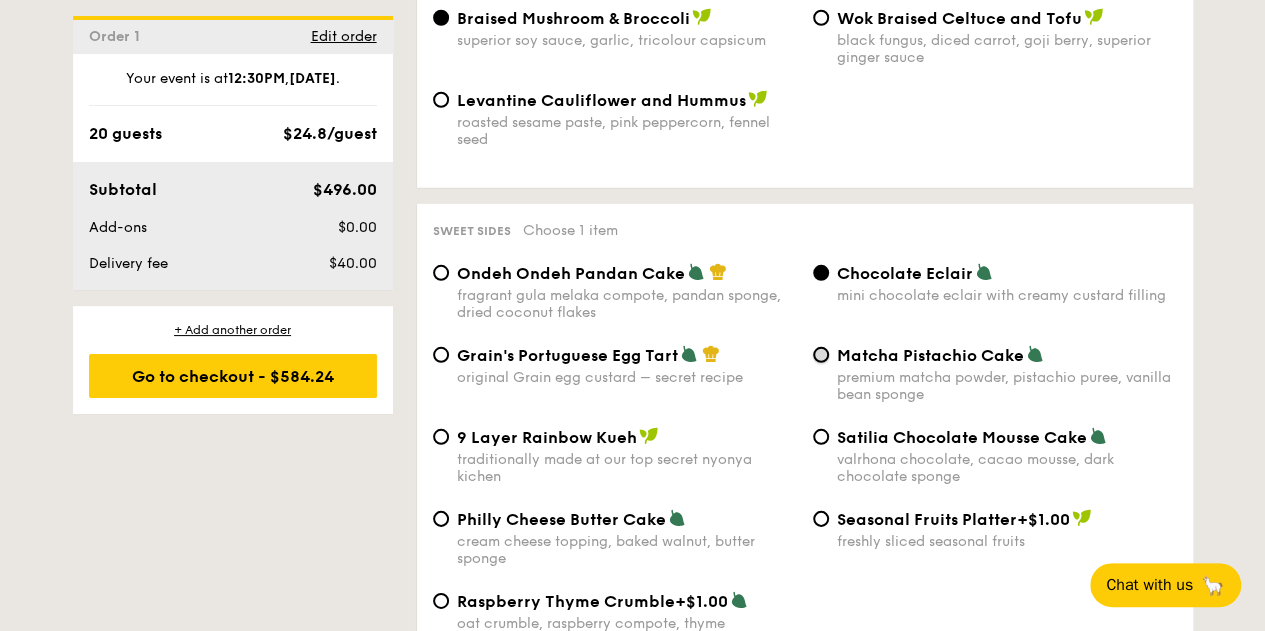 click on "Matcha Pistachio Cake premium matcha powder, pistachio puree, vanilla bean sponge" at bounding box center (821, 355) 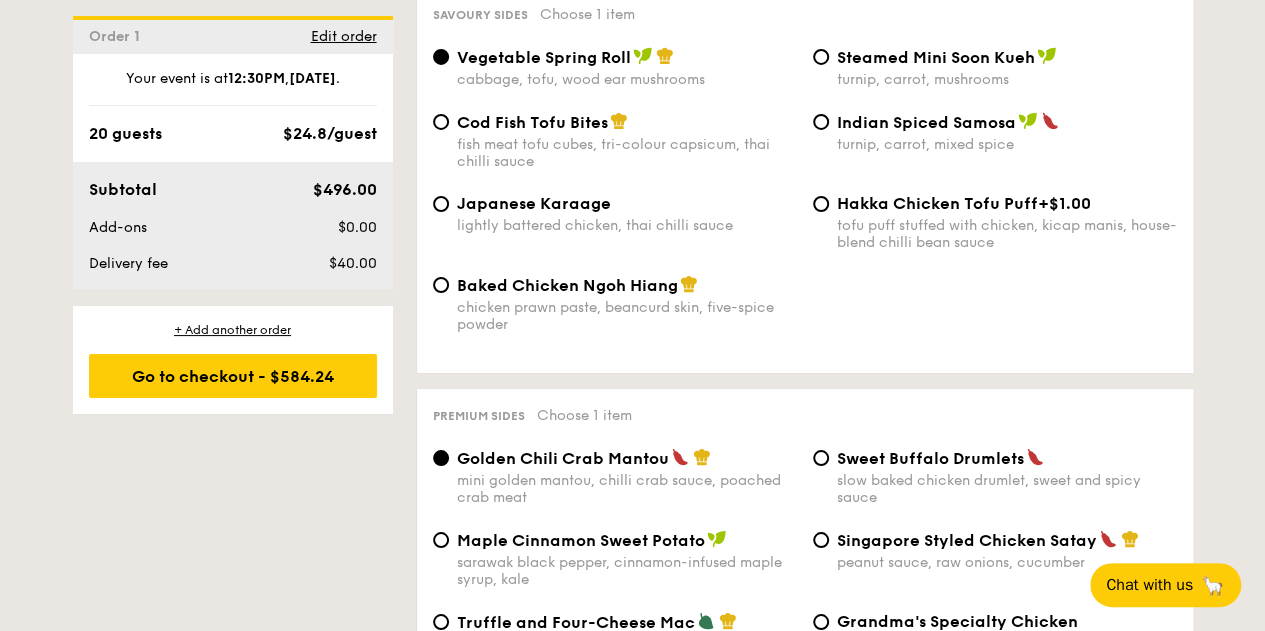 scroll, scrollTop: 3600, scrollLeft: 0, axis: vertical 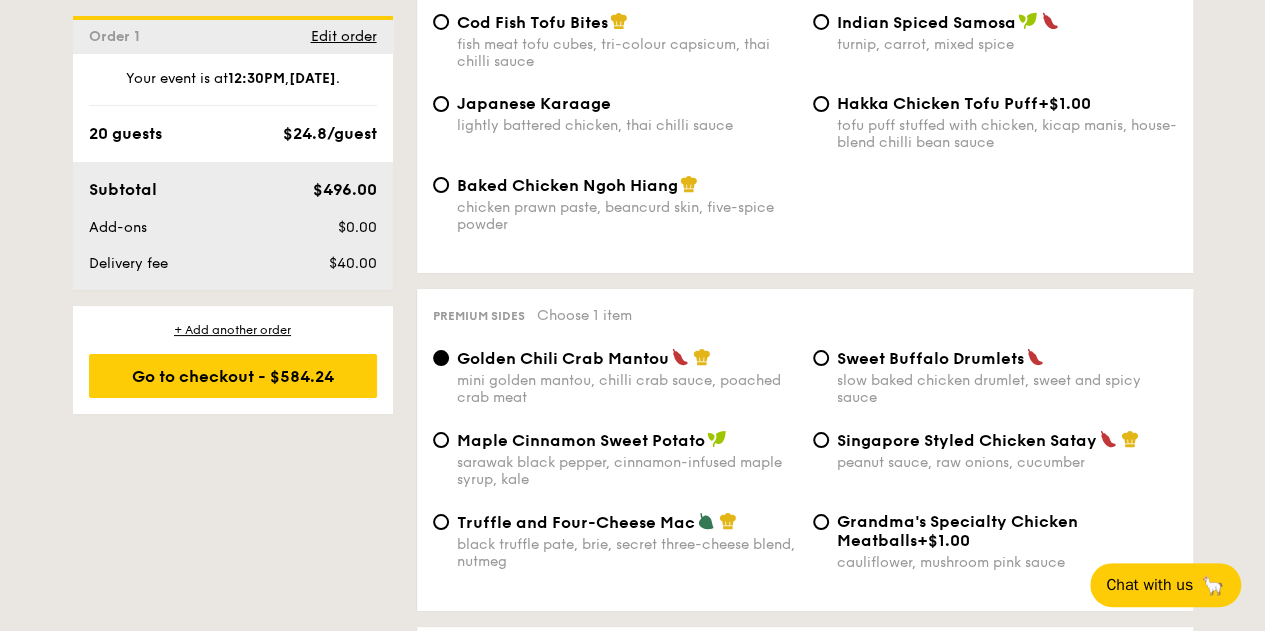 click on "Singapore Styled Chicken Satay peanut sauce, raw onions, cucumber" at bounding box center [995, 450] 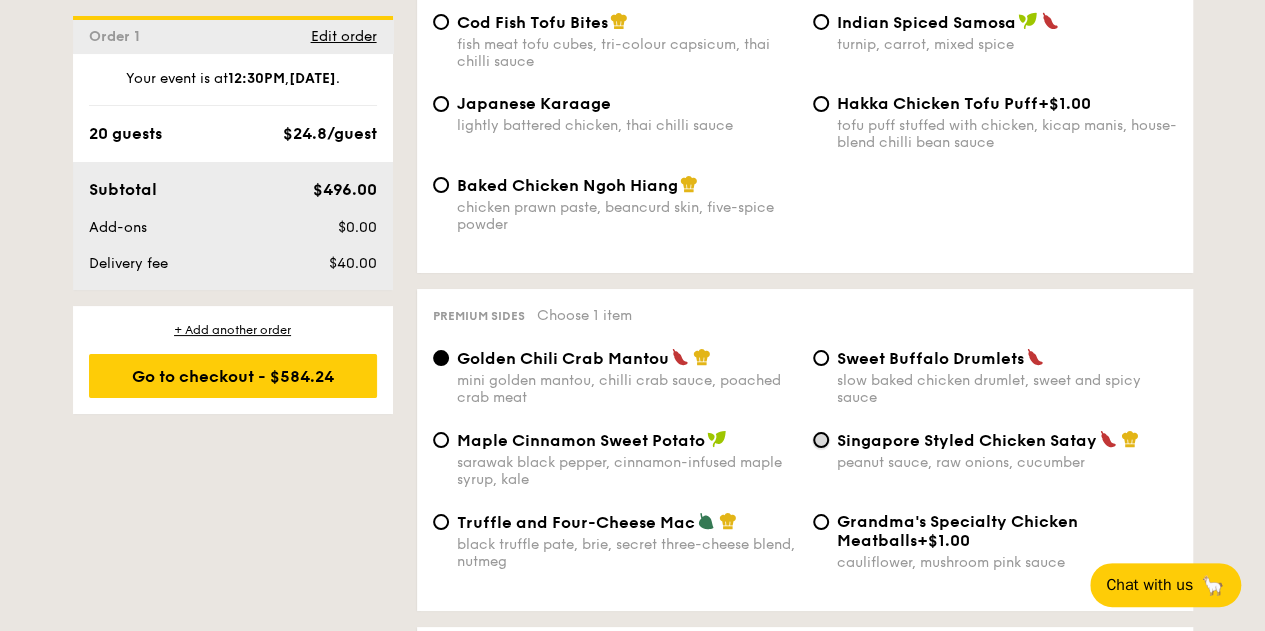 click on "Singapore Styled Chicken Satay peanut sauce, raw onions, cucumber" at bounding box center [821, 440] 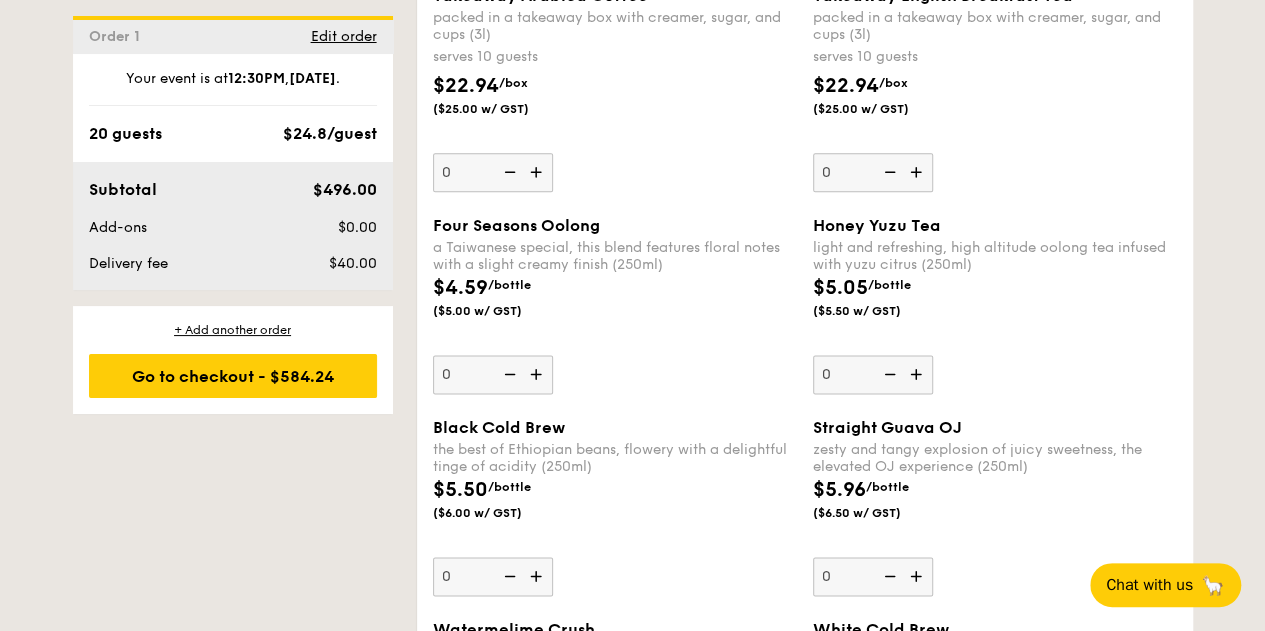 scroll, scrollTop: 4700, scrollLeft: 0, axis: vertical 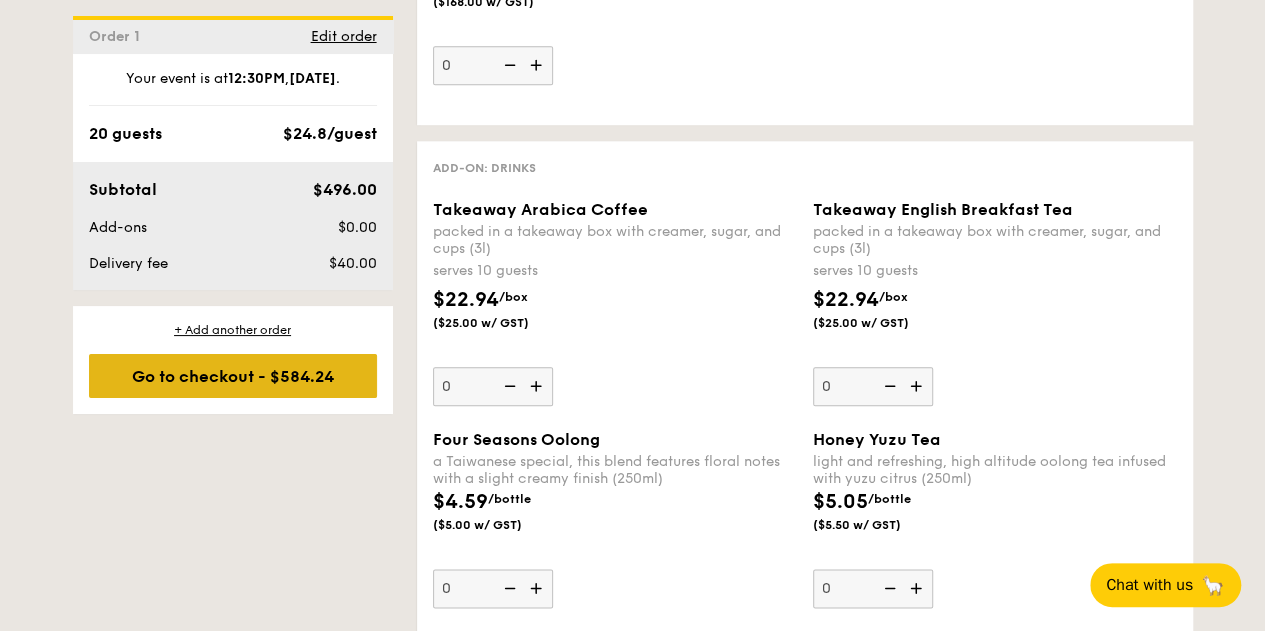 click on "Go to checkout
- $584.24" at bounding box center (233, 376) 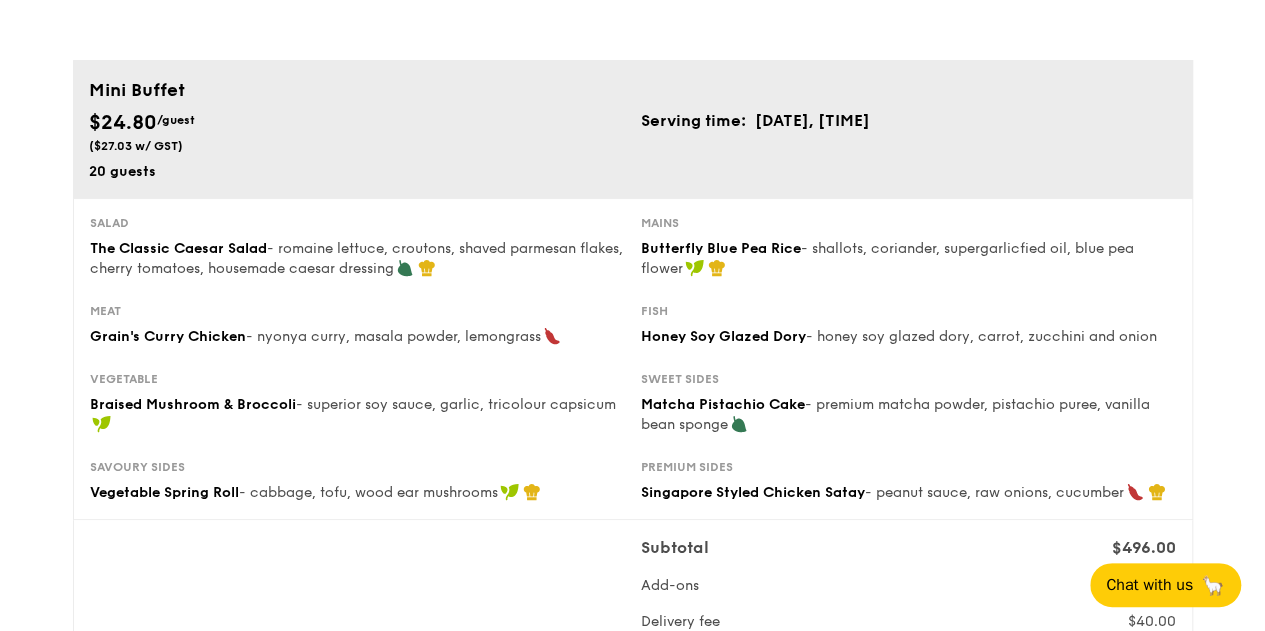scroll, scrollTop: 0, scrollLeft: 0, axis: both 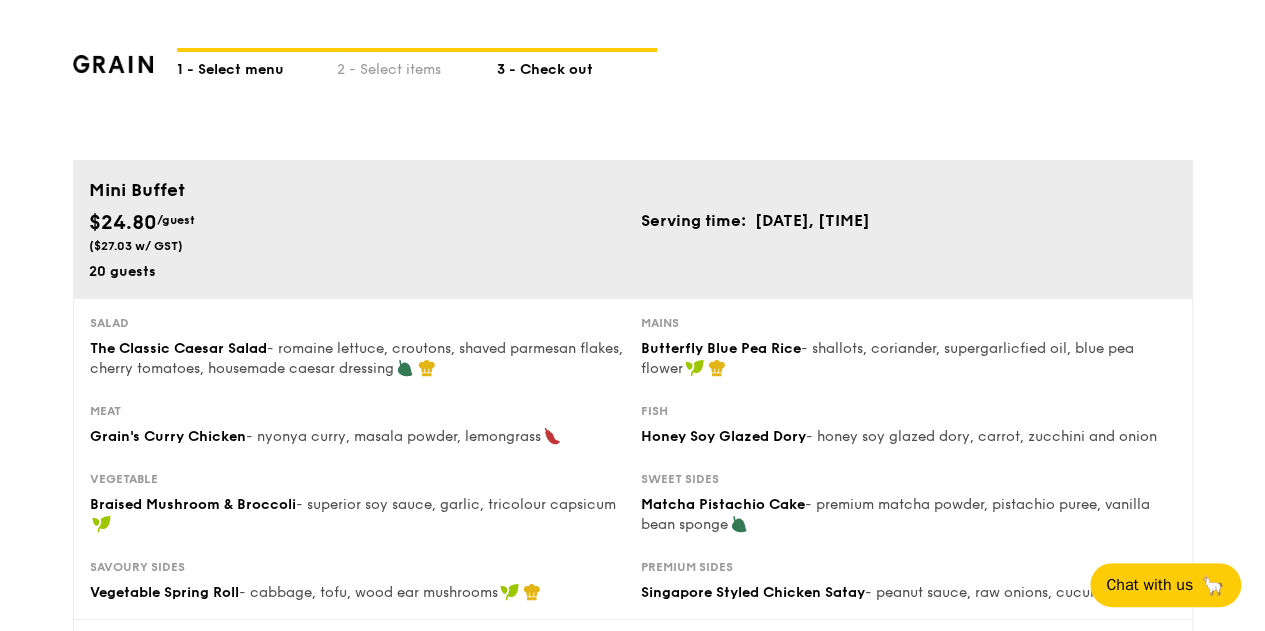 click on "1 - Select menu" at bounding box center [257, 66] 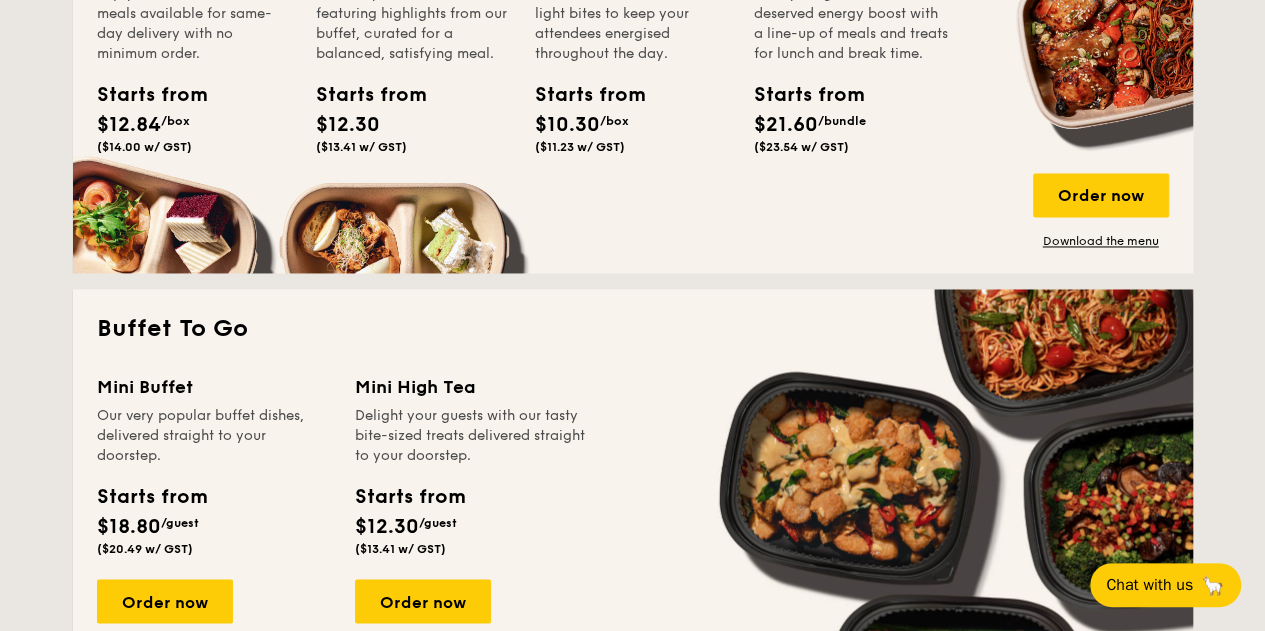 scroll, scrollTop: 1800, scrollLeft: 0, axis: vertical 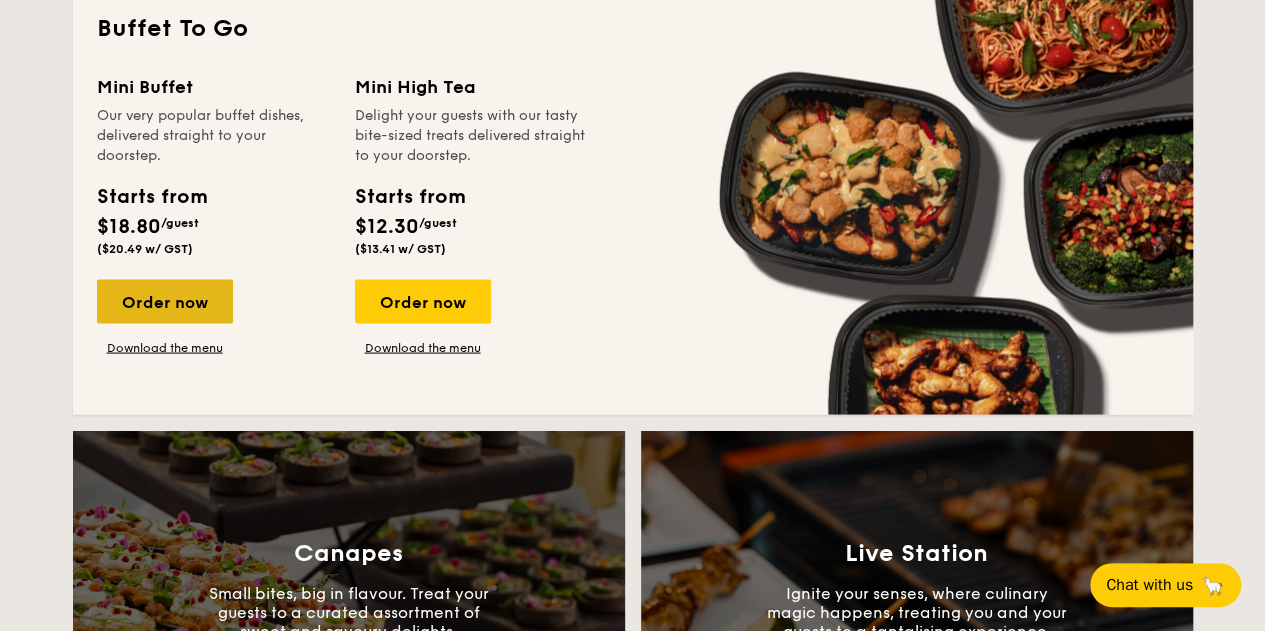 click on "Order now" at bounding box center [165, 301] 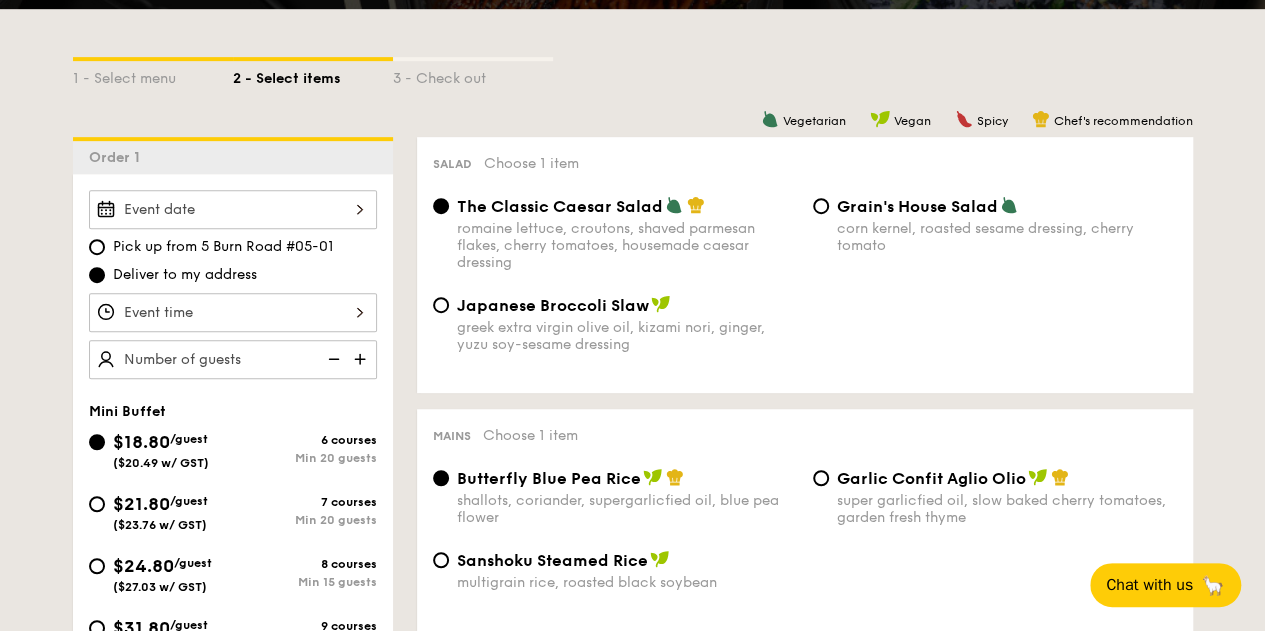 scroll, scrollTop: 500, scrollLeft: 0, axis: vertical 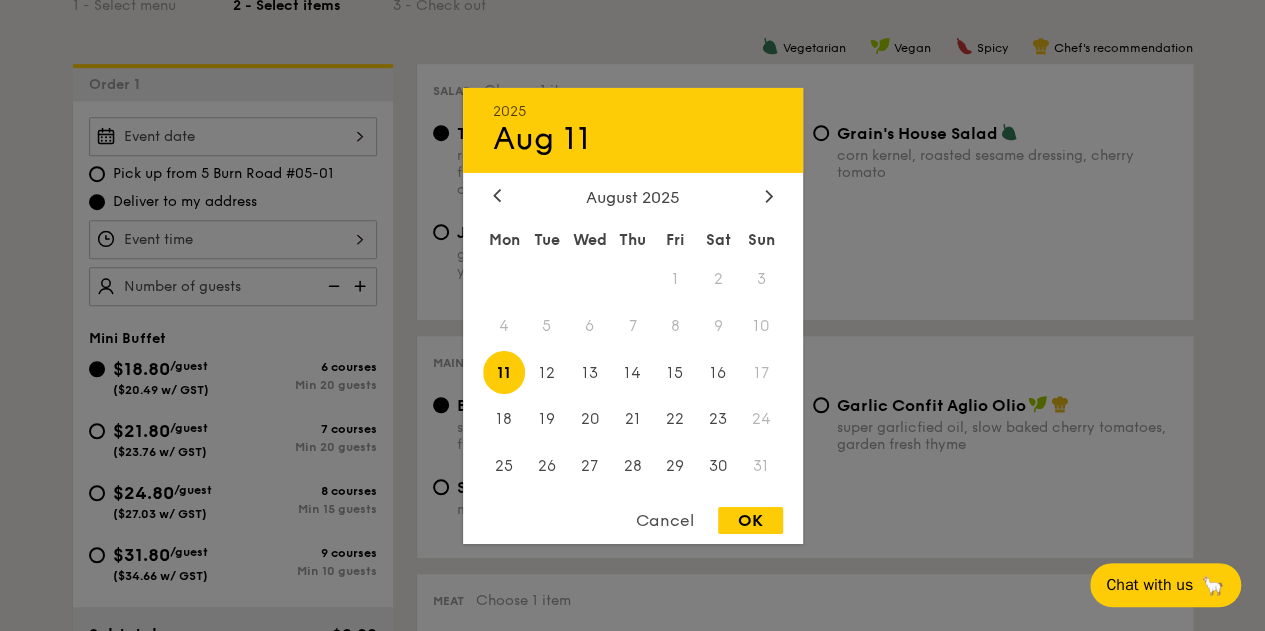 click on "2025   Aug 11       August 2025     Mon Tue Wed Thu Fri Sat Sun   1 2 3 4 5 6 7 8 9 10 11 12 13 14 15 16 17 18 19 20 21 22 23 24 25 26 27 28 29 30 31     Cancel   OK" at bounding box center (233, 136) 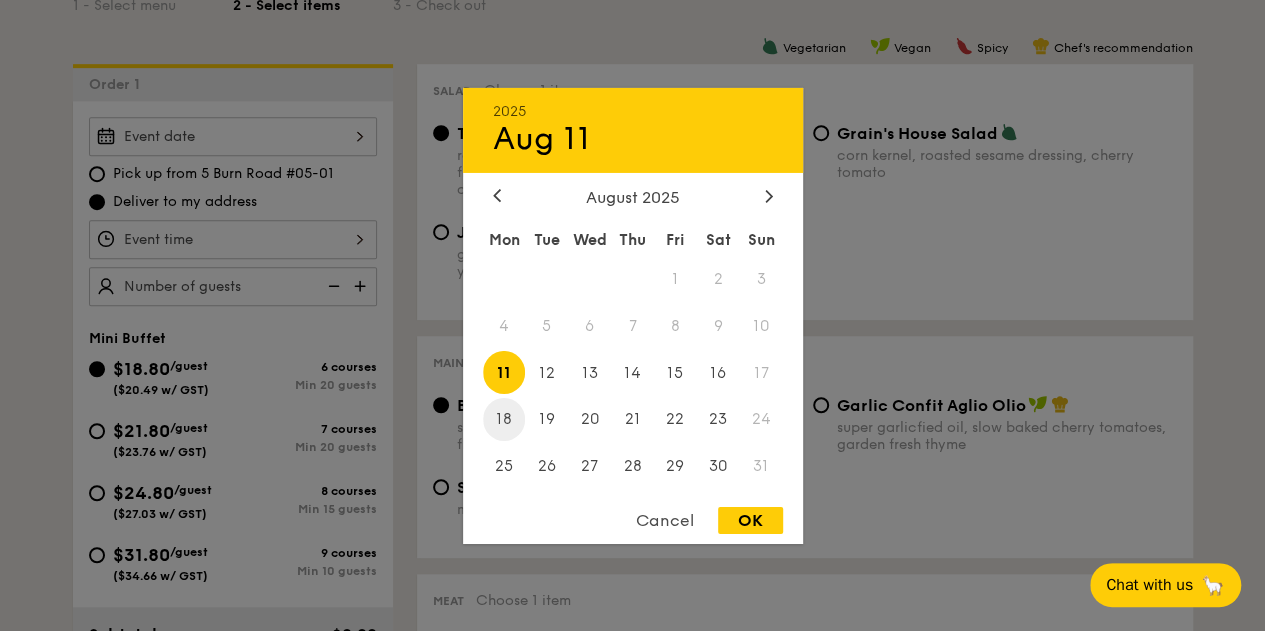 type on "[DATE]" 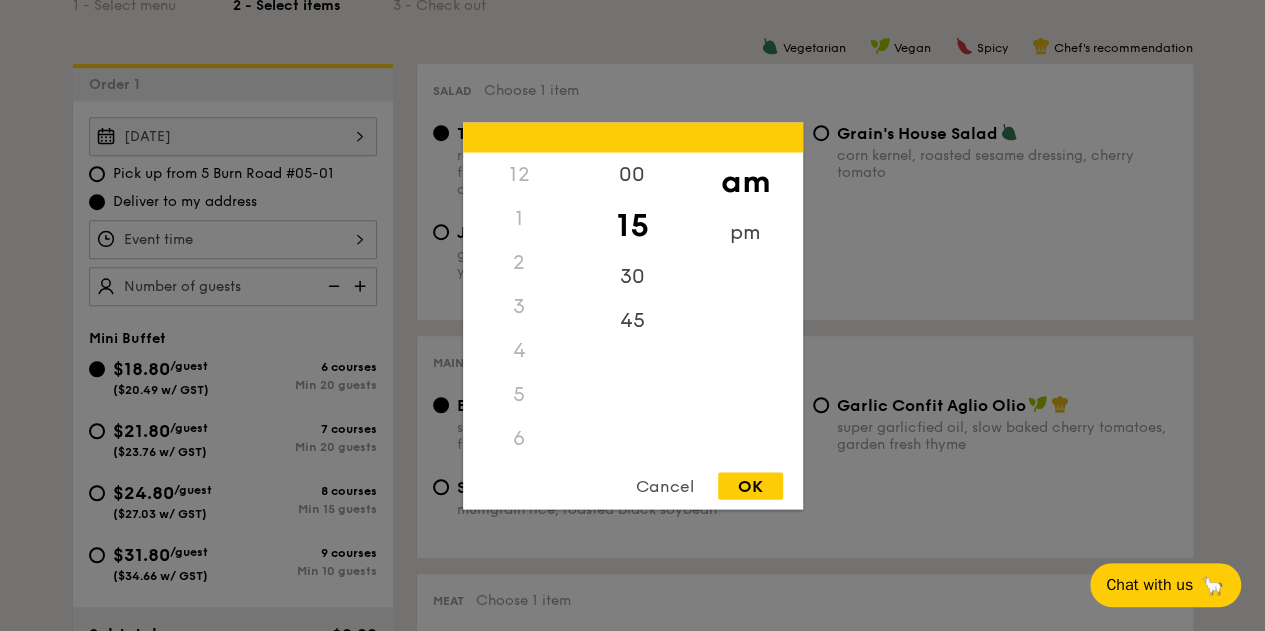 click on "12 1 2 3 4 5 6 7 8 9 10 11   00 15 30 45   am   pm   Cancel   OK" at bounding box center [233, 239] 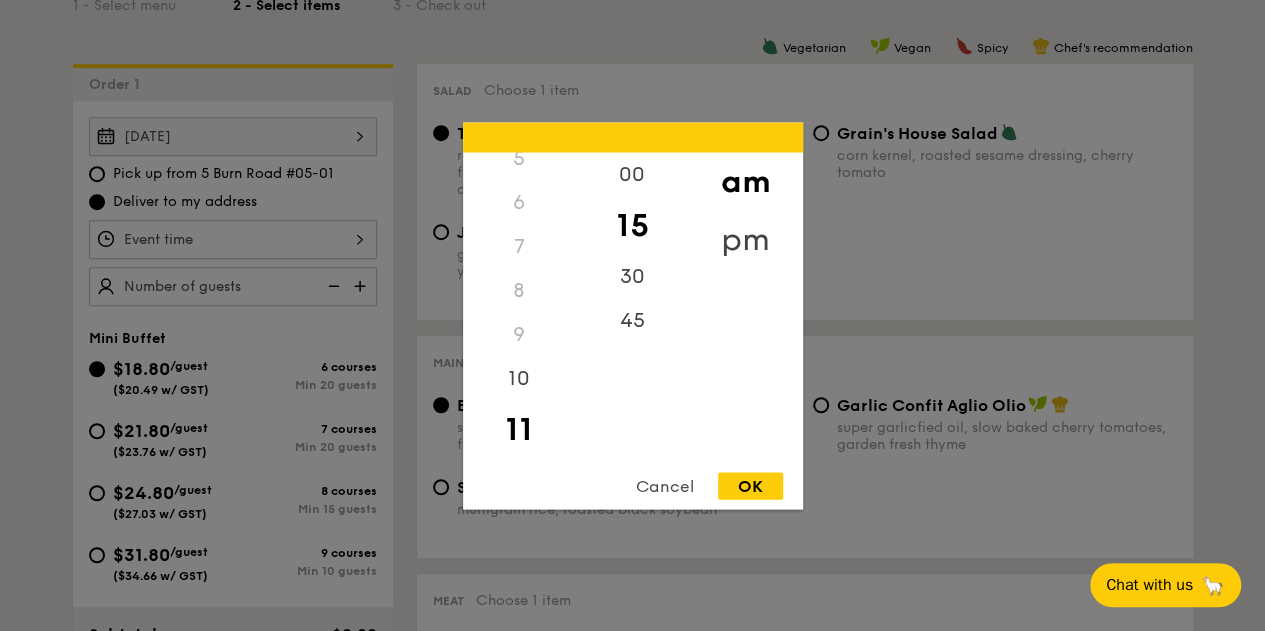 click on "pm" at bounding box center (745, 239) 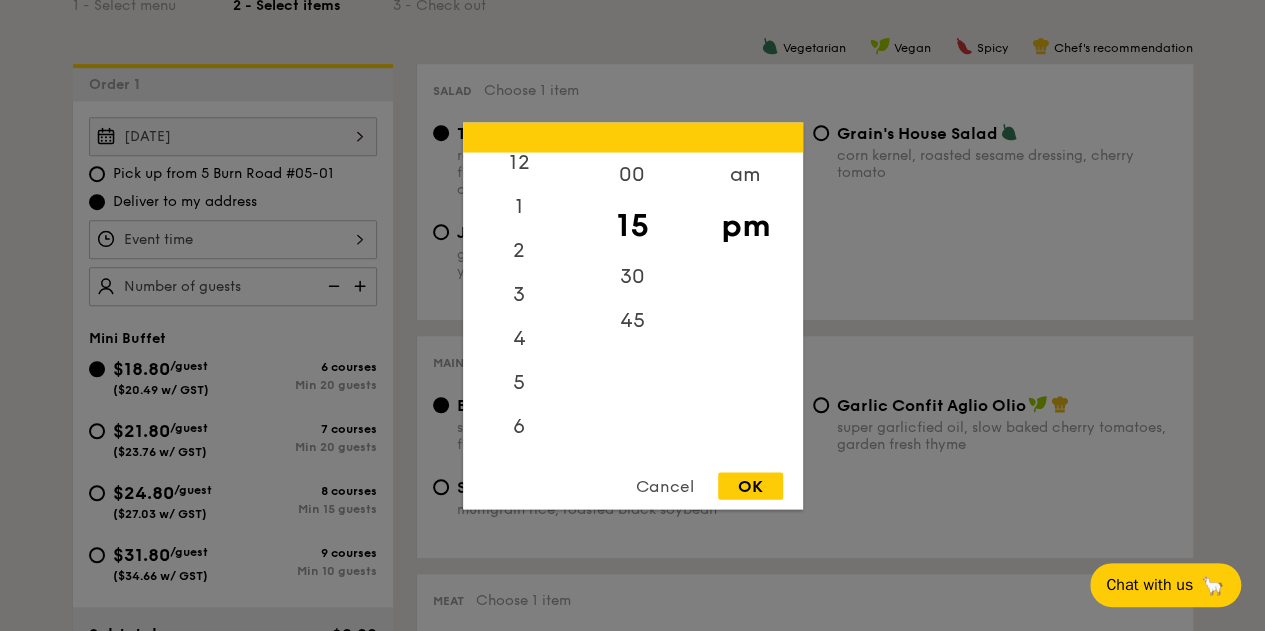 scroll, scrollTop: 0, scrollLeft: 0, axis: both 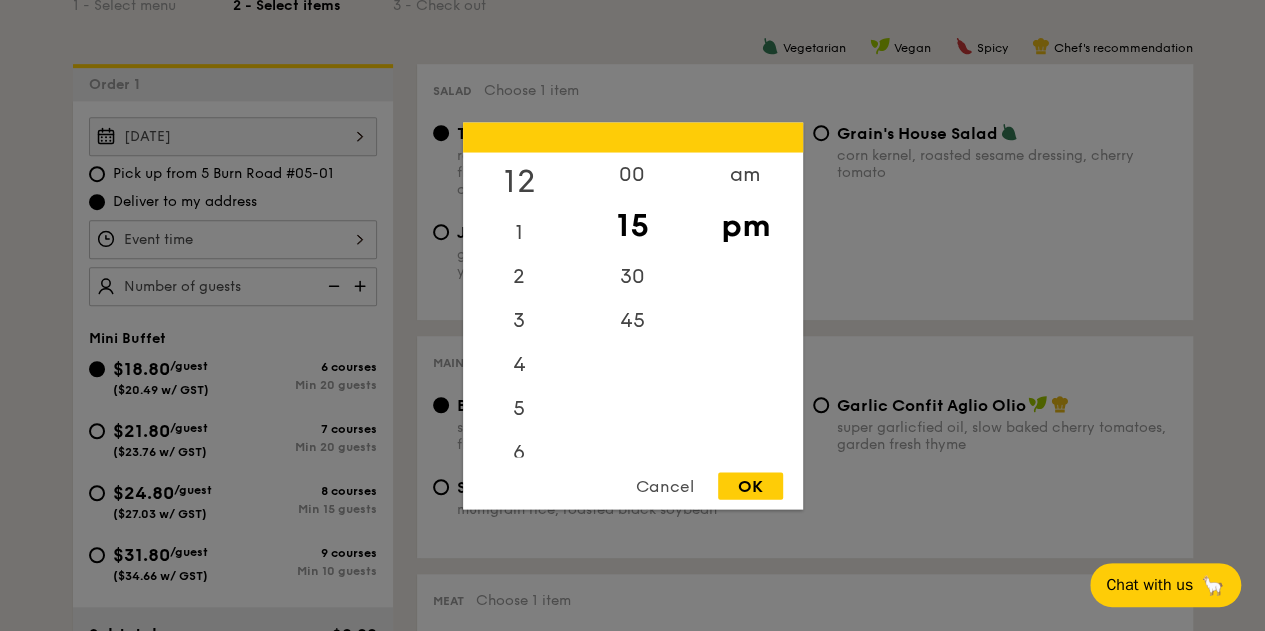 click on "12" at bounding box center (519, 181) 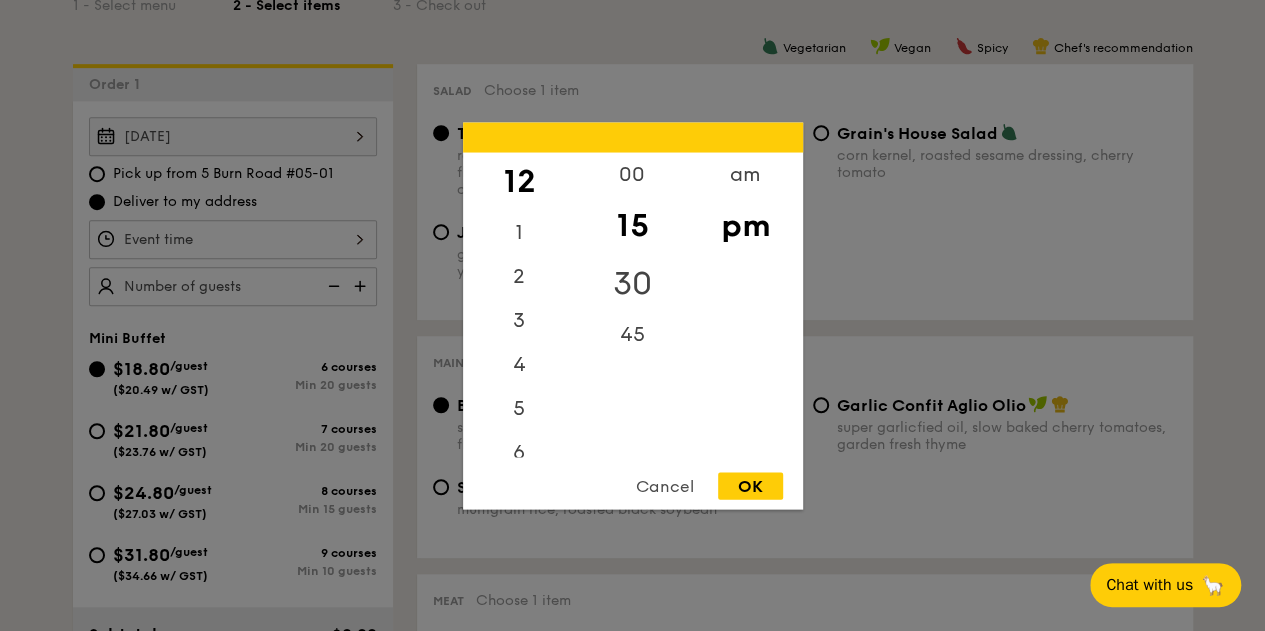 click on "30" at bounding box center (632, 283) 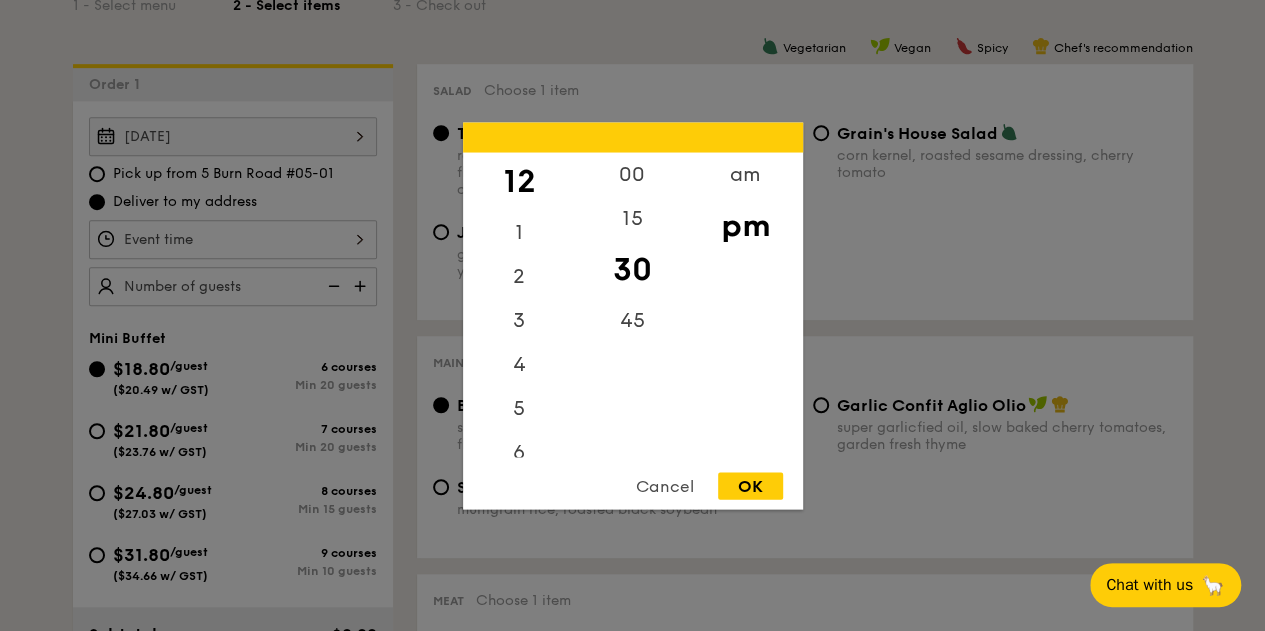 click on "Cancel   OK" at bounding box center [633, 490] 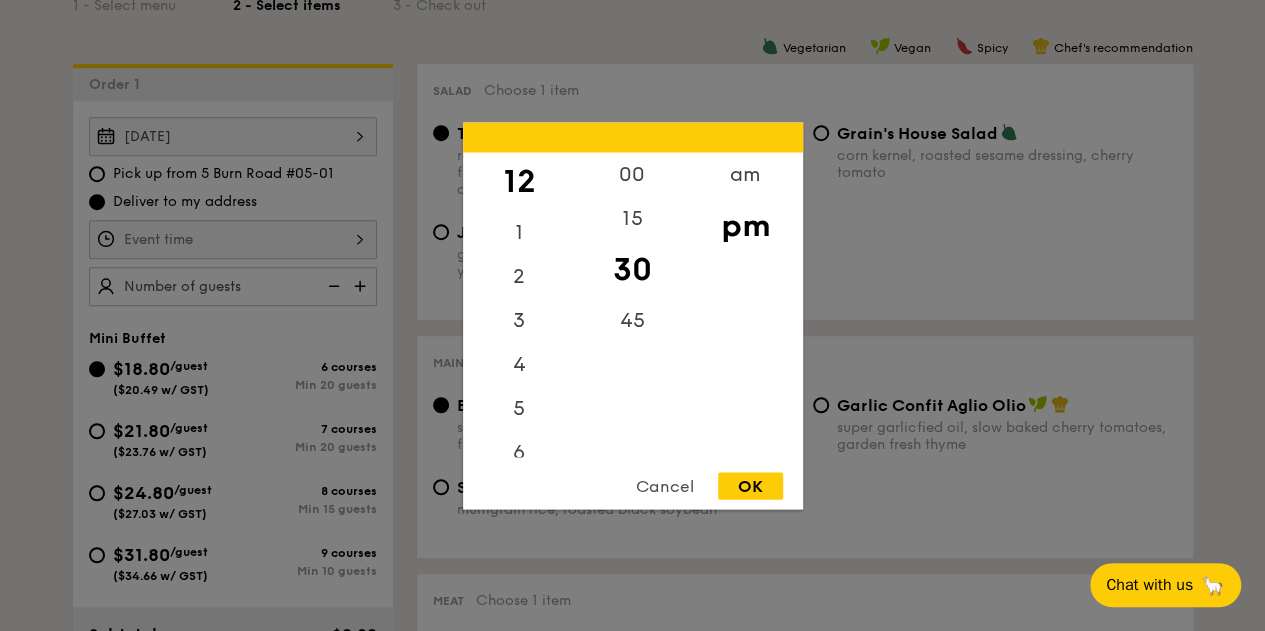 type on "12:30PM" 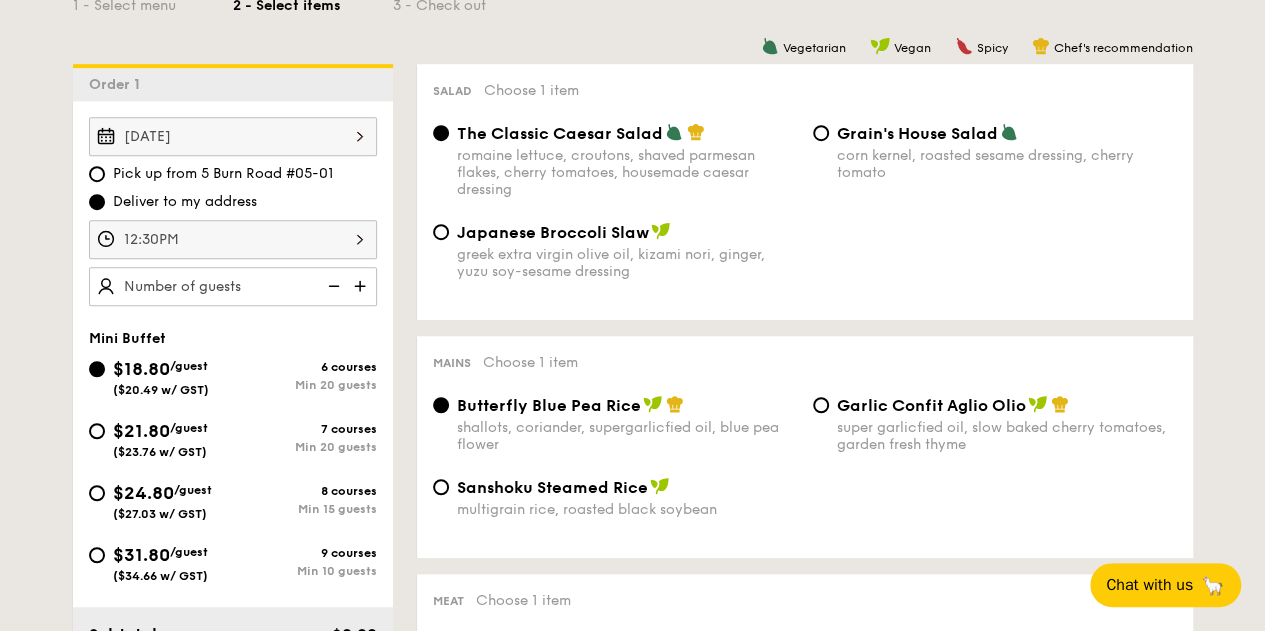 click at bounding box center (362, 286) 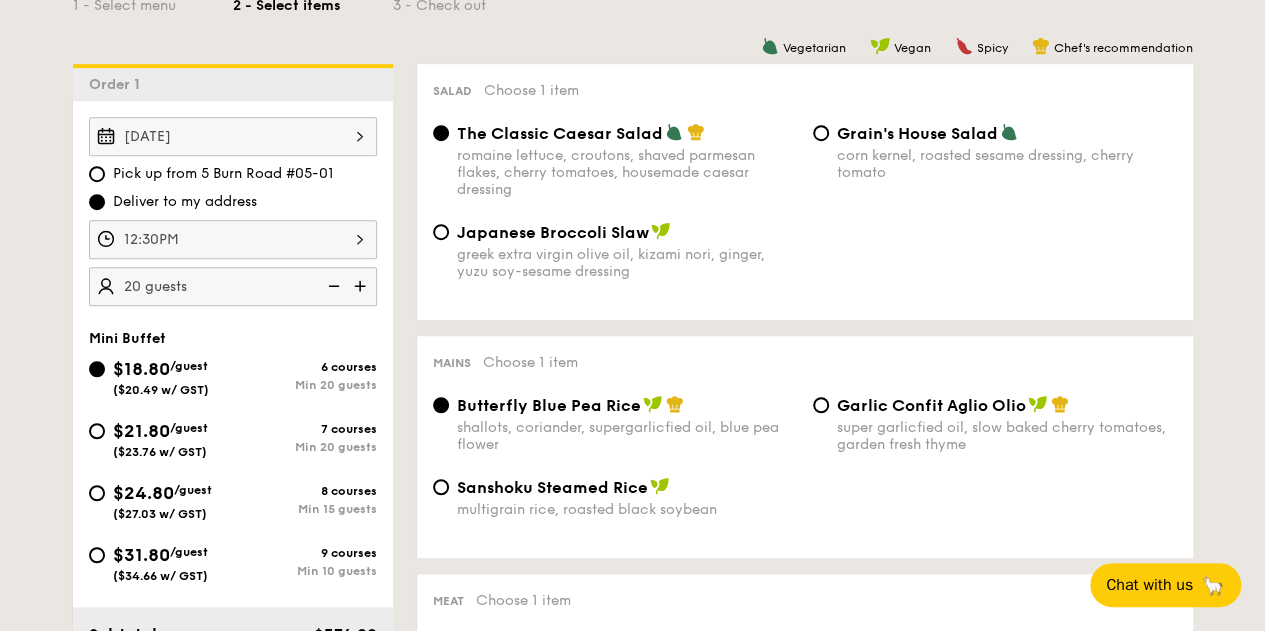 click at bounding box center (362, 286) 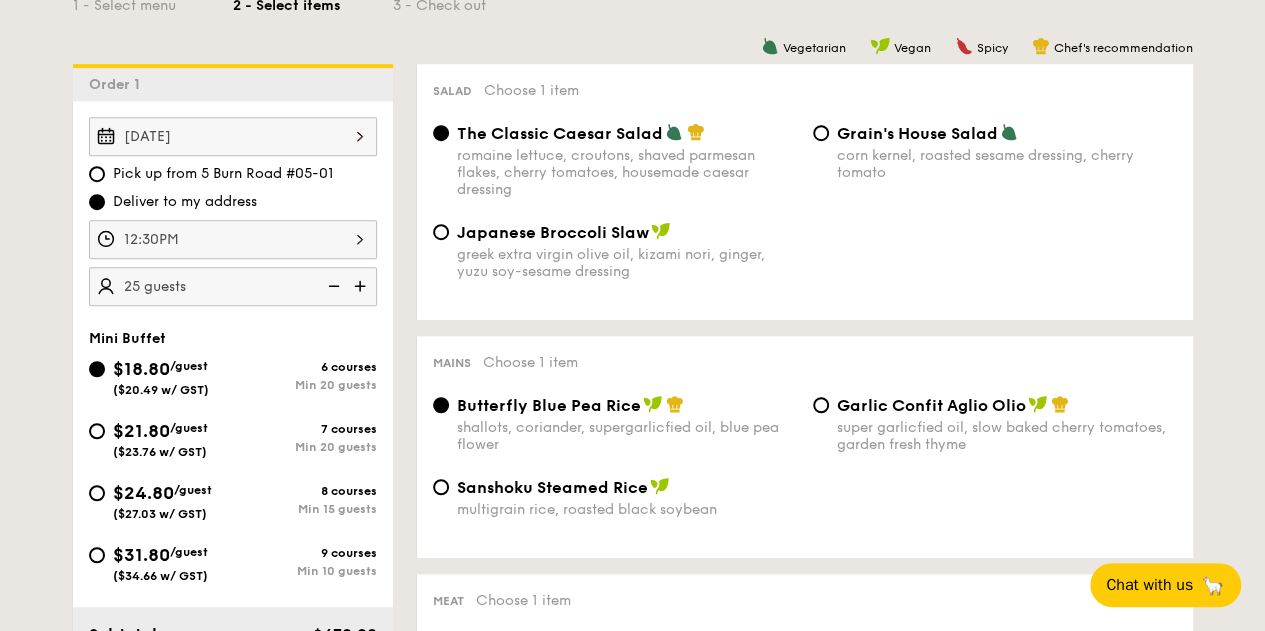 click at bounding box center [362, 286] 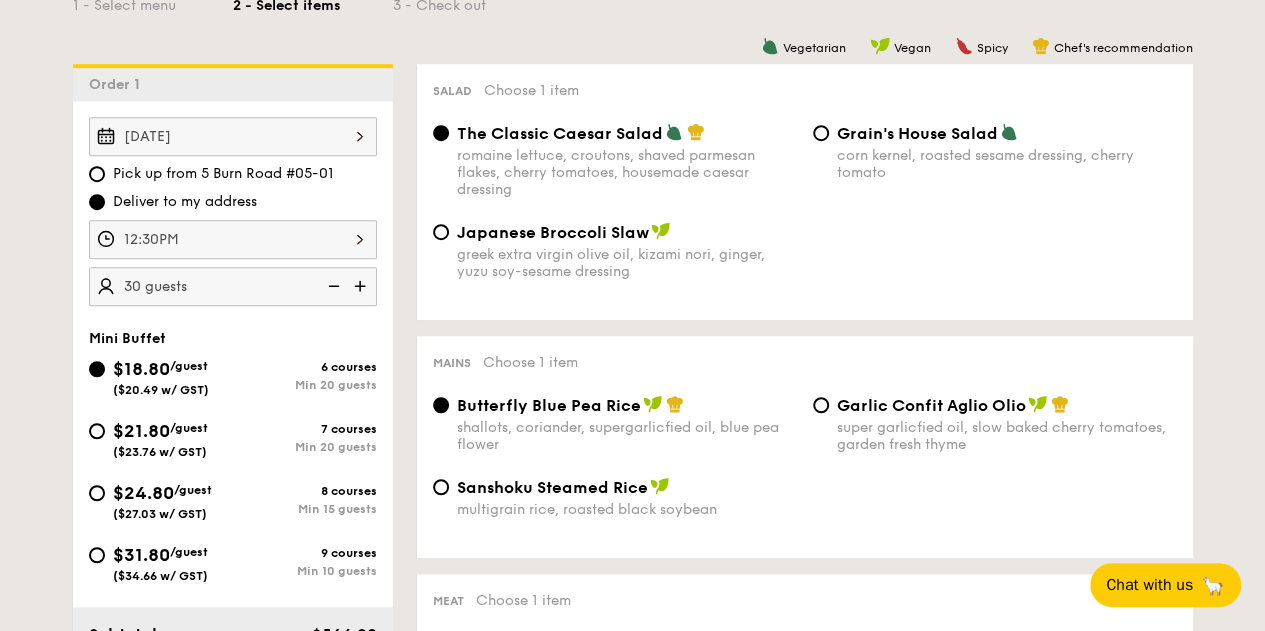 click at bounding box center (332, 286) 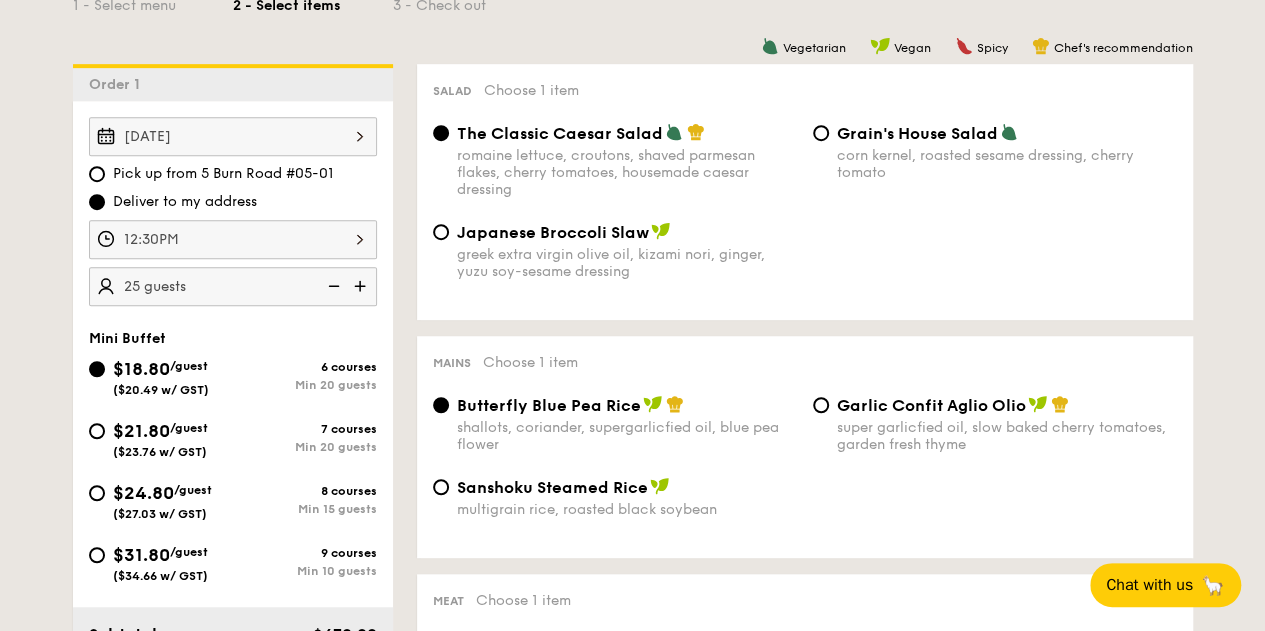 click on "Pick up from [NUMBER] [STREET] #[APT]
Deliver to my address
[TIME]      25 guests
Mini Buffet
$18.80
/guest
($20.49 w/ GST)
6 courses
Min 20 guests
$21.80
/guest
($23.76 w/ GST)
7 courses
Min 20 guests
$24.80
/guest
($27.03 w/ GST)
8 courses
Min 15 guests
$31.80
/guest
($34.66 w/ GST)
9 courses
Min 10 guests
Subtotal
$470.00
Add-ons
$0.00
Delivery fee
$40.00
Total
$510.00
Total (w/ GST)
$555.90
[TIME] ,  . 0" at bounding box center [632, 1932] 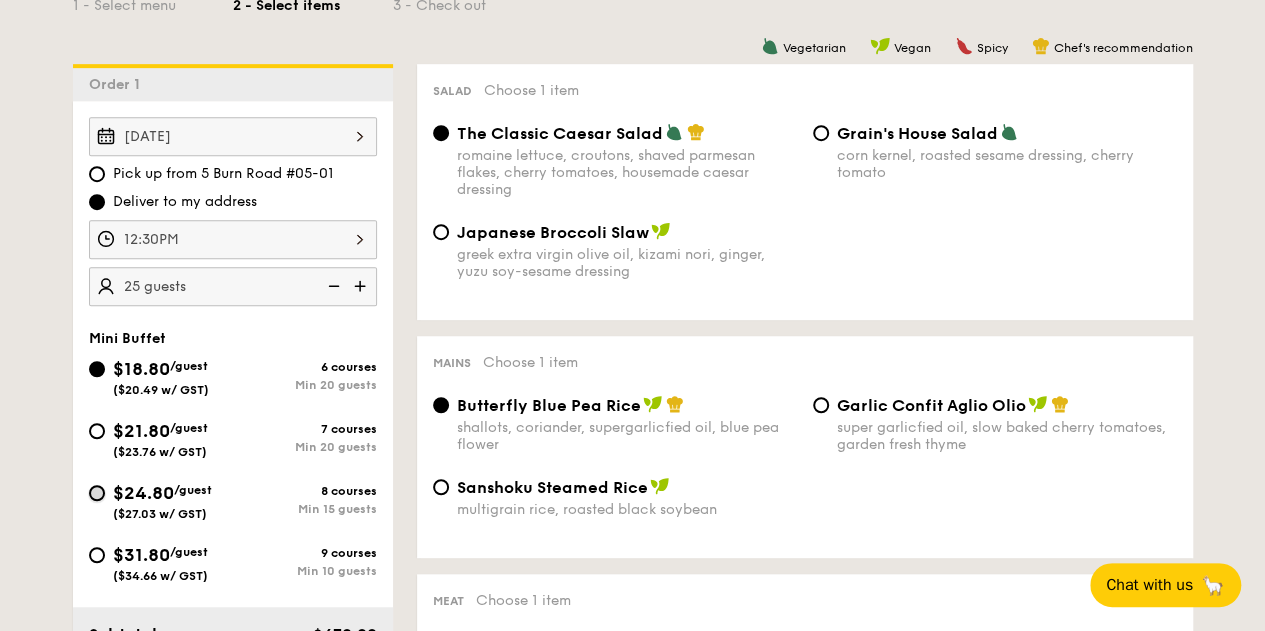 click on "$24.80
/guest
($27.03 w/ GST)
8 courses
Min 15 guests" at bounding box center (97, 493) 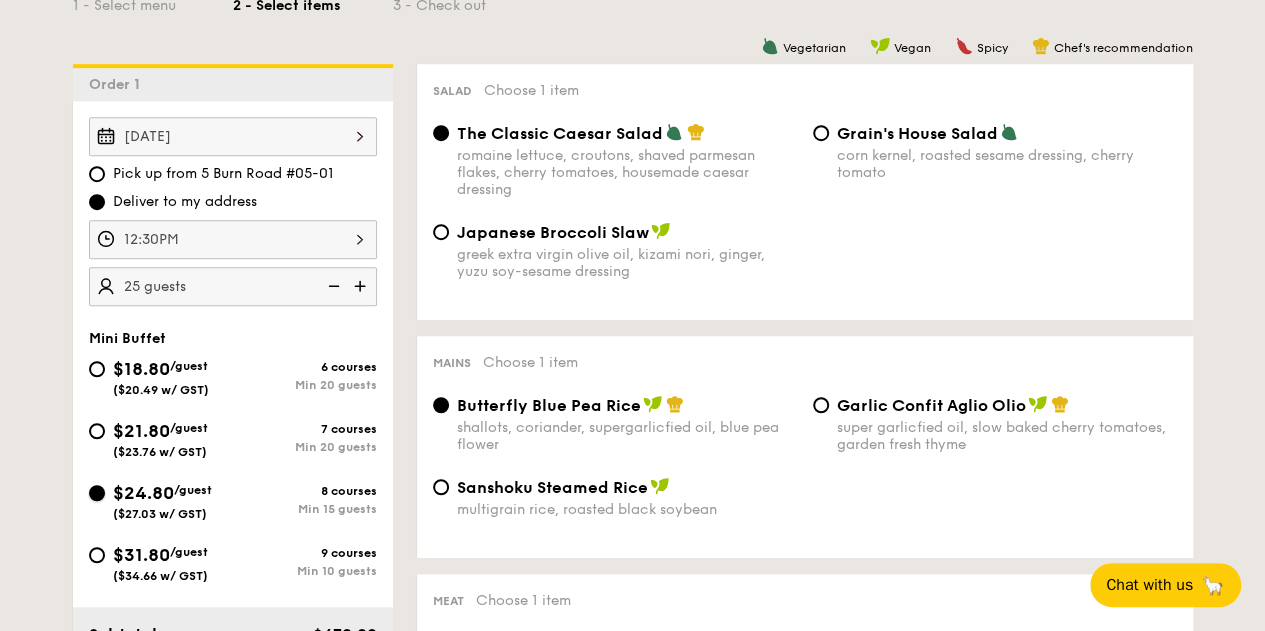 radio on "true" 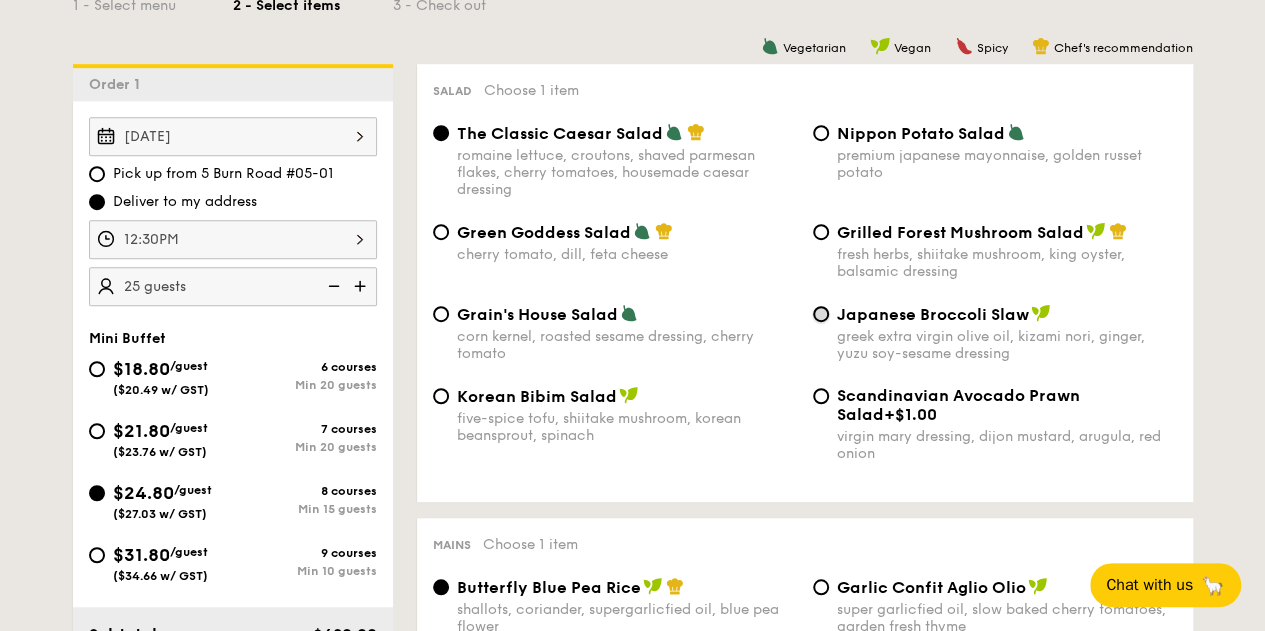 click on "Japanese Broccoli Slaw greek extra virgin olive oil, kizami nori, ginger, yuzu soy-sesame dressing" at bounding box center (821, 314) 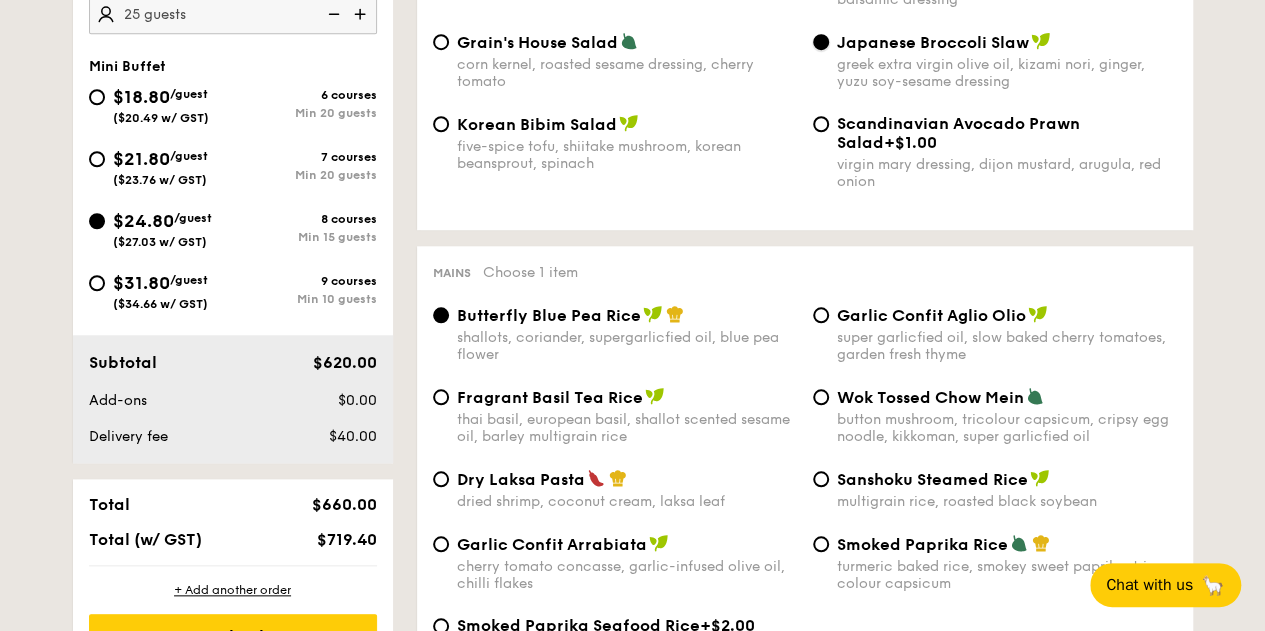 scroll, scrollTop: 800, scrollLeft: 0, axis: vertical 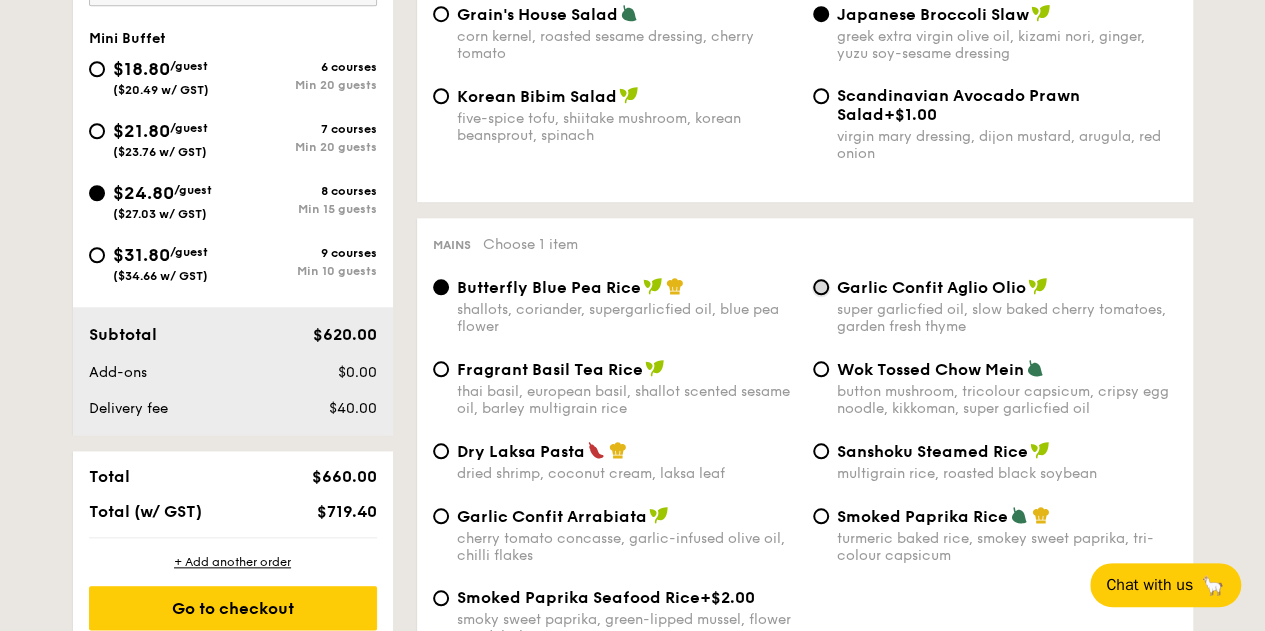 click on "Garlic Confit Aglio Olio super garlicfied oil, slow baked cherry tomatoes, garden fresh thyme" at bounding box center (821, 287) 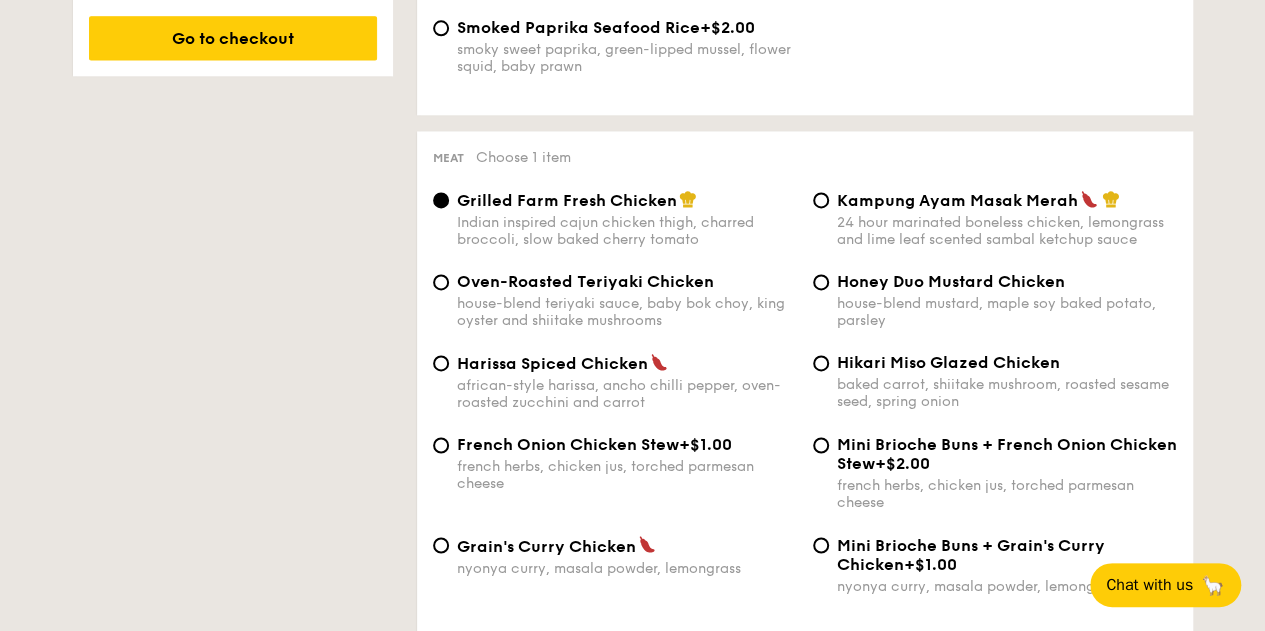 scroll, scrollTop: 1400, scrollLeft: 0, axis: vertical 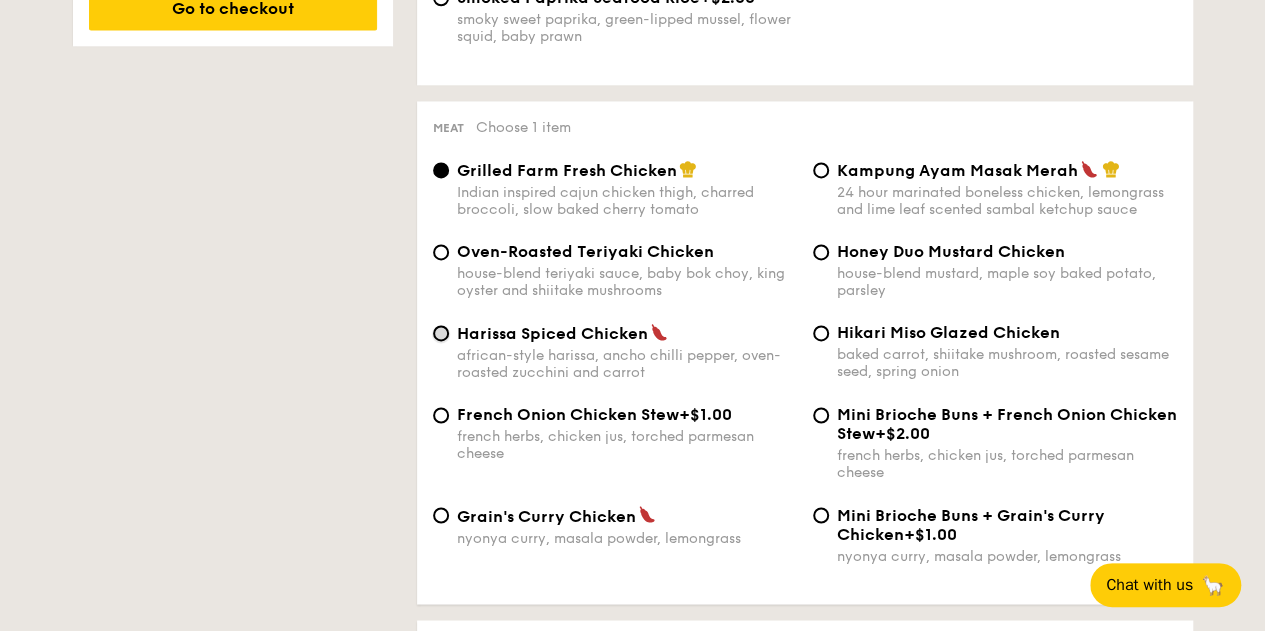 click on "Harissa Spiced Chicken african-style harissa, ancho chilli pepper, oven-roasted zucchini and carrot" at bounding box center [441, 333] 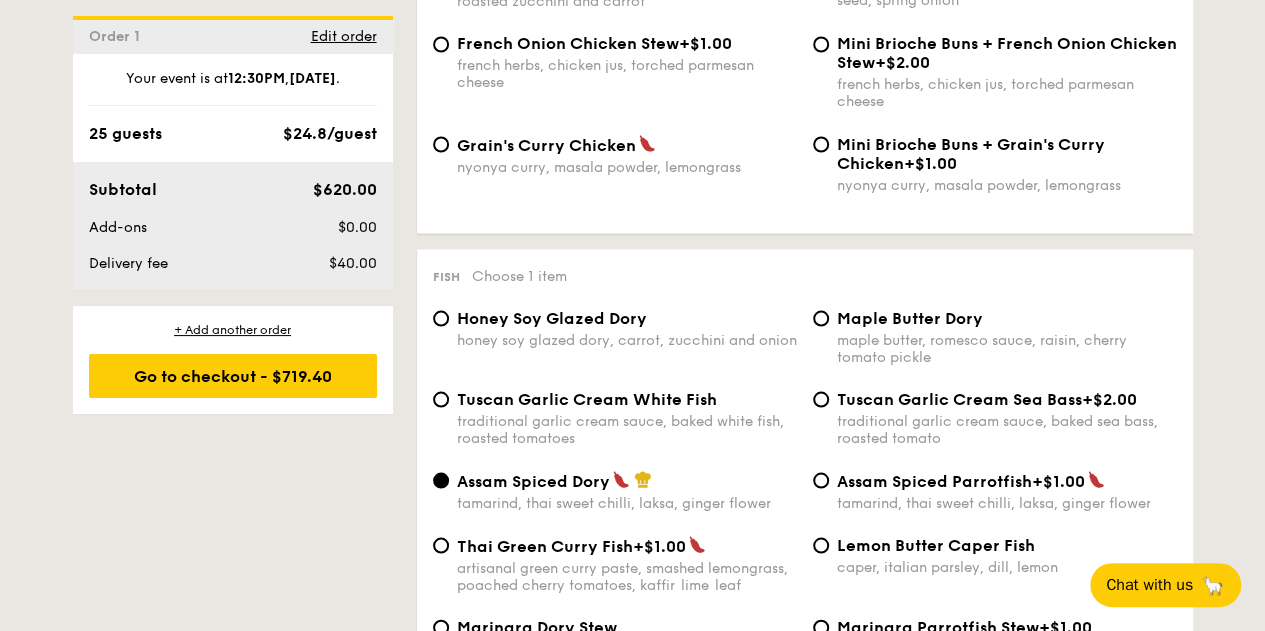 scroll, scrollTop: 1800, scrollLeft: 0, axis: vertical 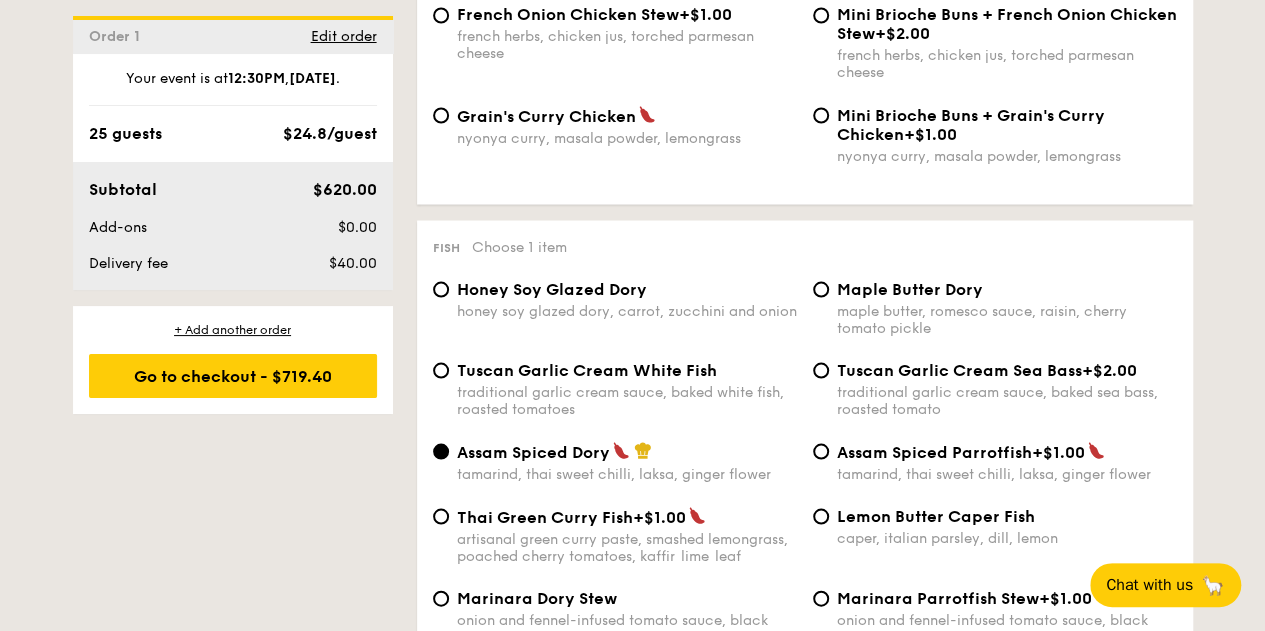 click on "Honey Soy Glazed Dory honey soy glazed dory, carrot, zucchini and onion" at bounding box center [615, 299] 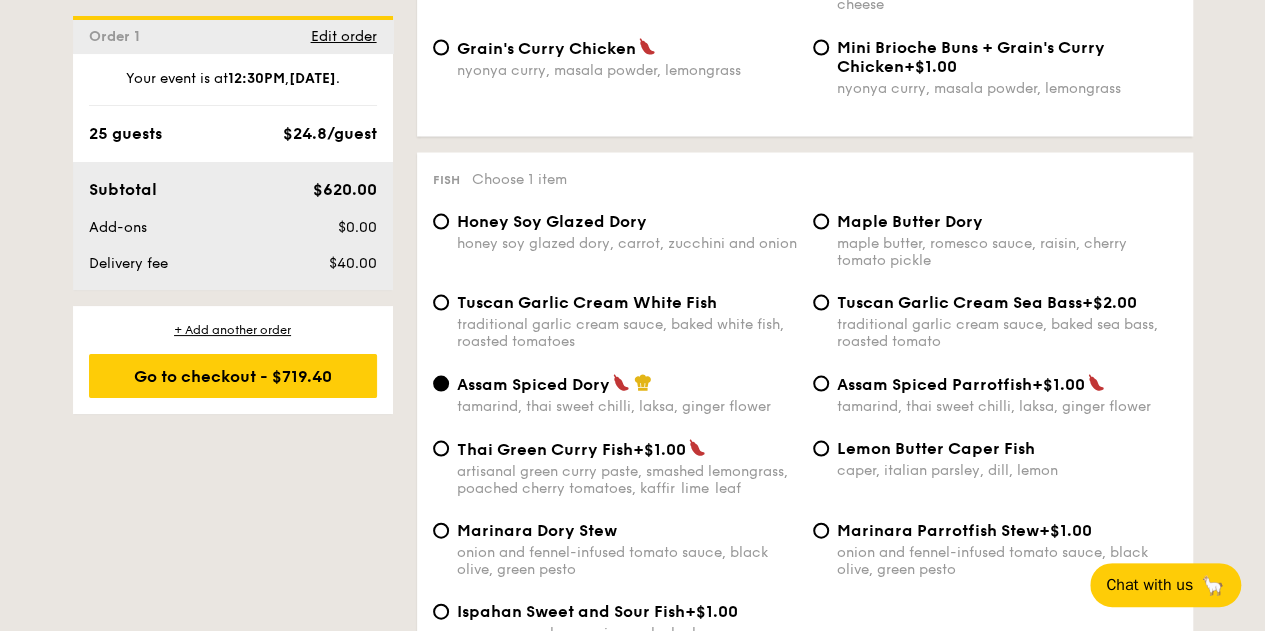 scroll, scrollTop: 1900, scrollLeft: 0, axis: vertical 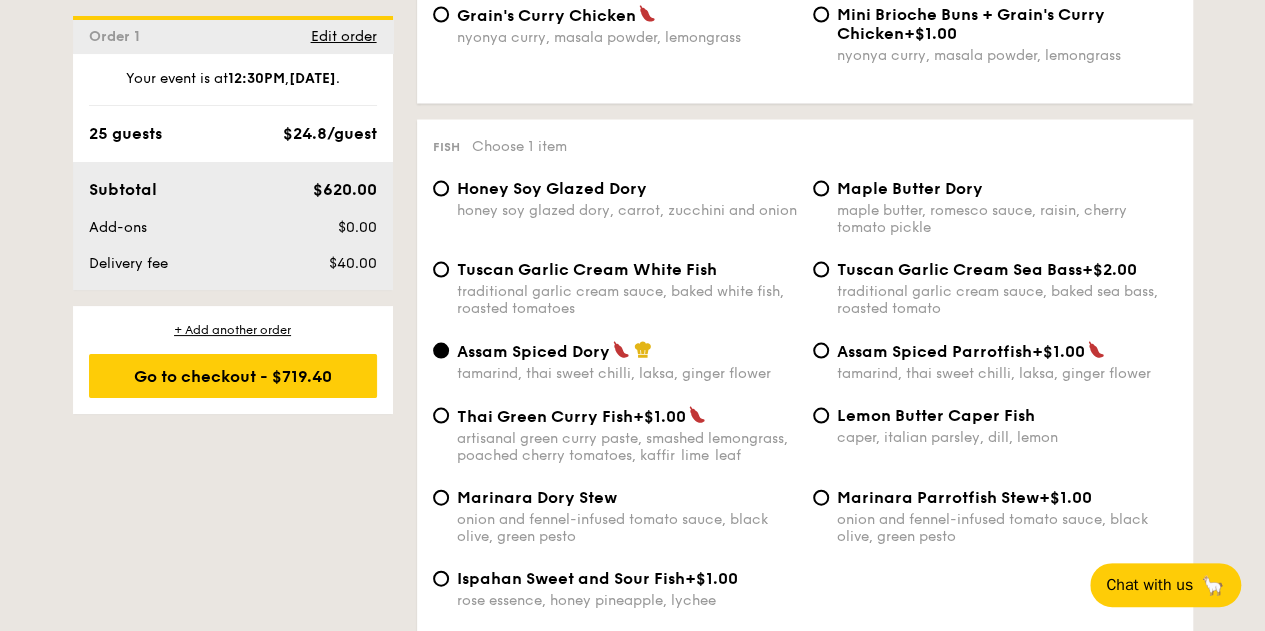 click on "Honey Soy Glazed Dory honey soy glazed dory, carrot, zucchini and onion" at bounding box center [615, 199] 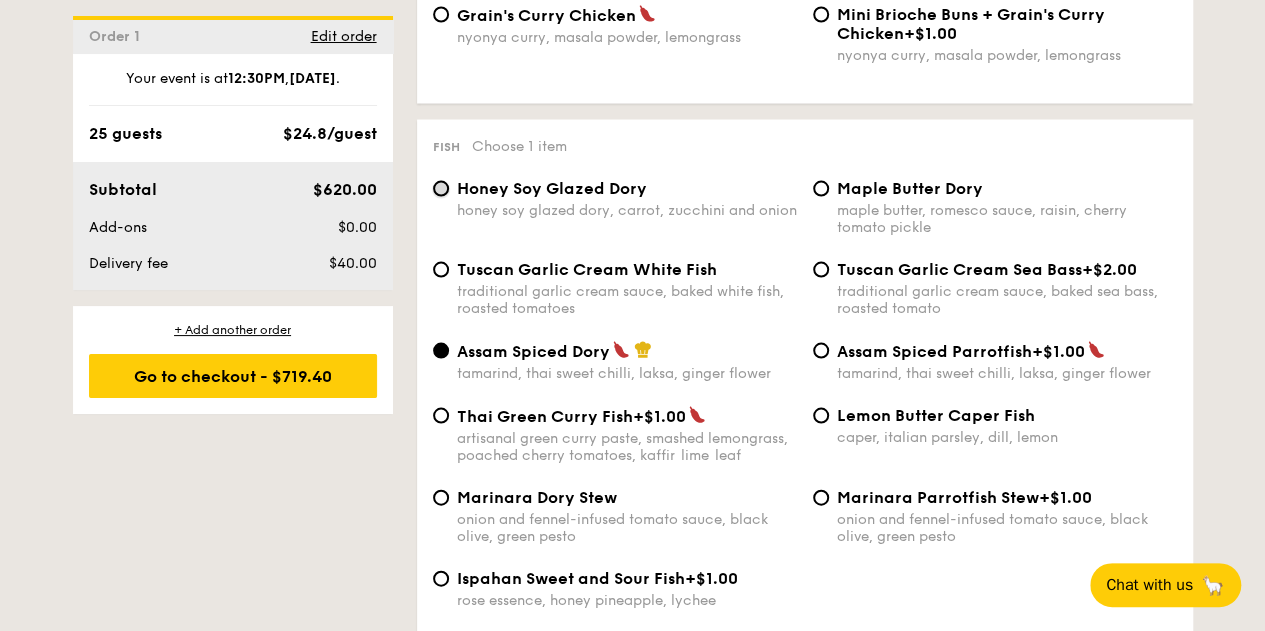 click on "Honey Soy Glazed Dory honey soy glazed dory, carrot, zucchini and onion" at bounding box center (441, 189) 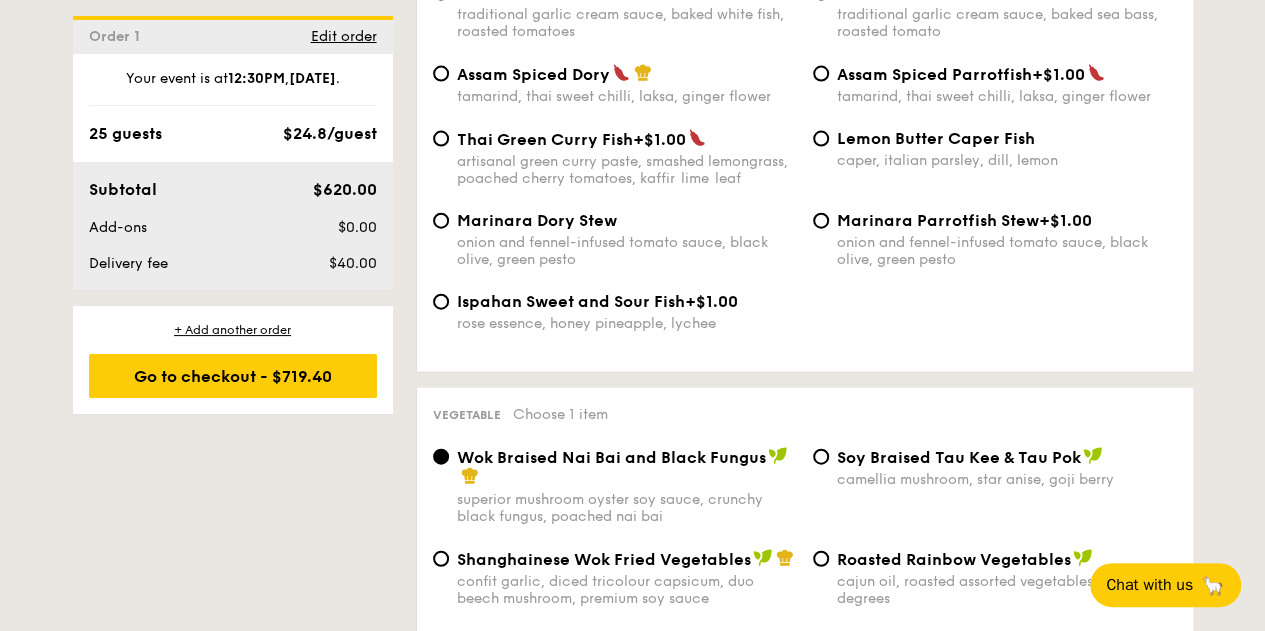 scroll, scrollTop: 2300, scrollLeft: 0, axis: vertical 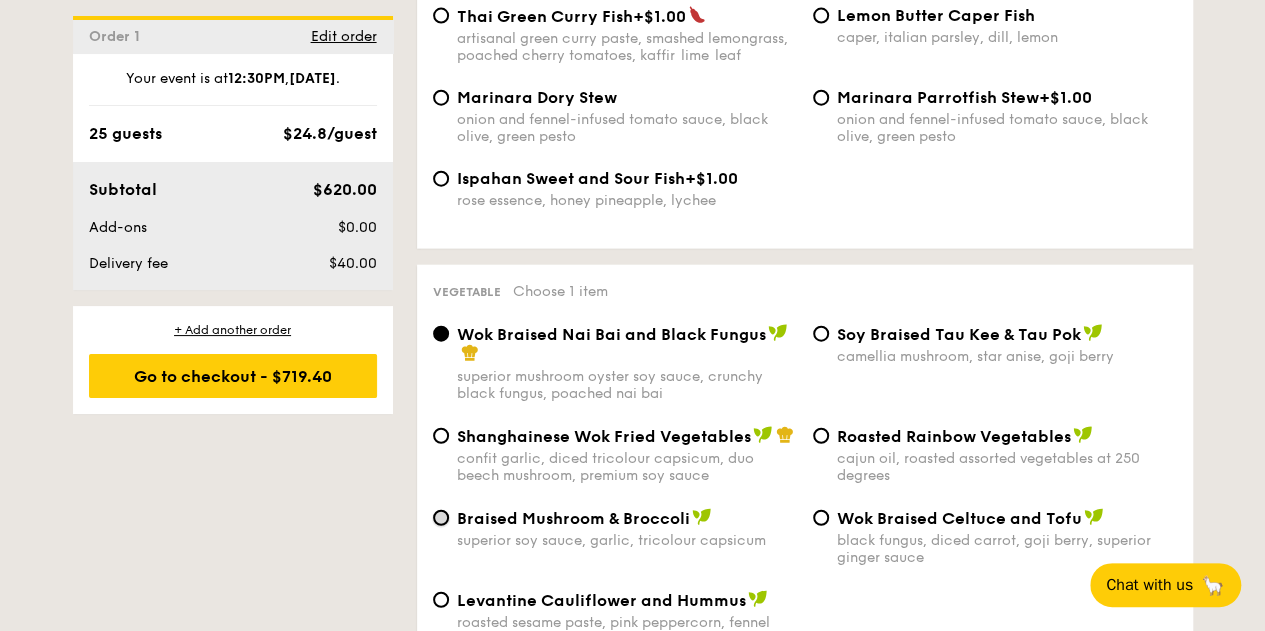 click on "Braised Mushroom & Broccoli superior soy sauce, garlic, tricolour capsicum" at bounding box center (441, 518) 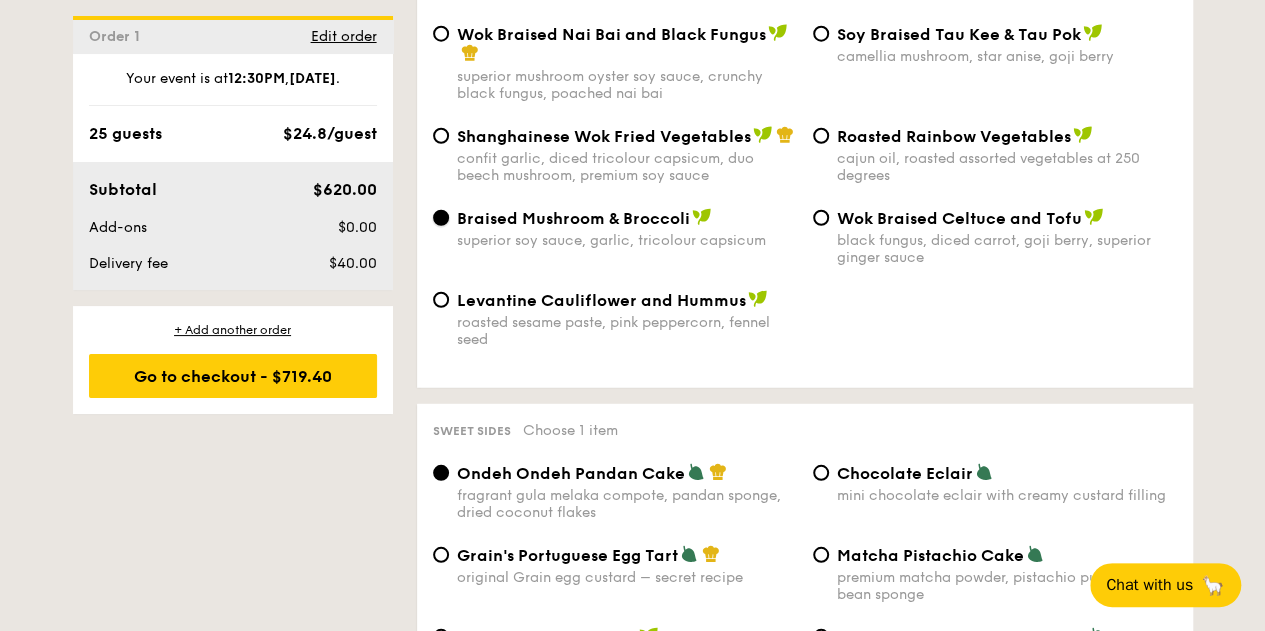 scroll, scrollTop: 2700, scrollLeft: 0, axis: vertical 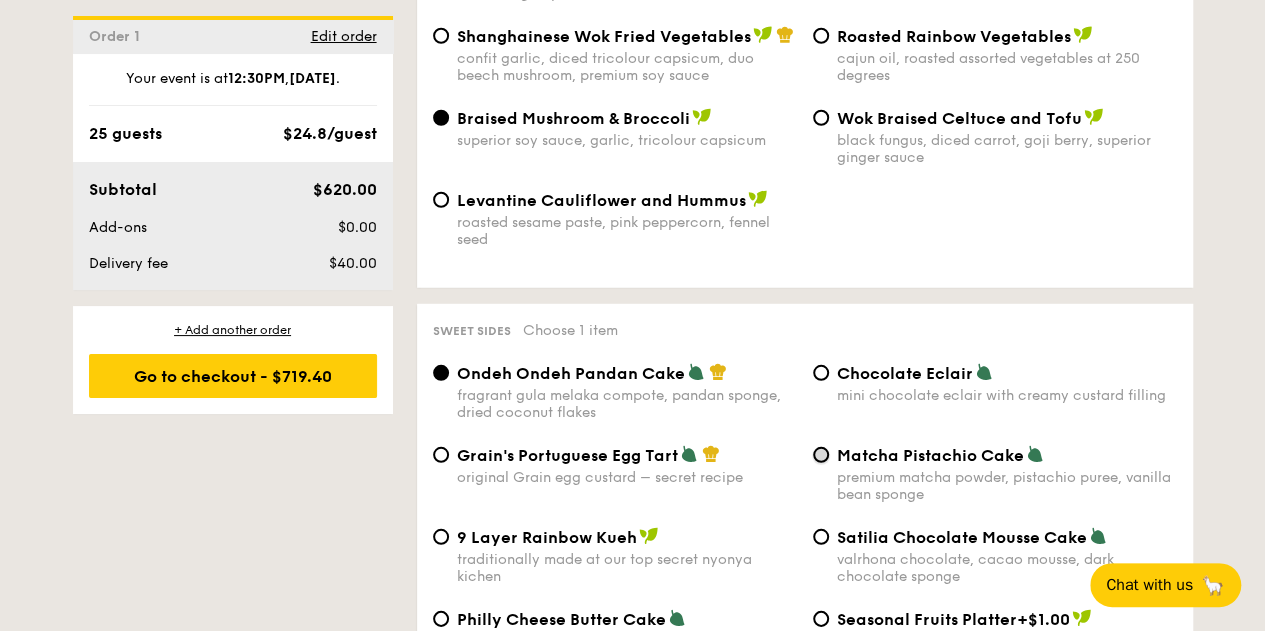 click on "Matcha Pistachio Cake premium matcha powder, pistachio puree, vanilla bean sponge" at bounding box center [821, 455] 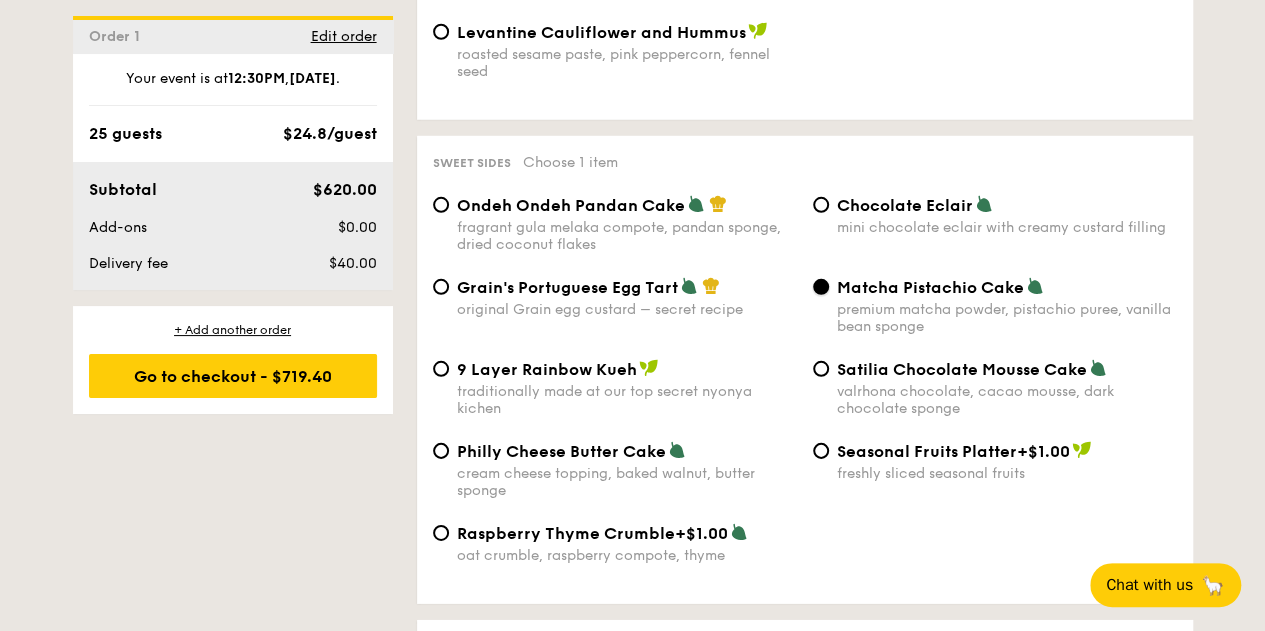 scroll, scrollTop: 2900, scrollLeft: 0, axis: vertical 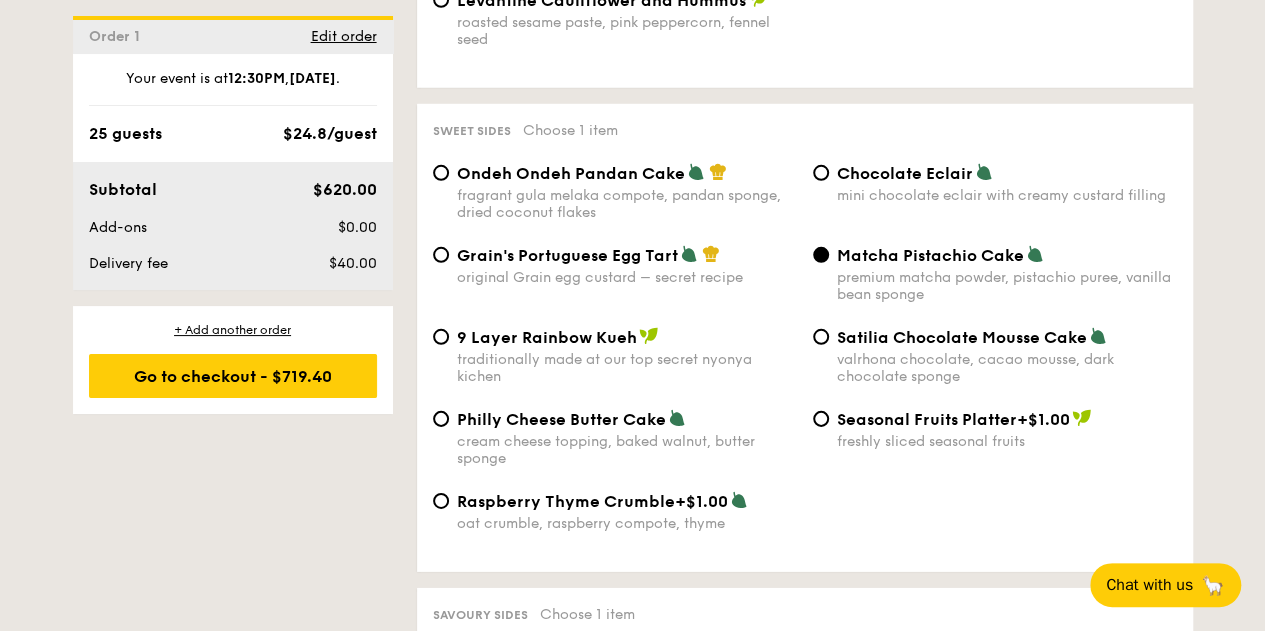 click on "Philly Cheese Butter Cake cream cheese topping, baked walnut, butter sponge" at bounding box center (615, 438) 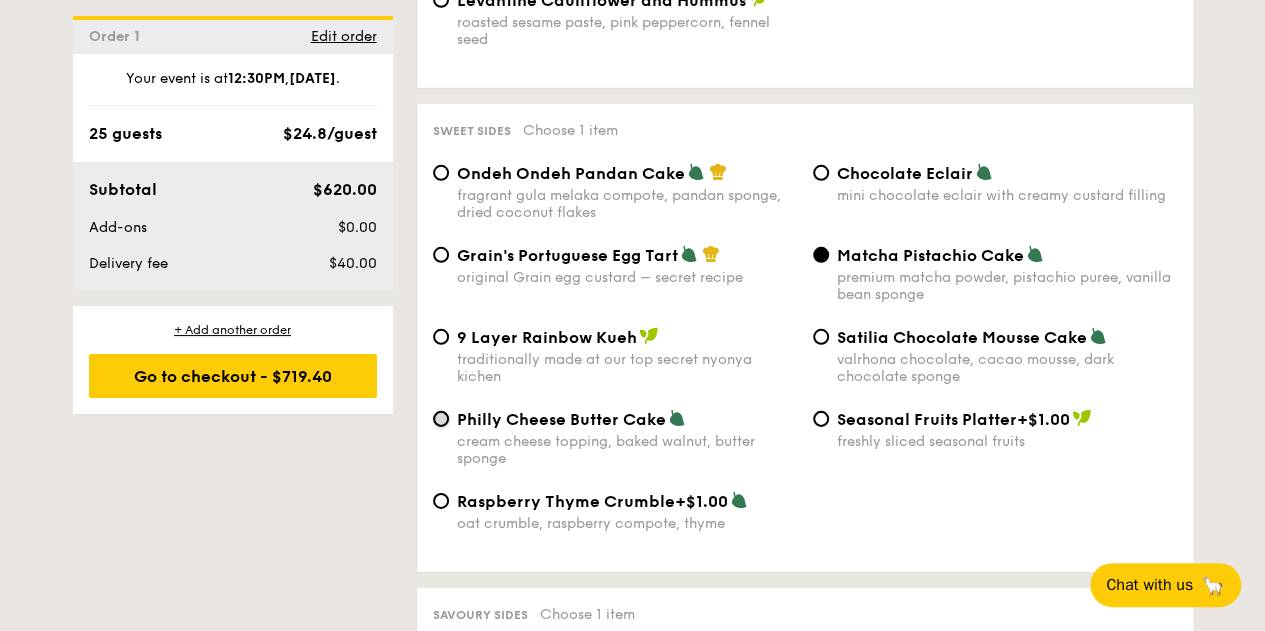 click on "Philly Cheese Butter Cake cream cheese topping, baked walnut, butter sponge" at bounding box center [441, 419] 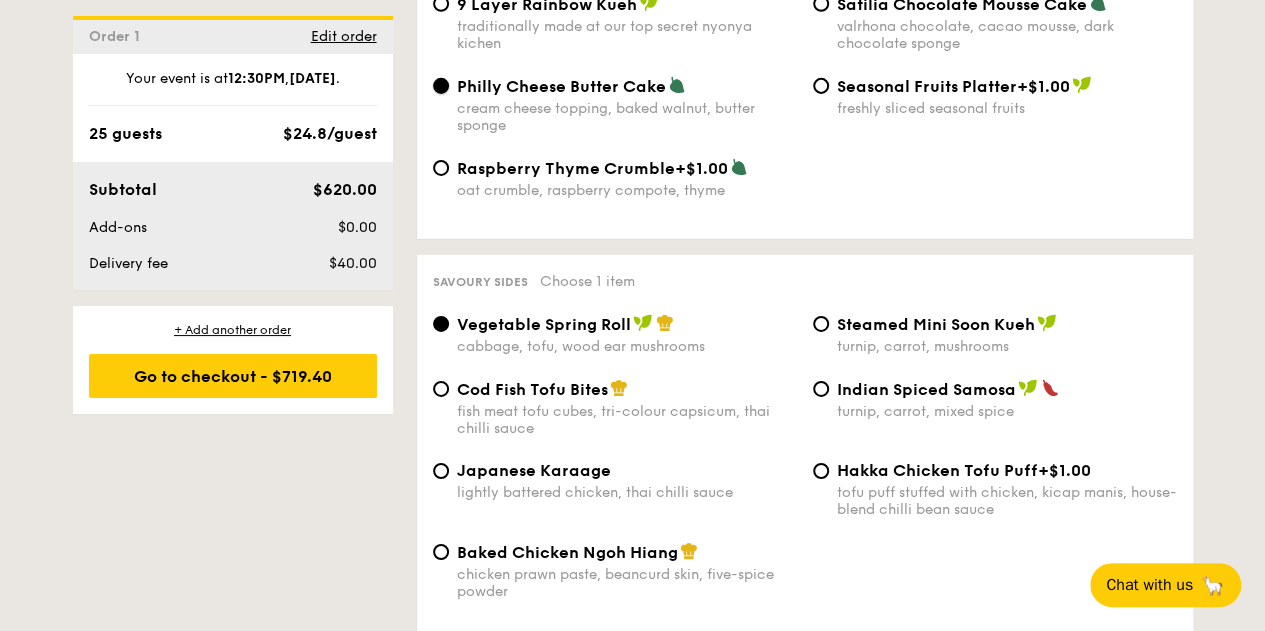 scroll, scrollTop: 3300, scrollLeft: 0, axis: vertical 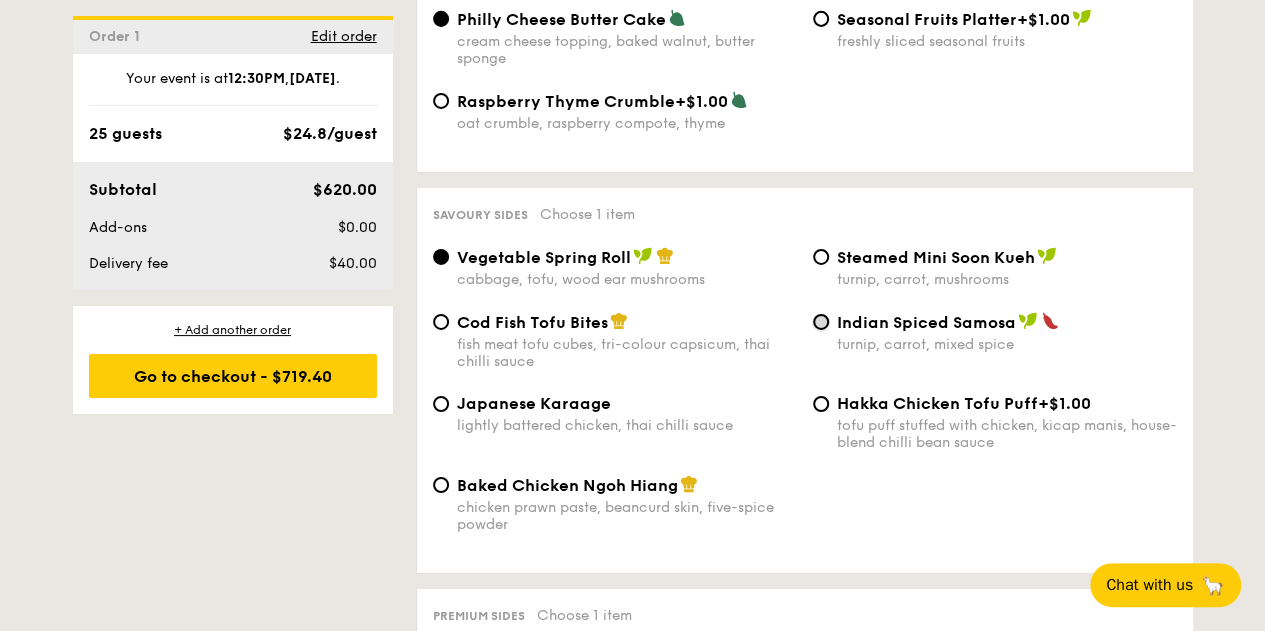click on "Indian Spiced Samosa turnip, carrot, mixed spice" at bounding box center (821, 322) 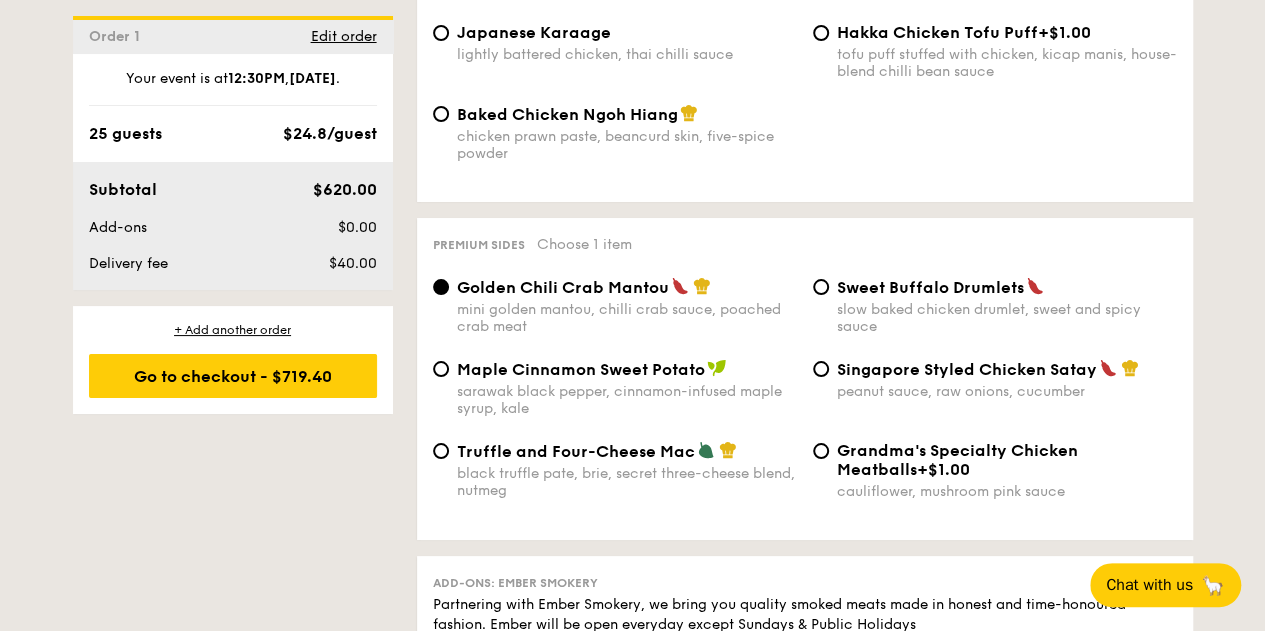 scroll, scrollTop: 3700, scrollLeft: 0, axis: vertical 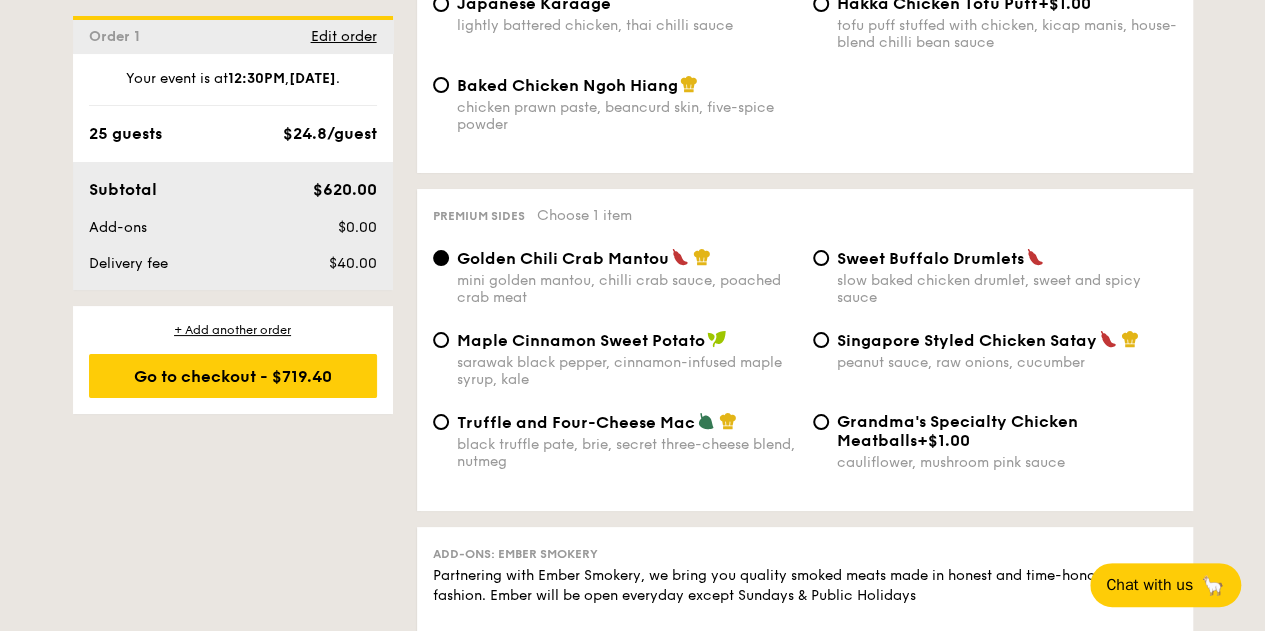 click on "Singapore Styled Chicken Satay peanut sauce, raw onions, cucumber" at bounding box center [995, 350] 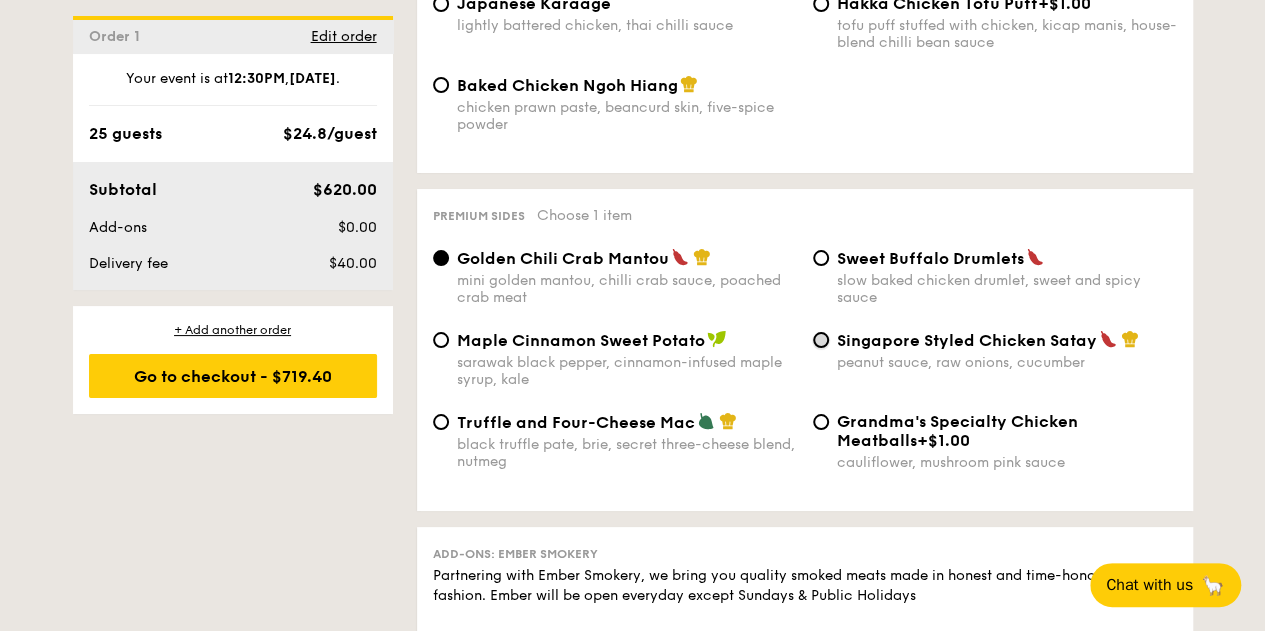 click on "Singapore Styled Chicken Satay peanut sauce, raw onions, cucumber" at bounding box center (821, 340) 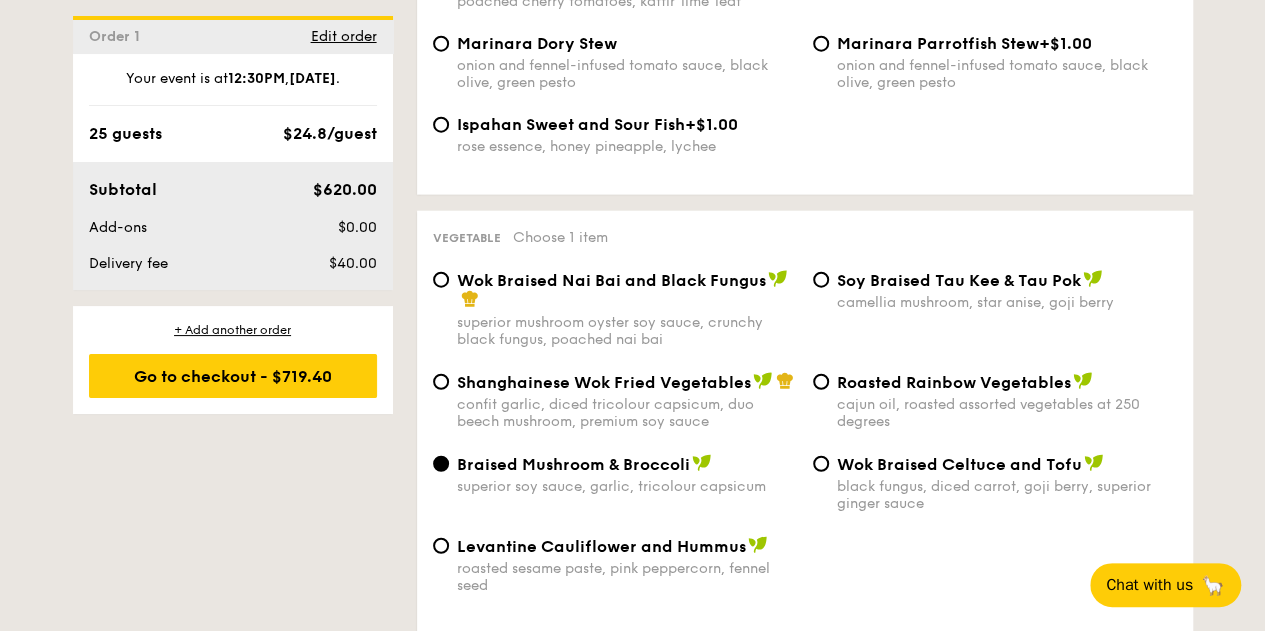 scroll, scrollTop: 2400, scrollLeft: 0, axis: vertical 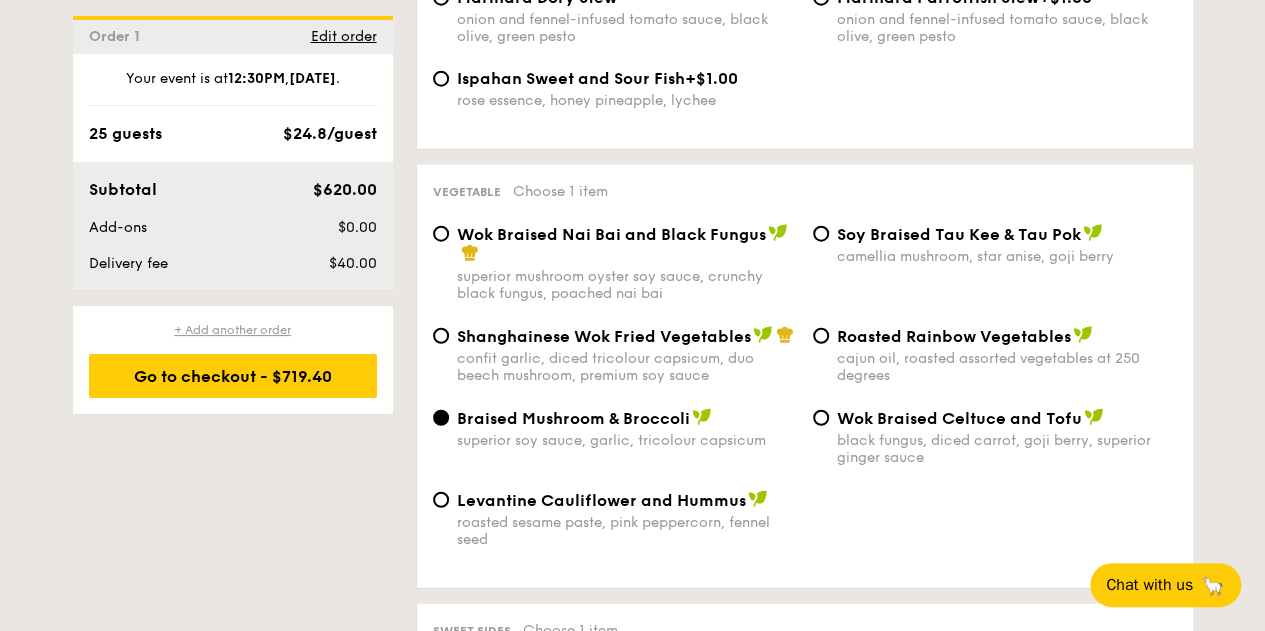 click on "+ Add another order" at bounding box center [233, 330] 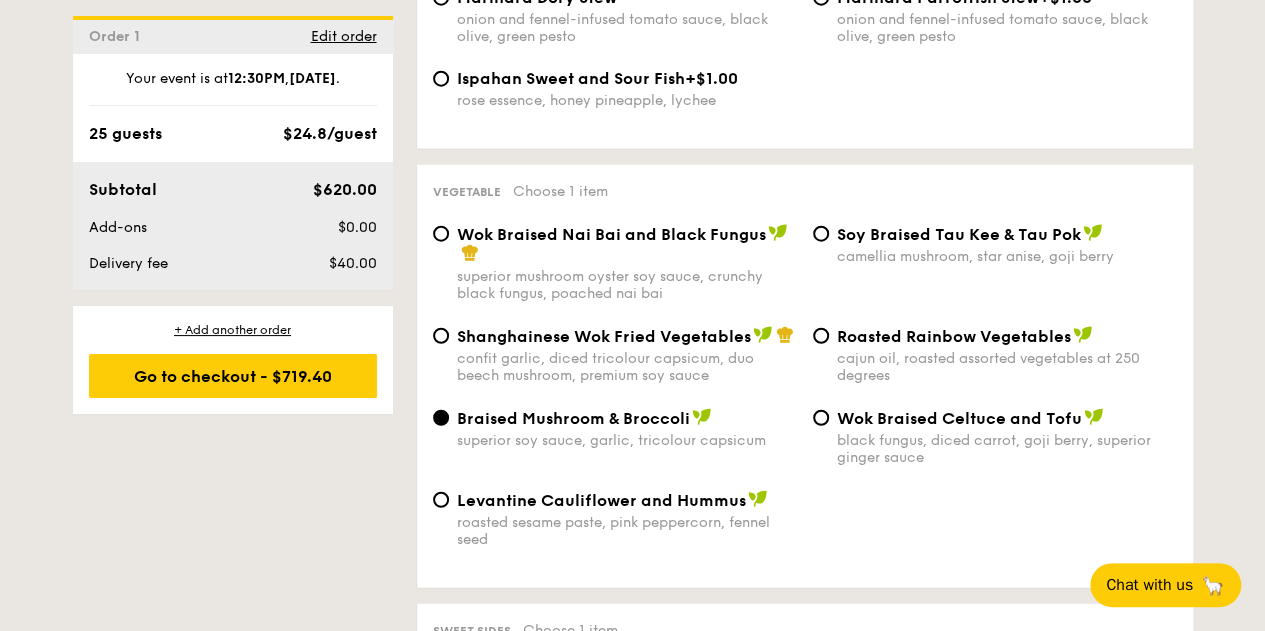radio on "true" 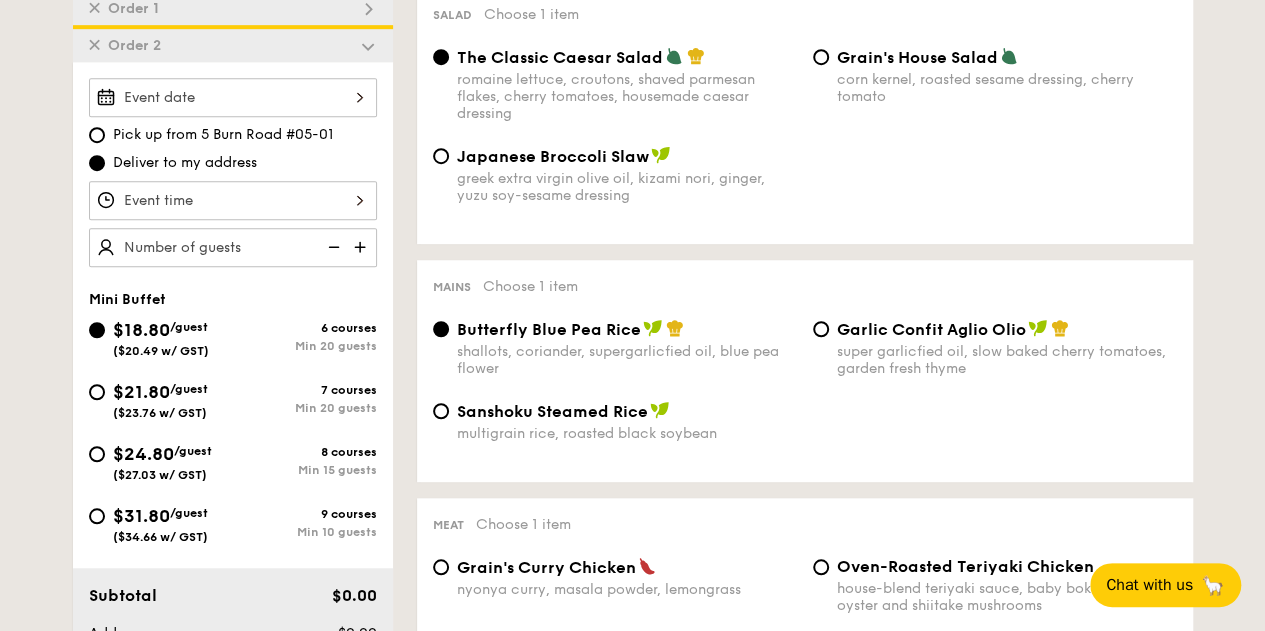 scroll, scrollTop: 570, scrollLeft: 0, axis: vertical 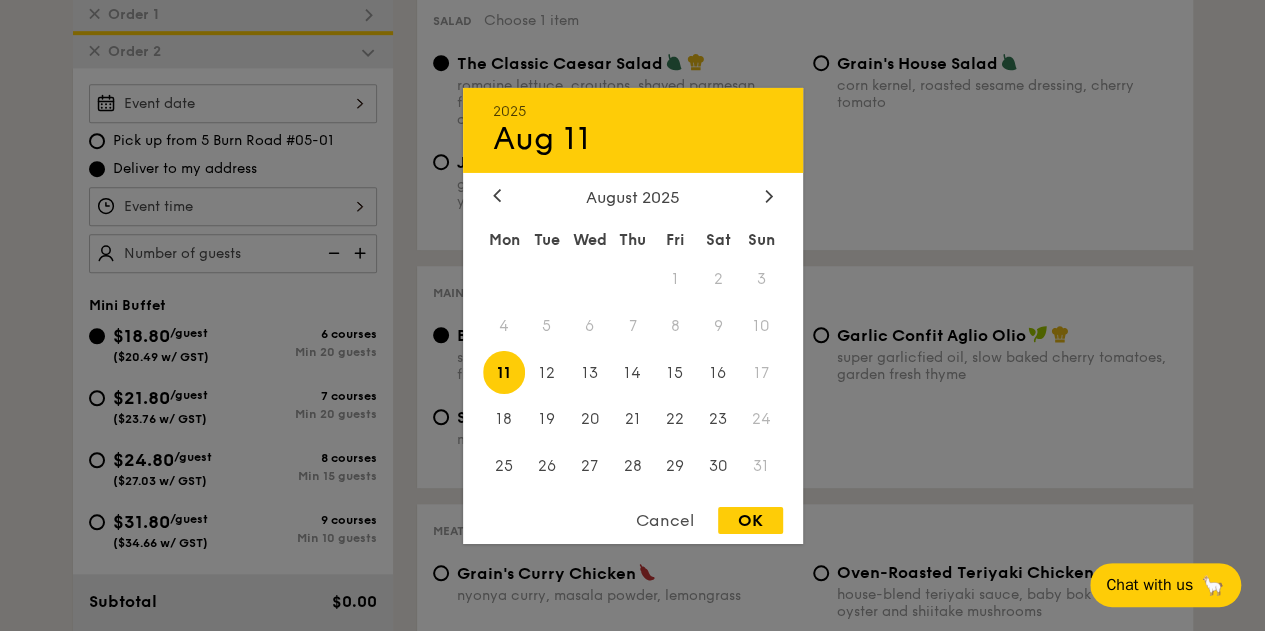 click on "2025   Aug 11       August 2025     Mon Tue Wed Thu Fri Sat Sun   1 2 3 4 5 6 7 8 9 10 11 12 13 14 15 16 17 18 19 20 21 22 23 24 25 26 27 28 29 30 31     Cancel   OK" at bounding box center (233, 103) 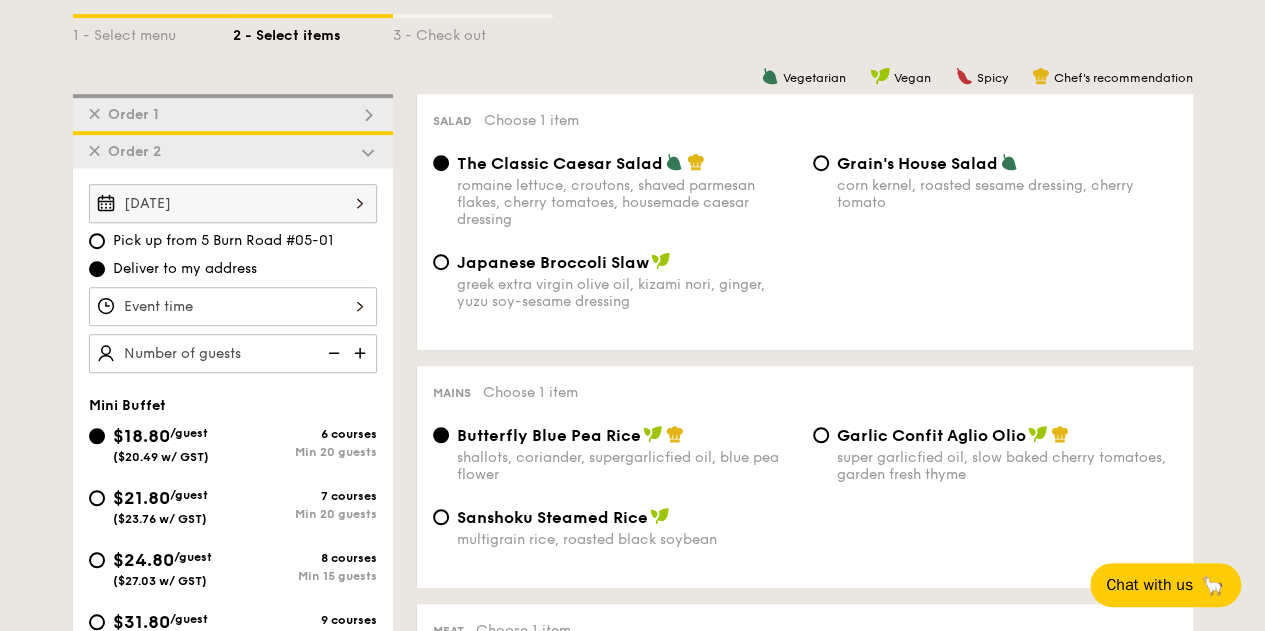 scroll, scrollTop: 570, scrollLeft: 0, axis: vertical 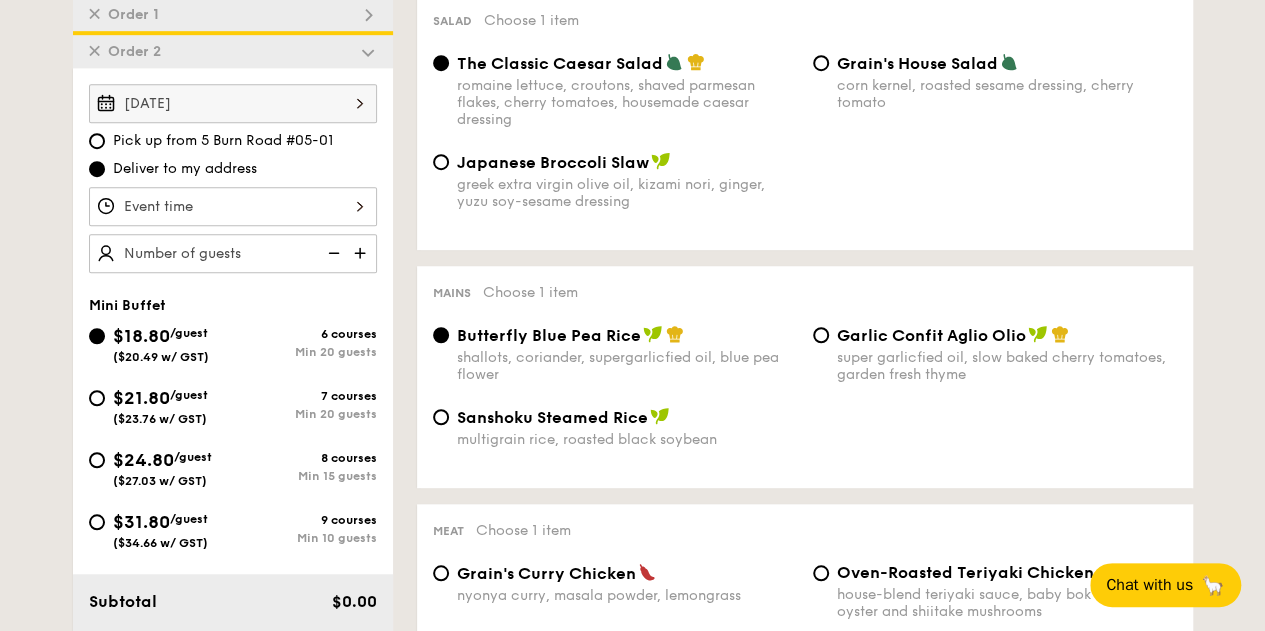 click on "✕" at bounding box center [94, 51] 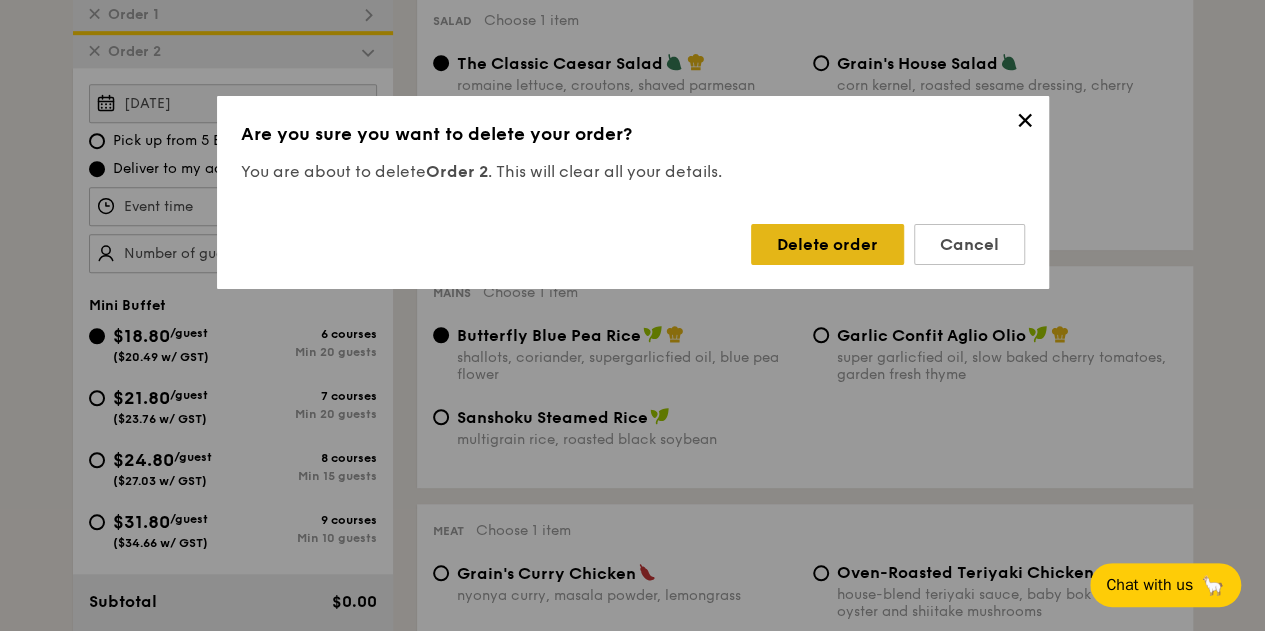 click on "Delete order" at bounding box center [827, 244] 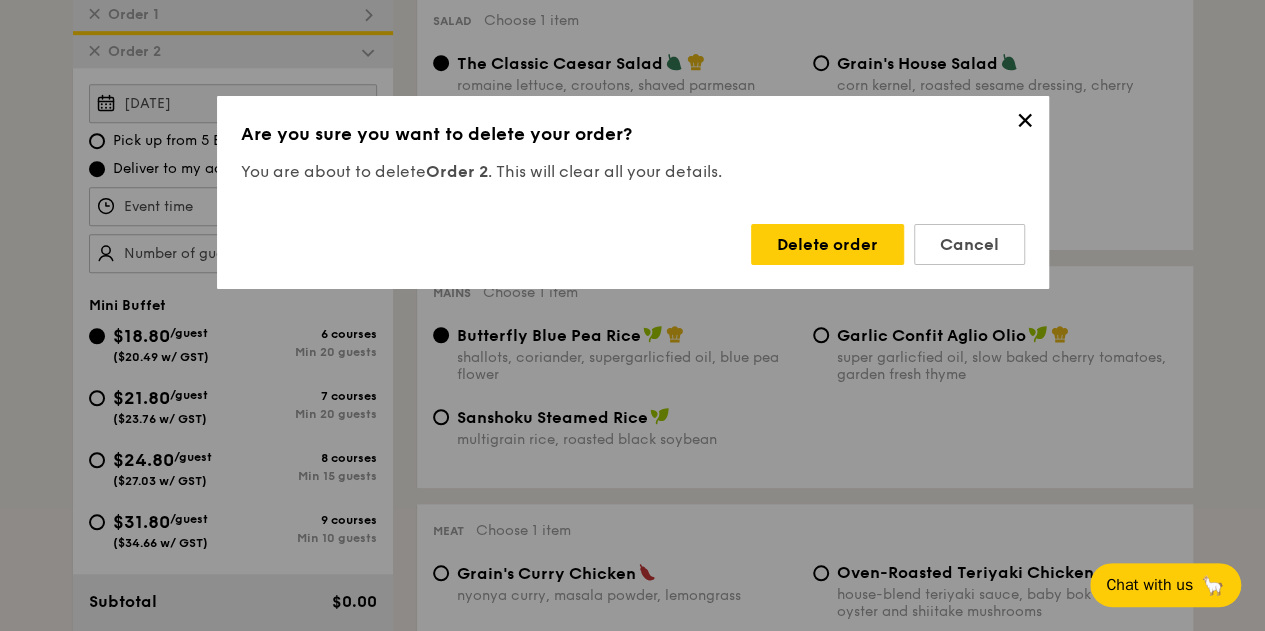 radio on "false" 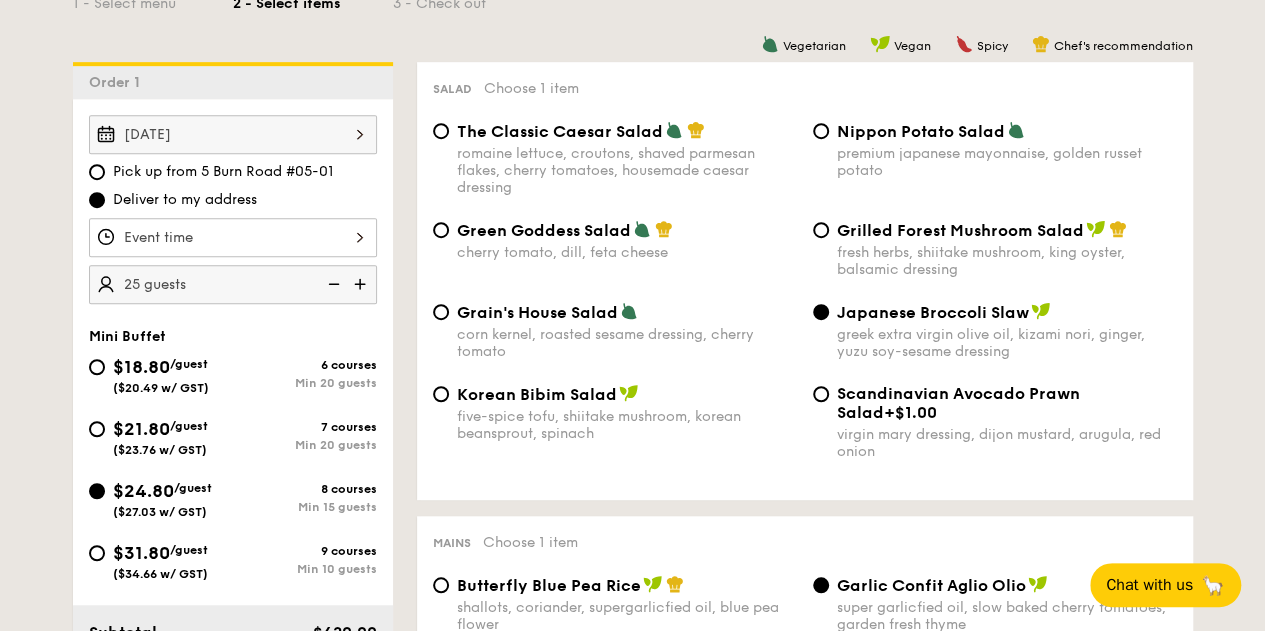 scroll, scrollTop: 470, scrollLeft: 0, axis: vertical 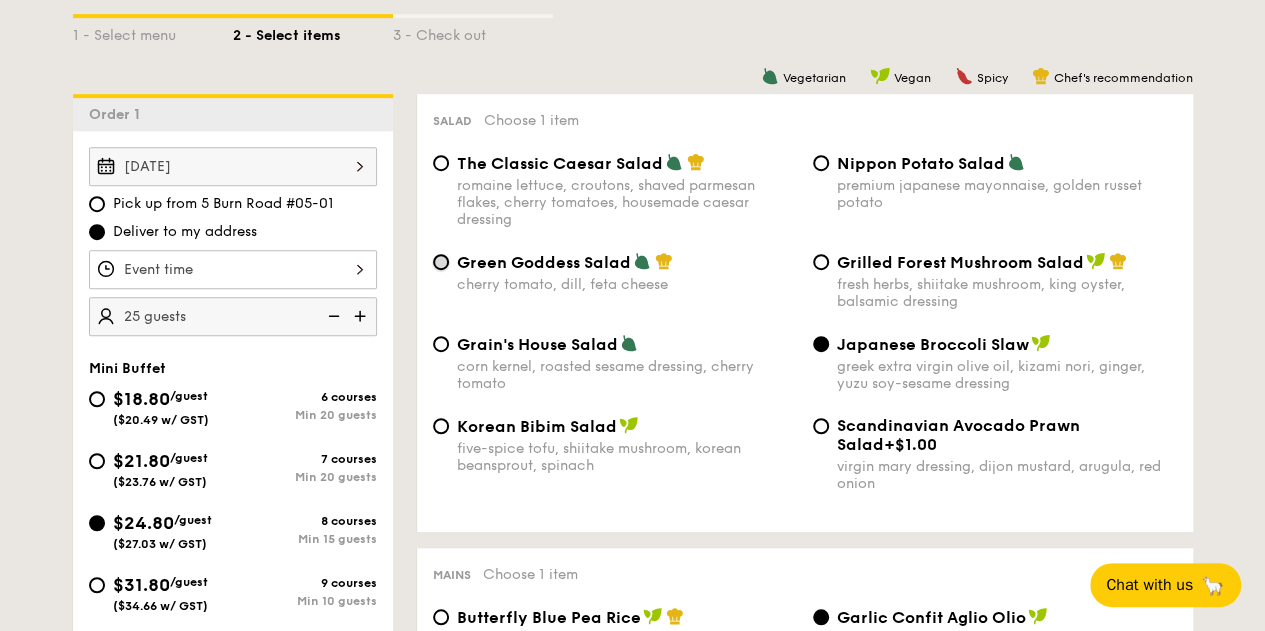 click on "Green Goddess Salad cherry tomato, dill, feta cheese" at bounding box center [441, 262] 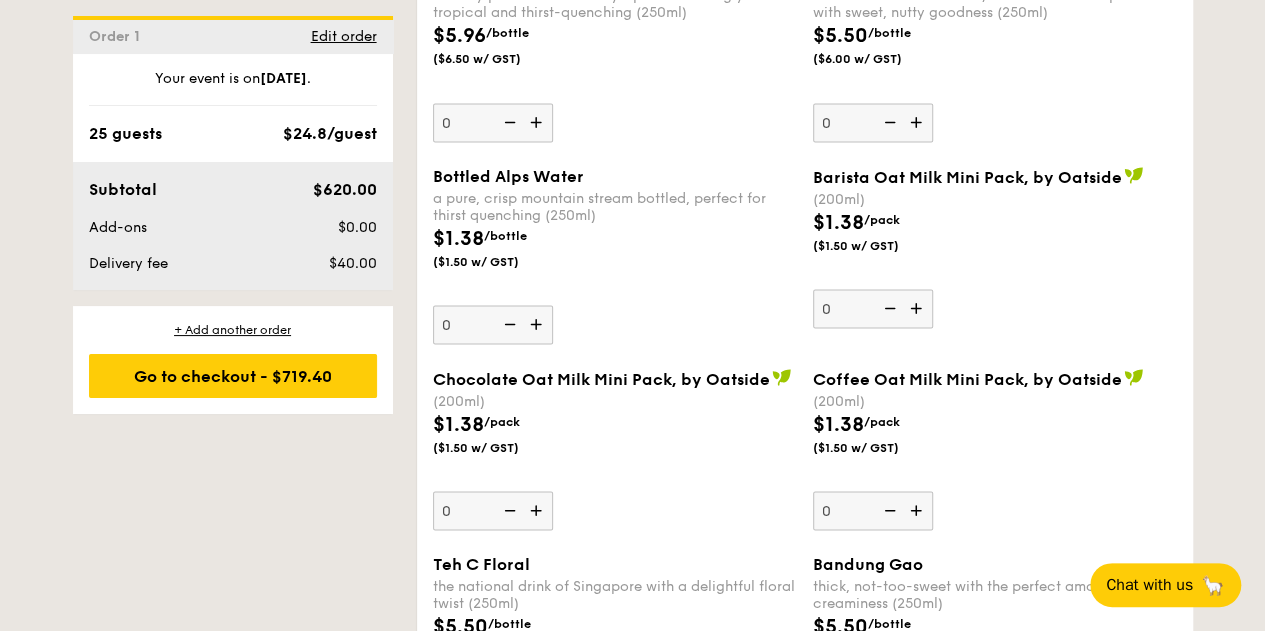scroll, scrollTop: 5870, scrollLeft: 0, axis: vertical 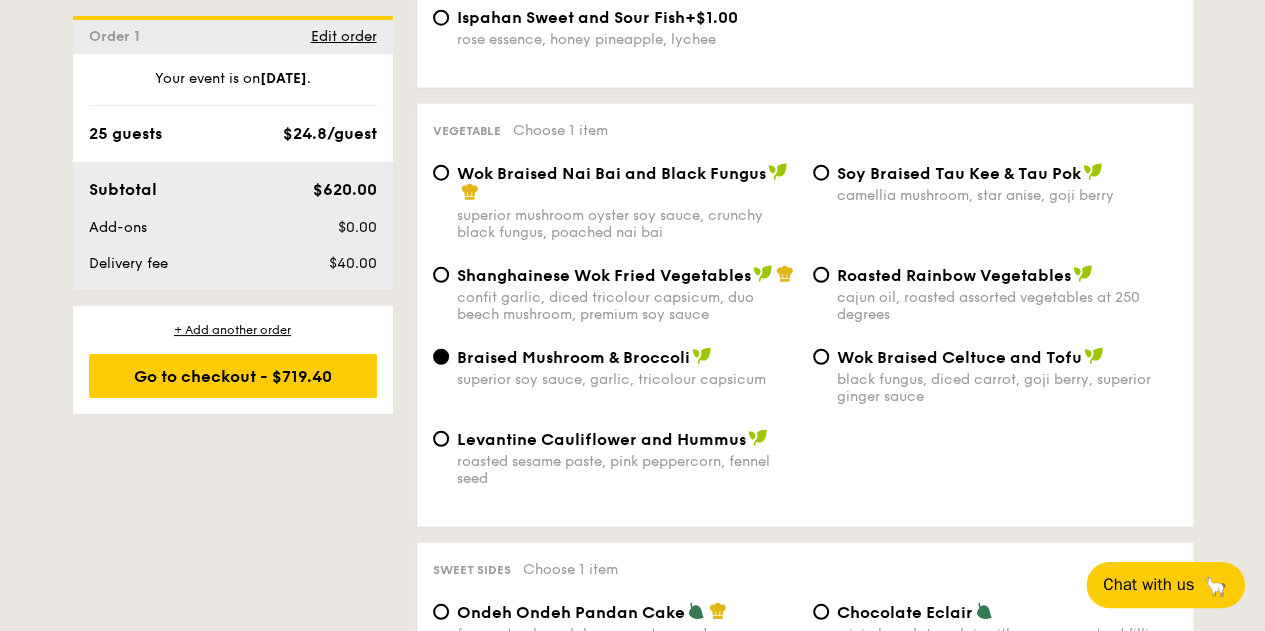 click on "Chat with us" at bounding box center (1148, 585) 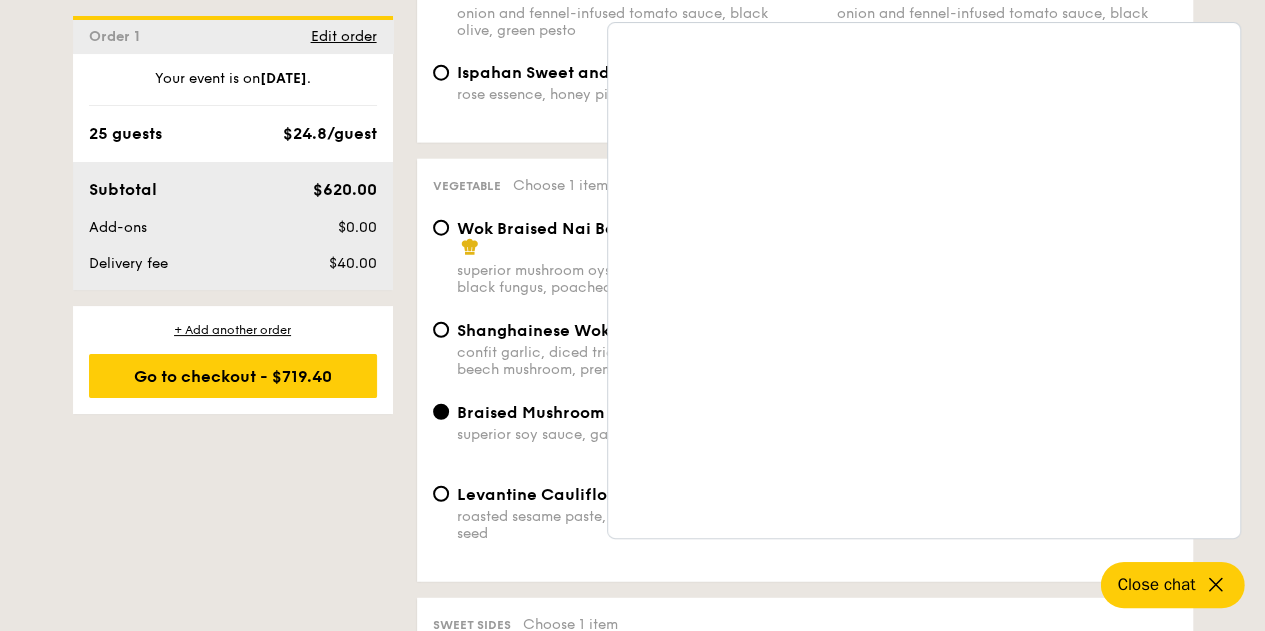 scroll, scrollTop: 2361, scrollLeft: 0, axis: vertical 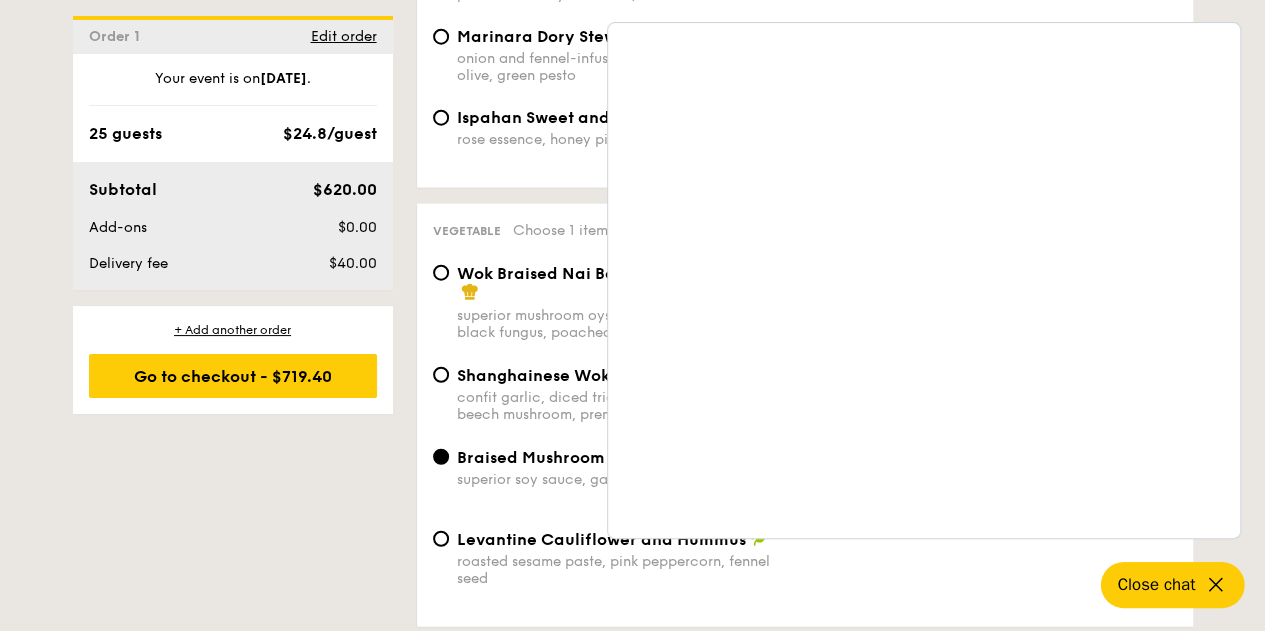 click on "Close chat" at bounding box center (1156, 585) 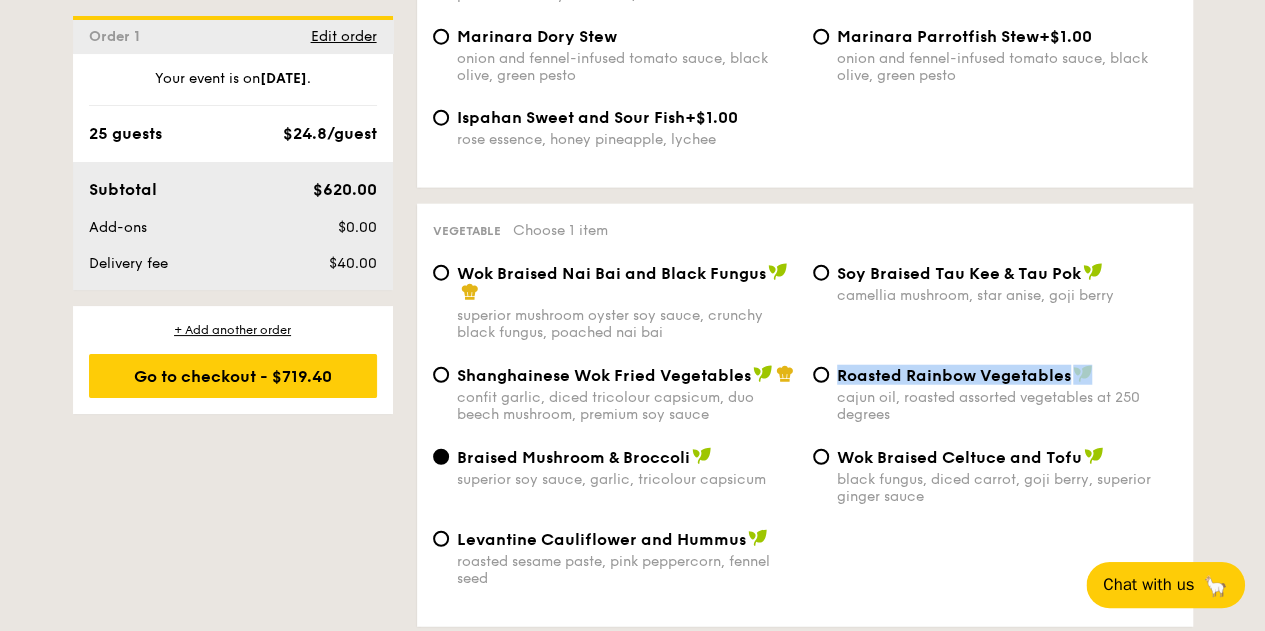 drag, startPoint x: 1101, startPoint y: 388, endPoint x: 840, endPoint y: 395, distance: 261.09384 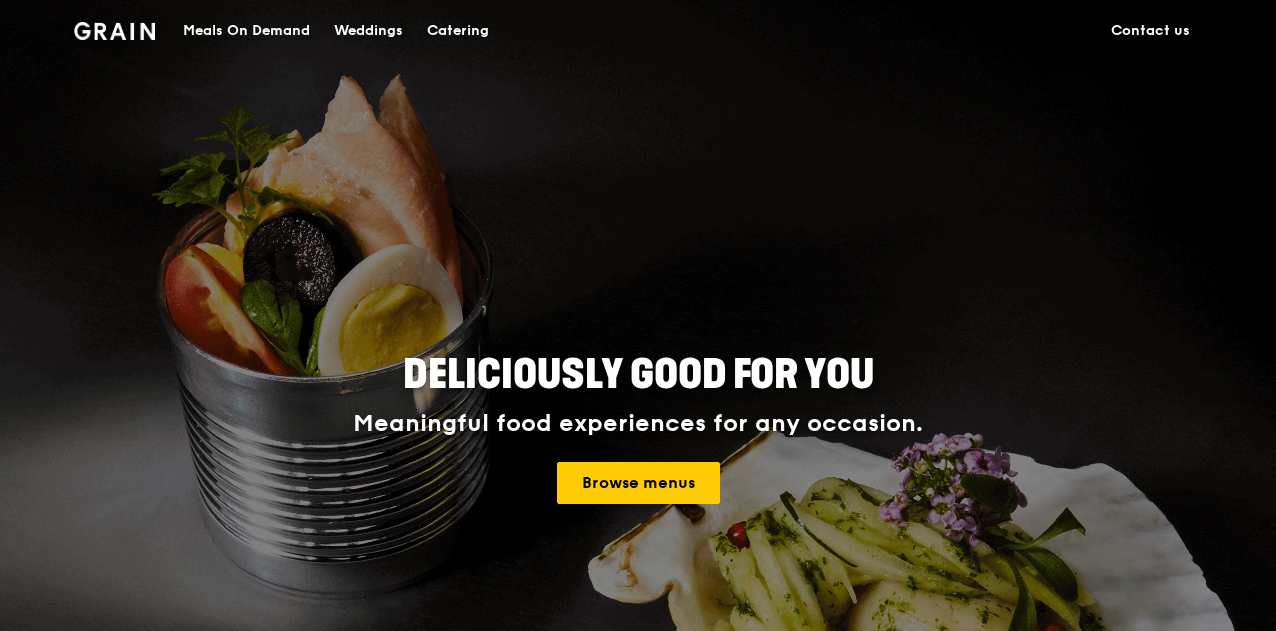 scroll, scrollTop: 0, scrollLeft: 0, axis: both 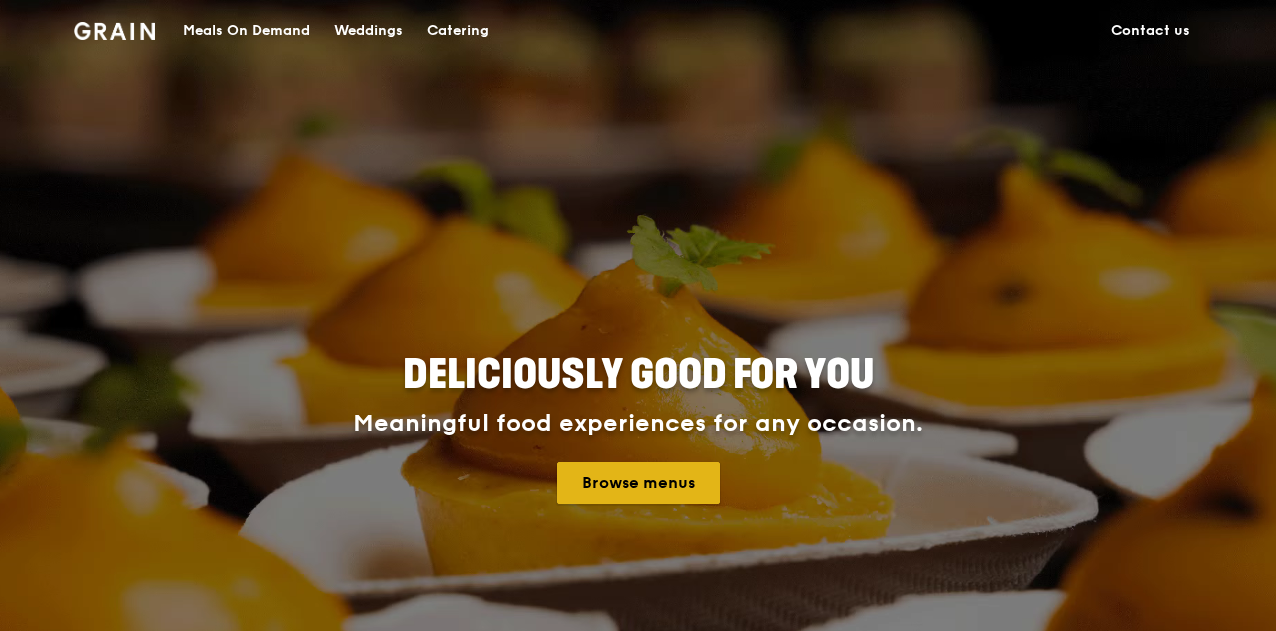 click on "Browse menus" at bounding box center (638, 483) 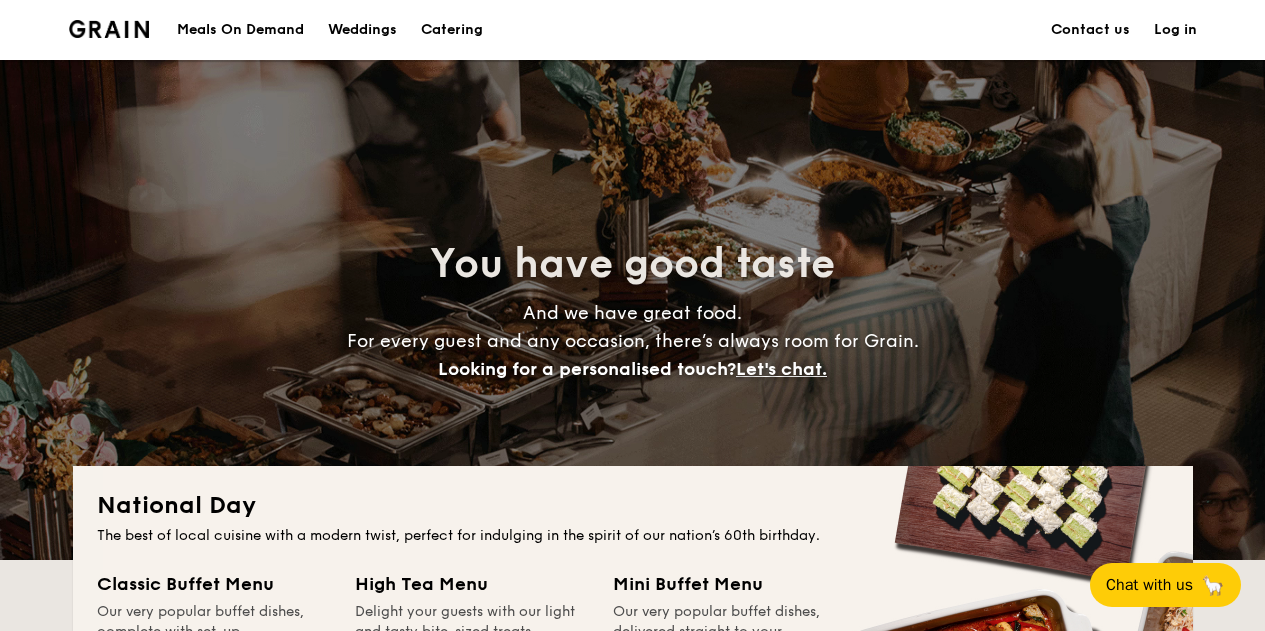 scroll, scrollTop: 300, scrollLeft: 0, axis: vertical 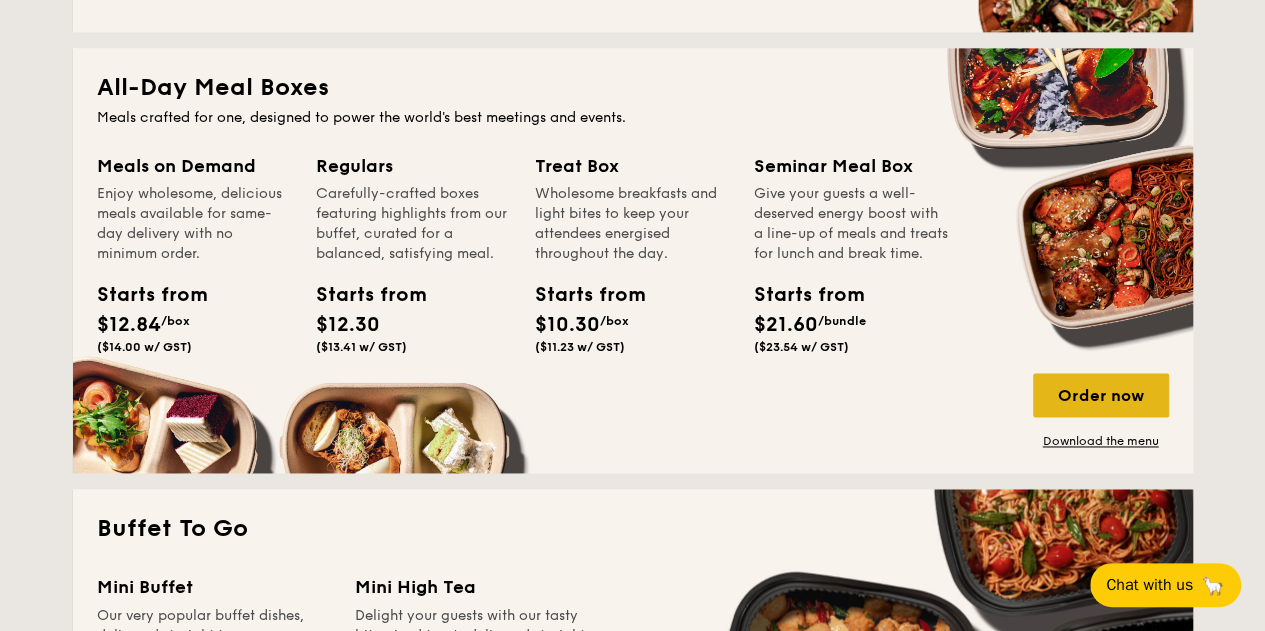 click on "Order now" at bounding box center [1101, 395] 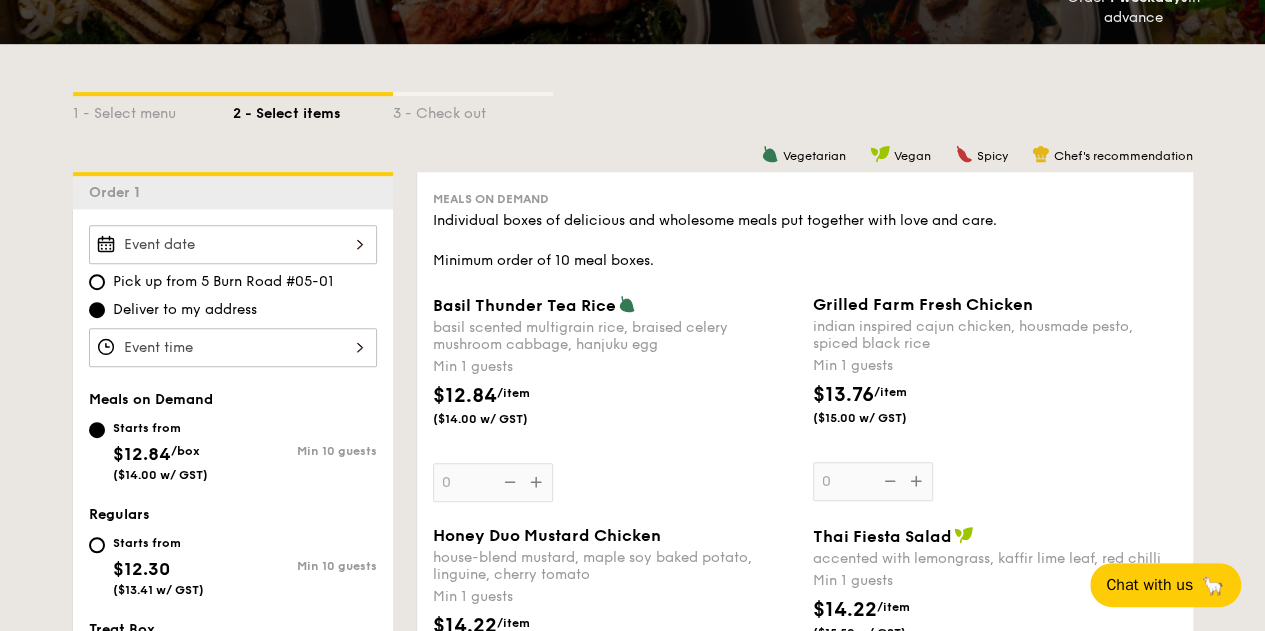 scroll, scrollTop: 400, scrollLeft: 0, axis: vertical 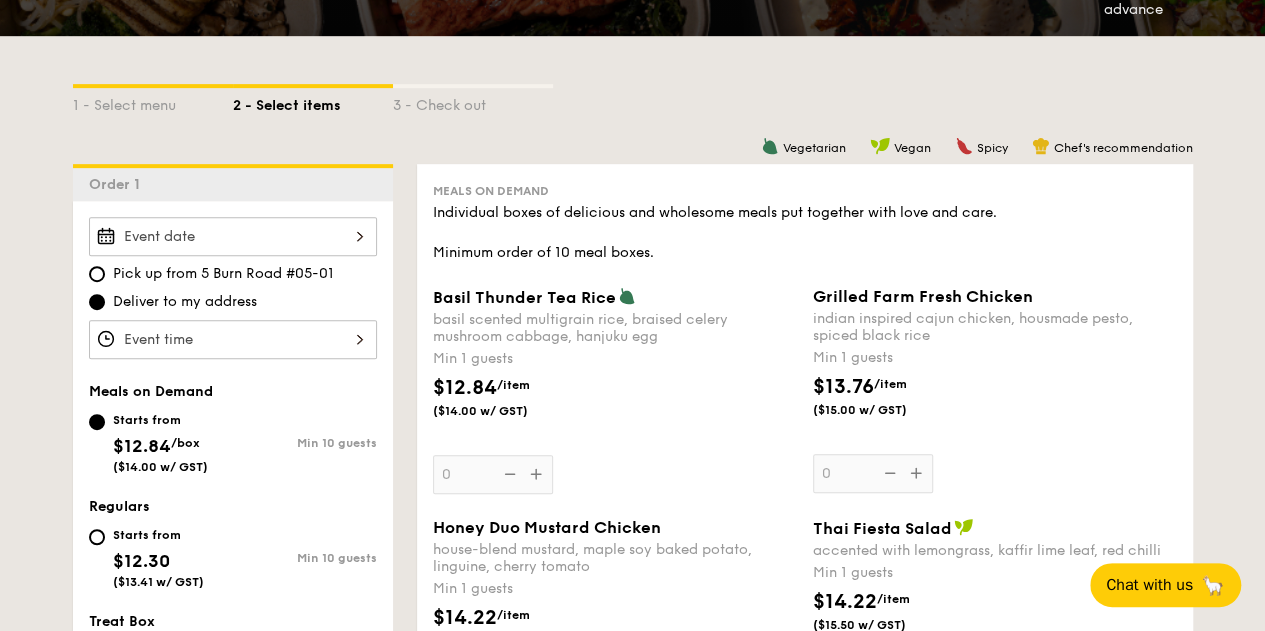click at bounding box center (233, 236) 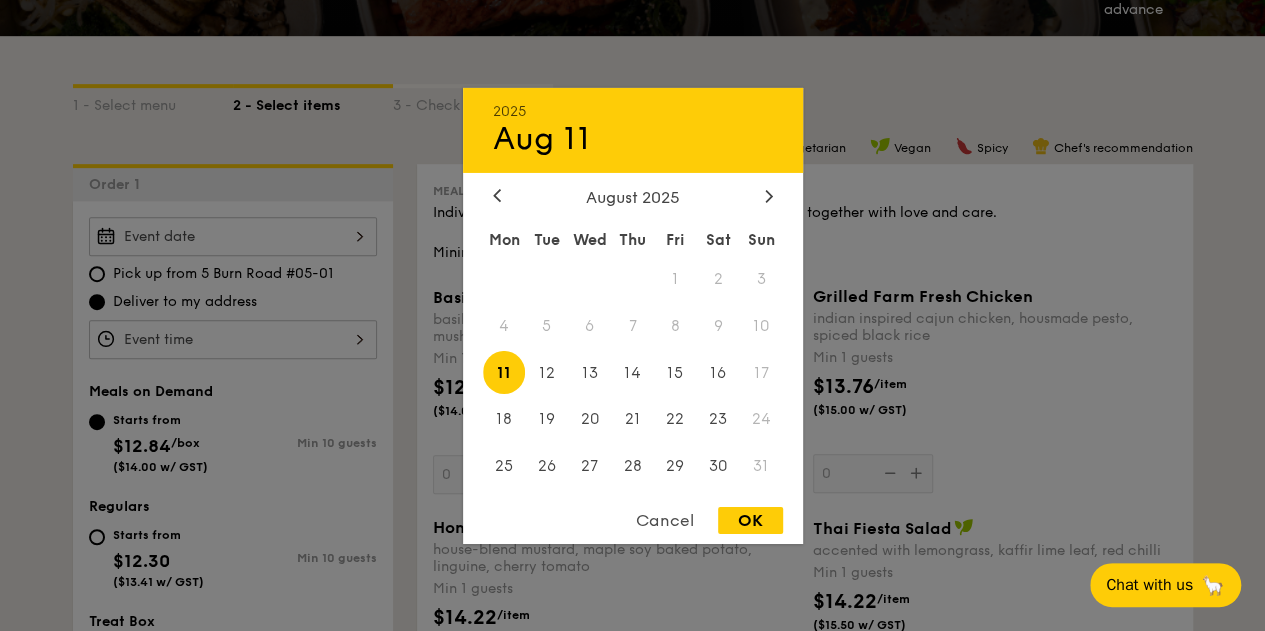 click on "11" at bounding box center (504, 372) 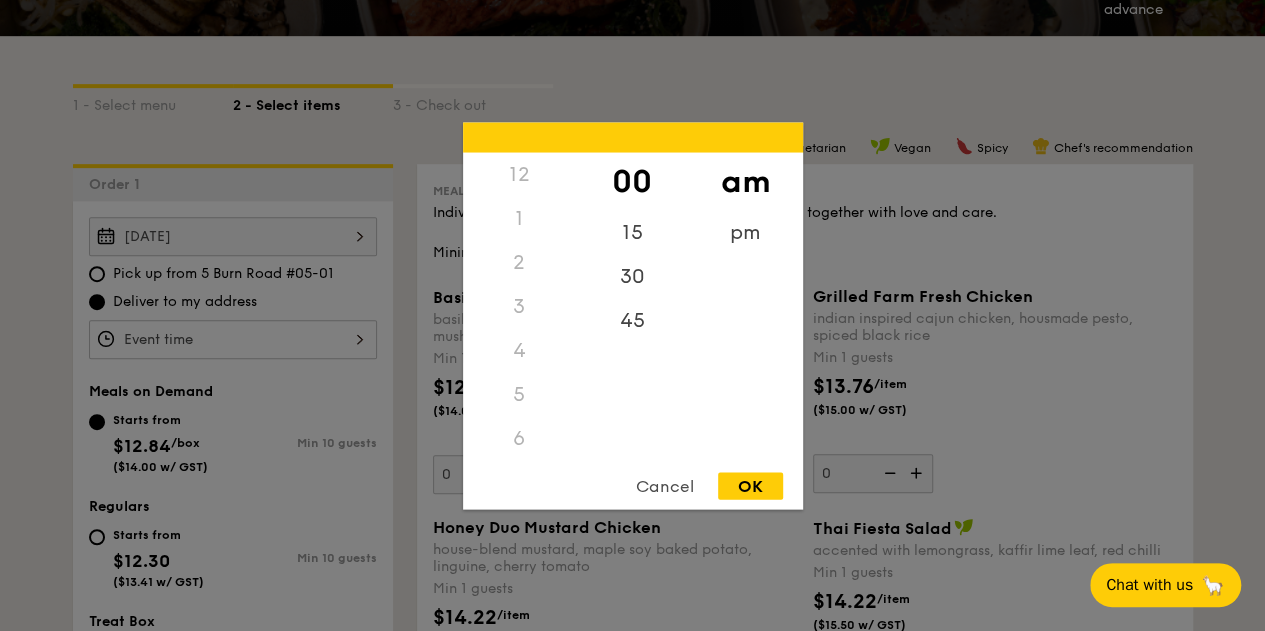 scroll, scrollTop: 236, scrollLeft: 0, axis: vertical 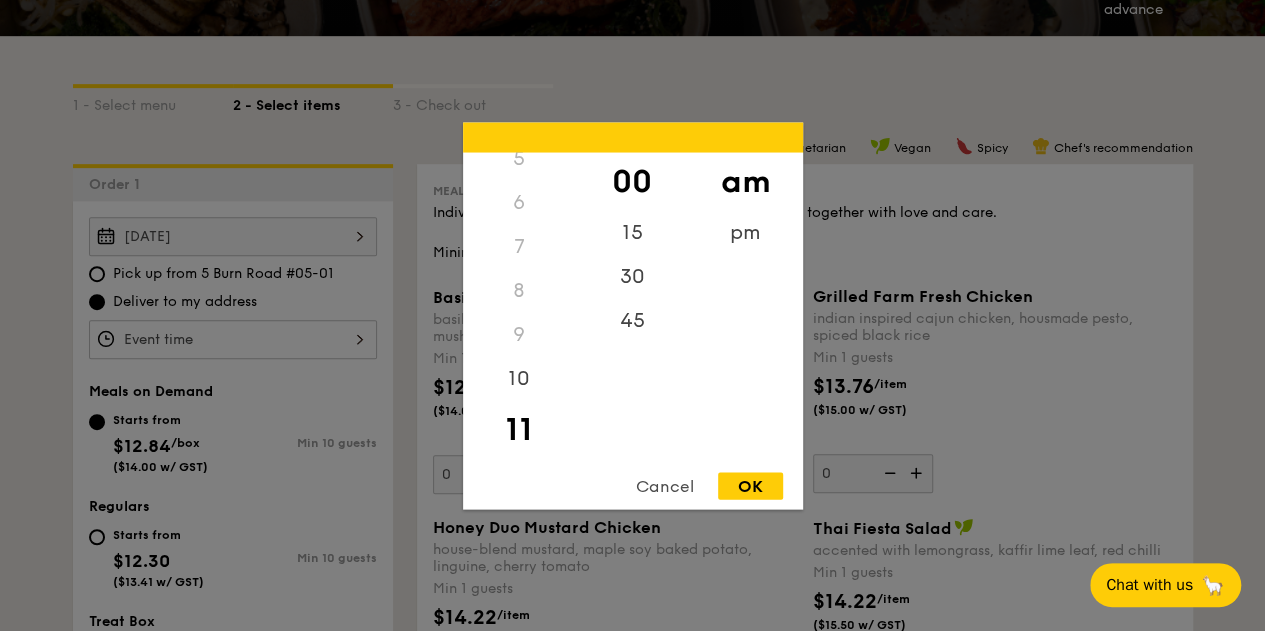 click on "12 1 2 3 4 5 6 7 8 9 10 11   00 15 30 45   am   pm   Cancel   OK" at bounding box center [233, 339] 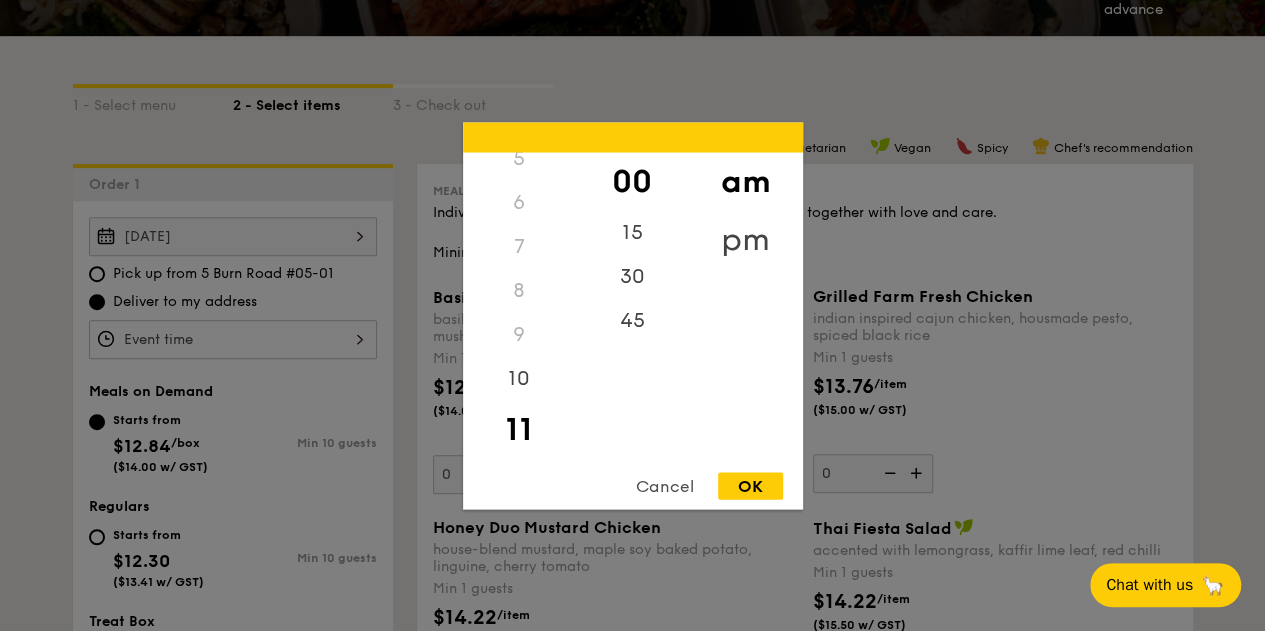 click on "pm" at bounding box center (745, 239) 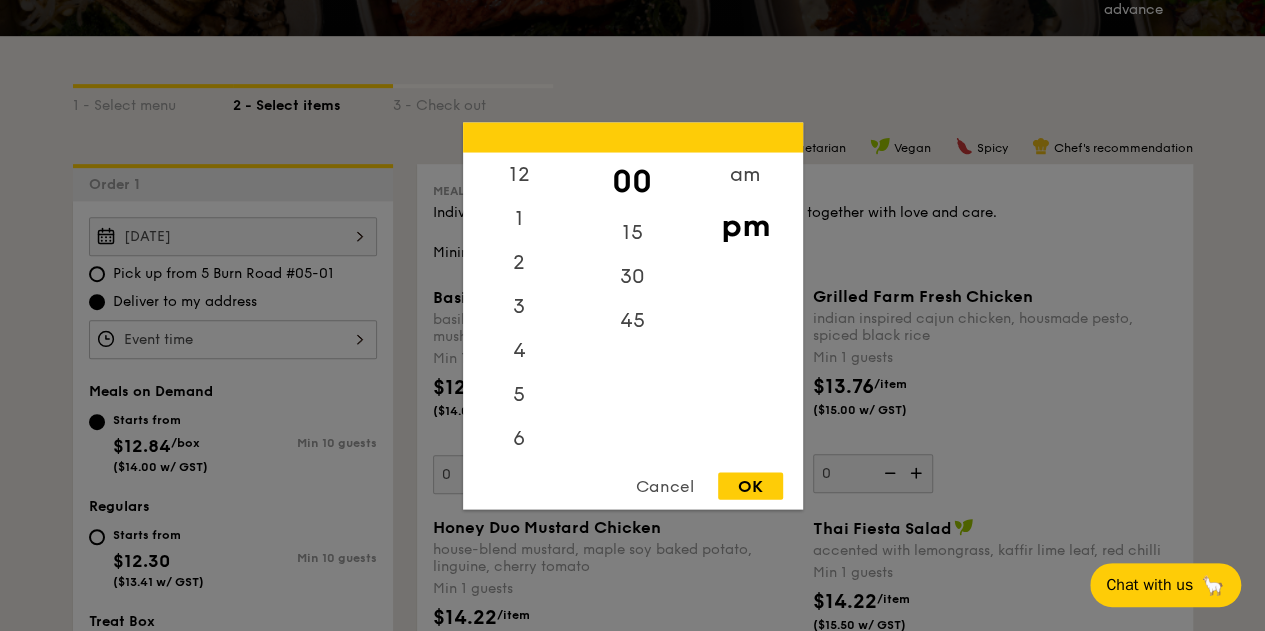 scroll, scrollTop: 0, scrollLeft: 0, axis: both 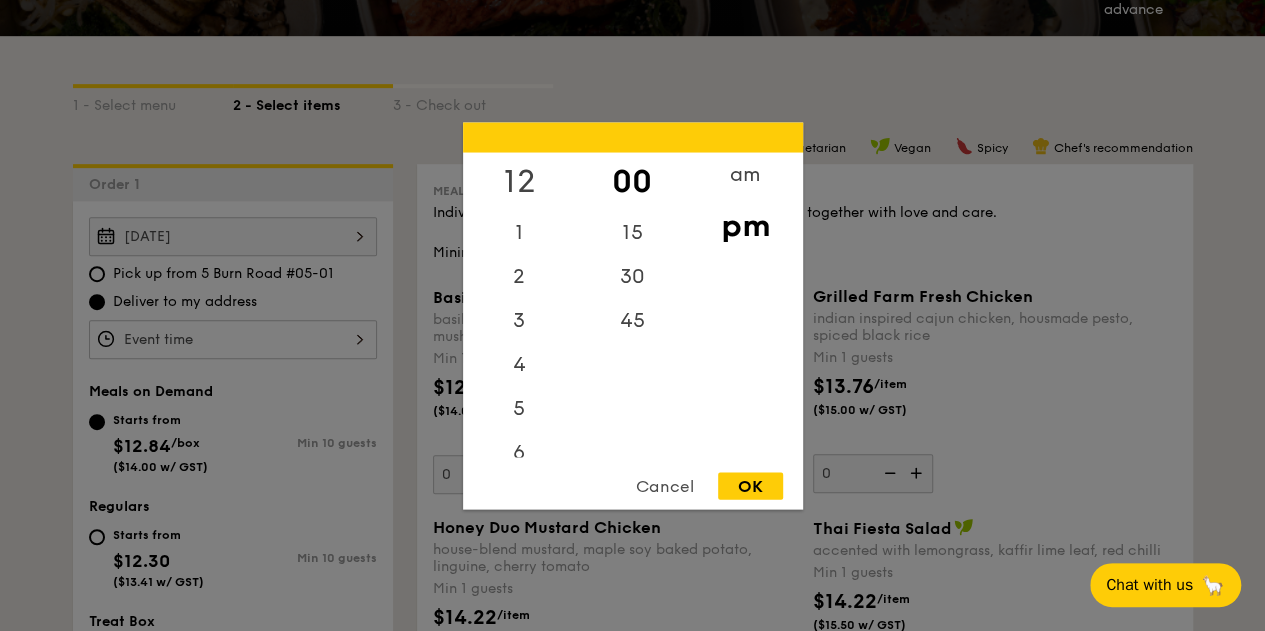click on "12" at bounding box center [519, 181] 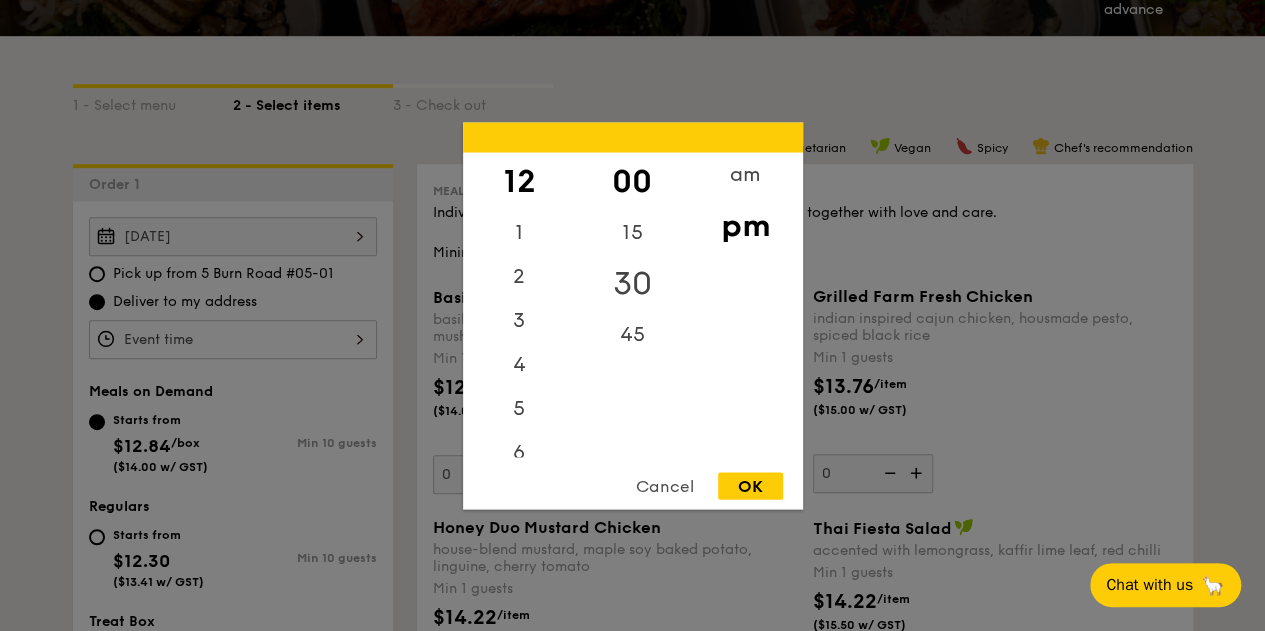 click on "30" at bounding box center (632, 283) 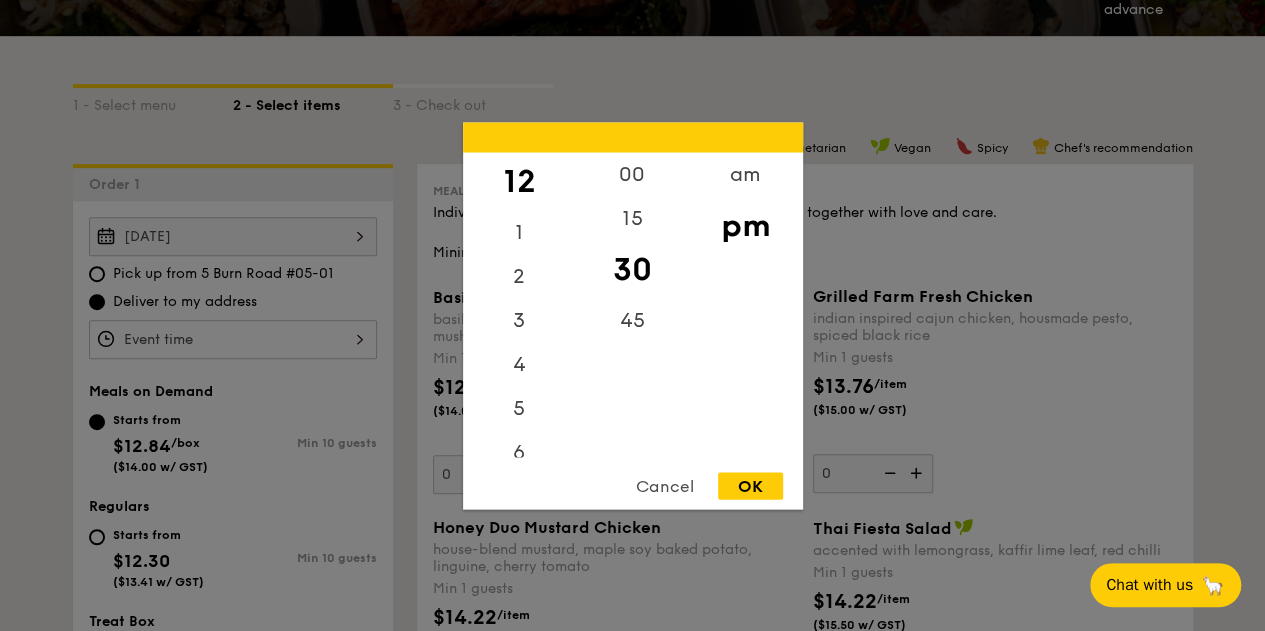 click on "OK" at bounding box center [750, 485] 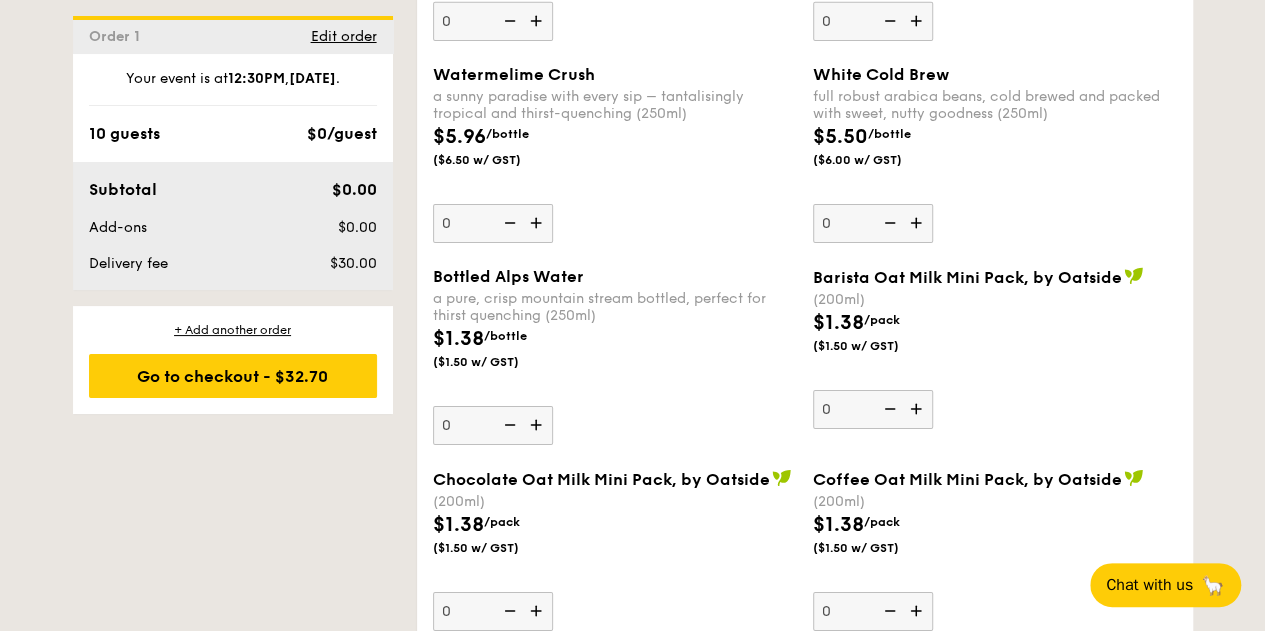 scroll, scrollTop: 3600, scrollLeft: 0, axis: vertical 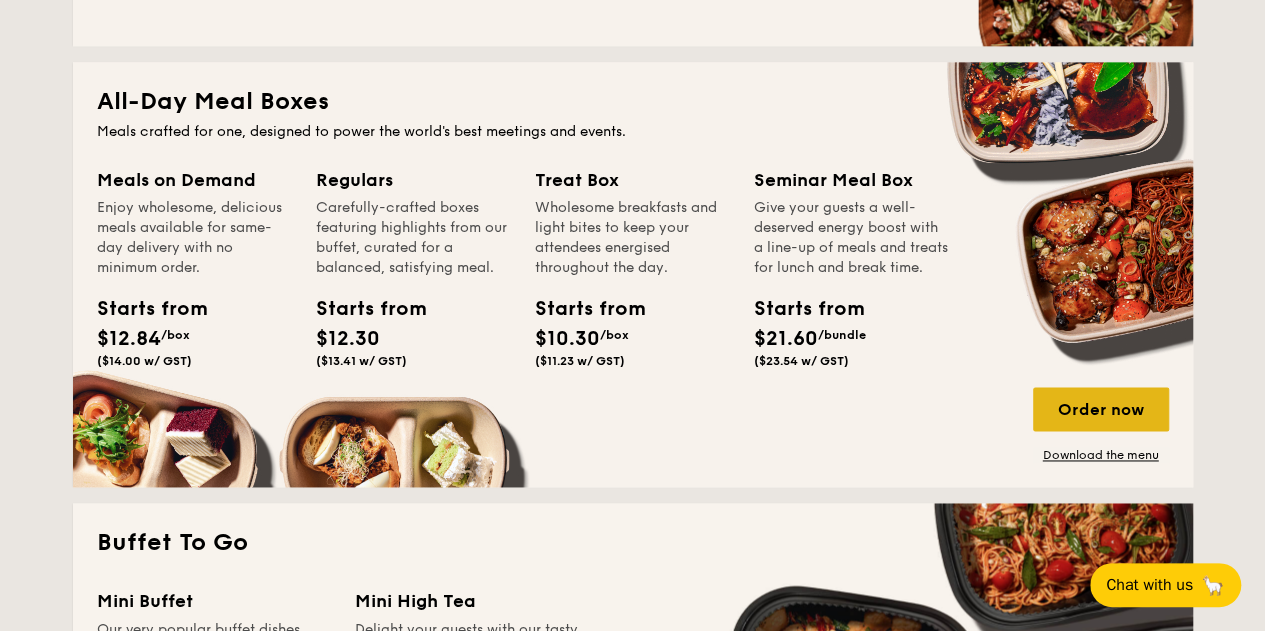 click on "Order now" at bounding box center [1101, 409] 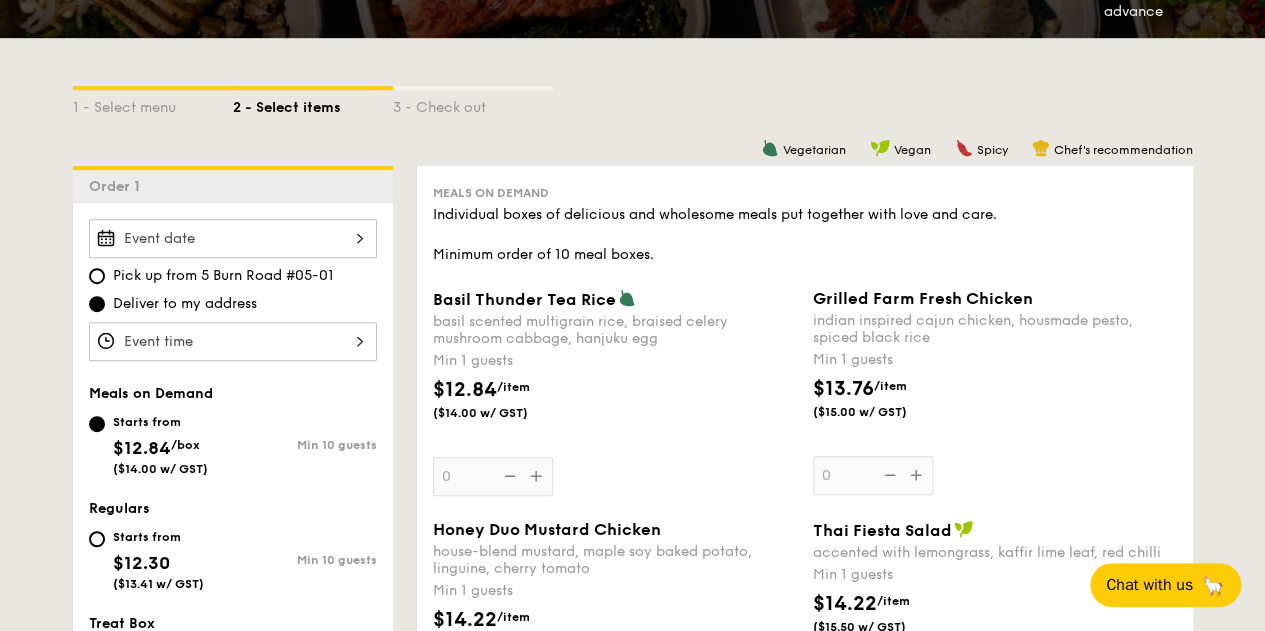 scroll, scrollTop: 400, scrollLeft: 0, axis: vertical 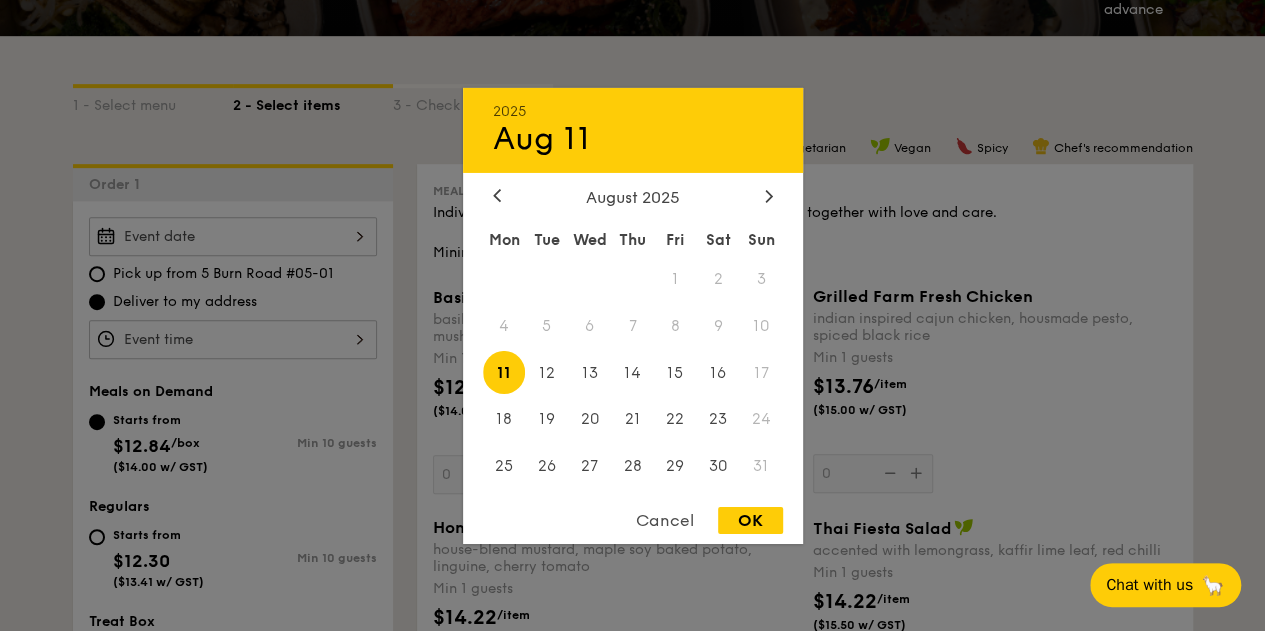 click on "2025   Aug 11       August 2025     Mon Tue Wed Thu Fri Sat Sun   1 2 3 4 5 6 7 8 9 10 11 12 13 14 15 16 17 18 19 20 21 22 23 24 25 26 27 28 29 30 31     Cancel   OK" at bounding box center [233, 236] 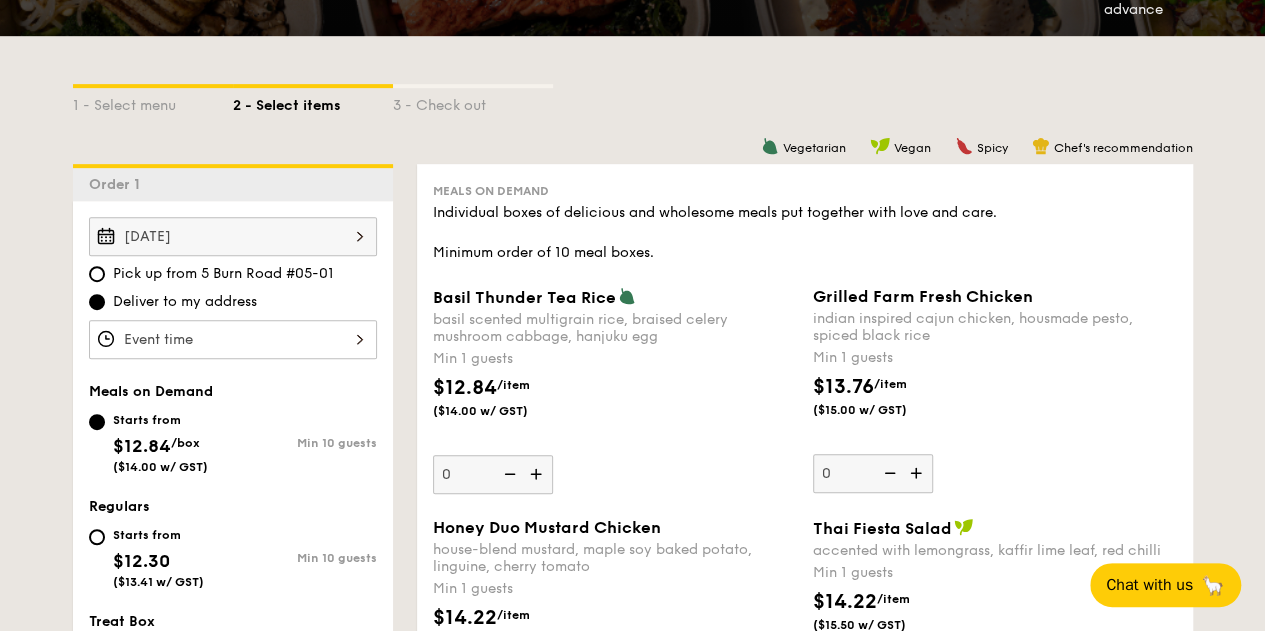 scroll, scrollTop: 236, scrollLeft: 0, axis: vertical 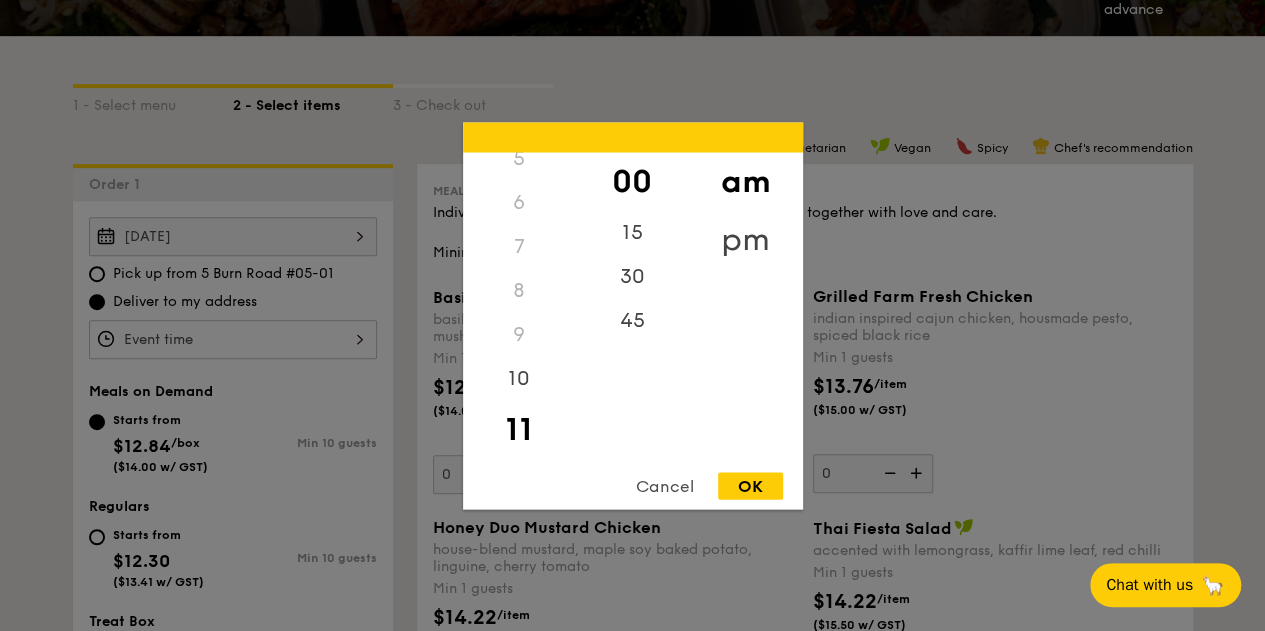click on "pm" at bounding box center [745, 239] 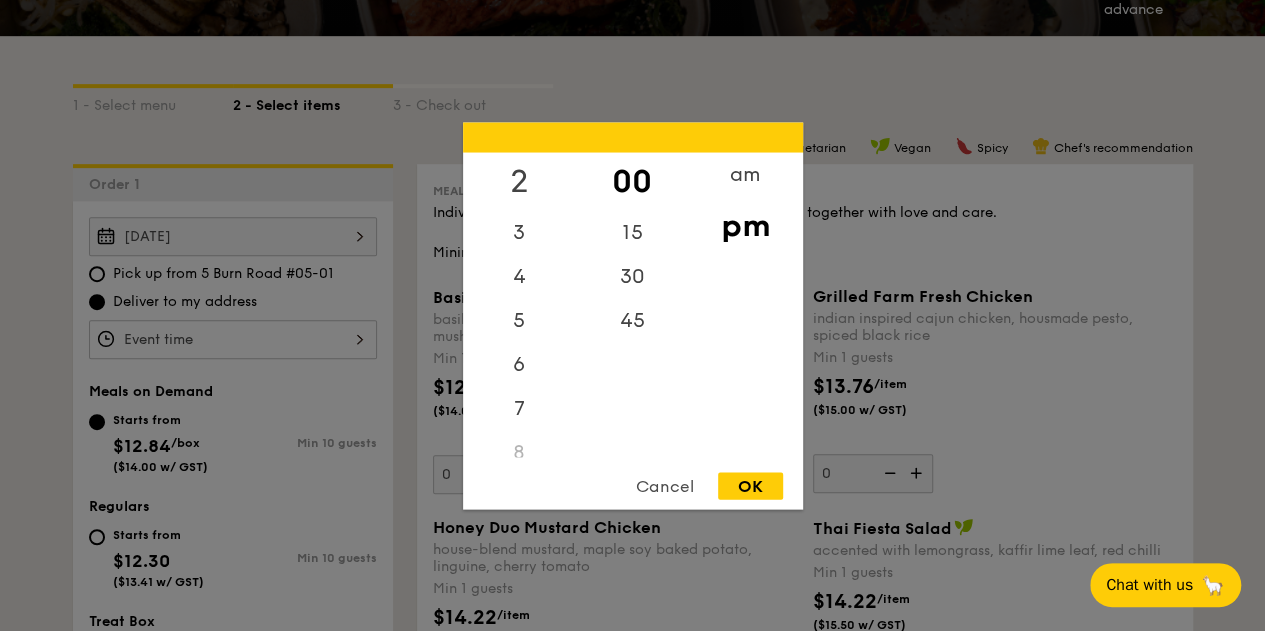 scroll, scrollTop: 0, scrollLeft: 0, axis: both 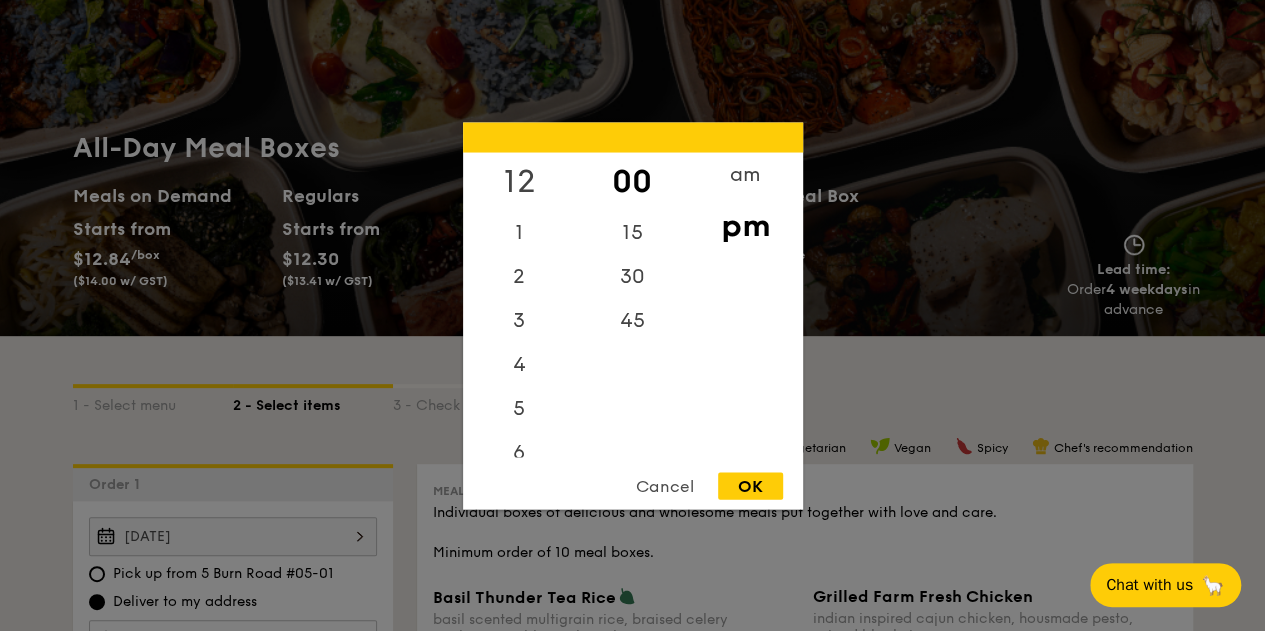 click on "12" at bounding box center [519, 181] 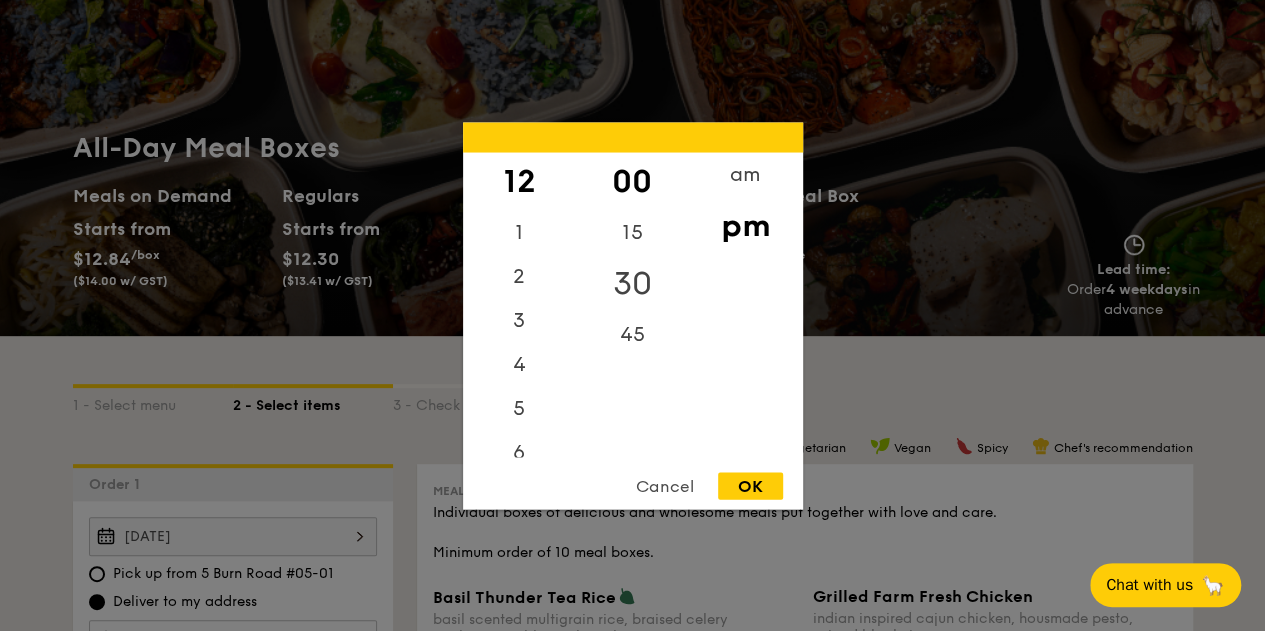 click on "30" at bounding box center (632, 283) 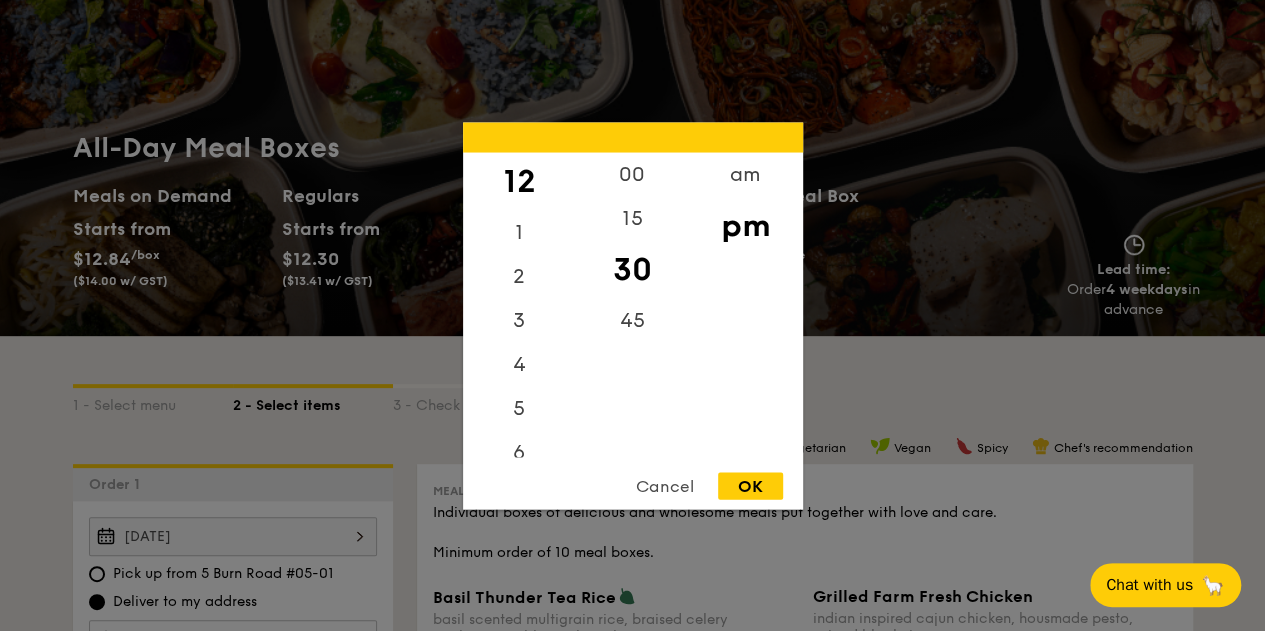 click on "OK" at bounding box center (750, 485) 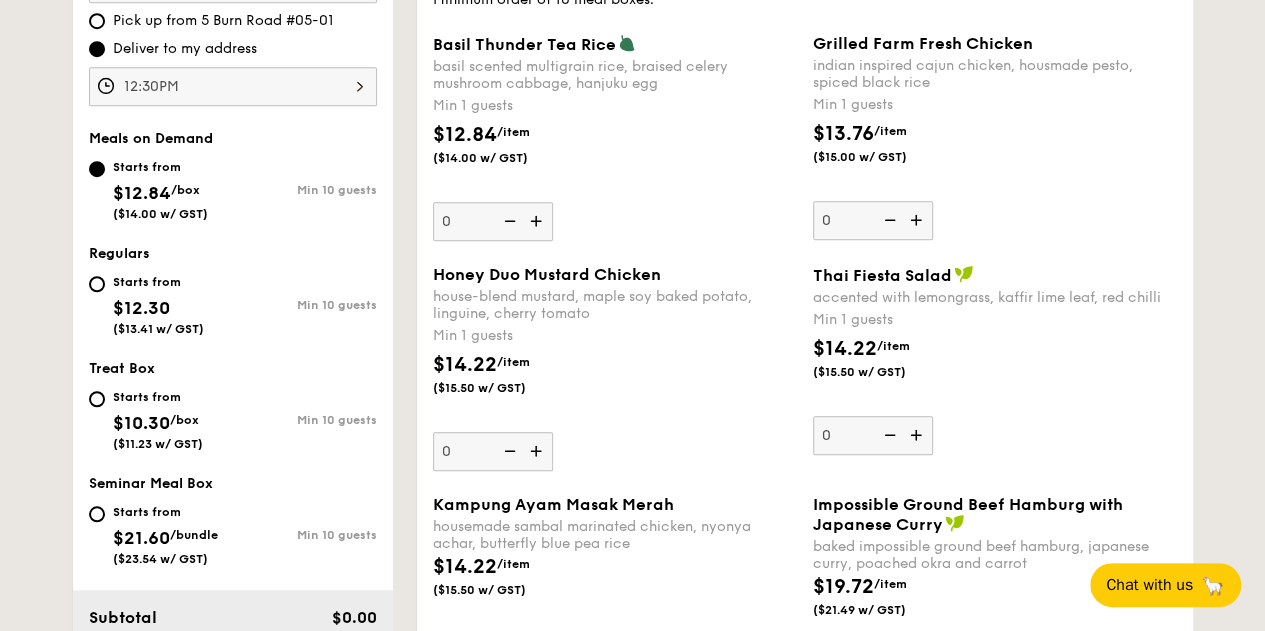 scroll, scrollTop: 600, scrollLeft: 0, axis: vertical 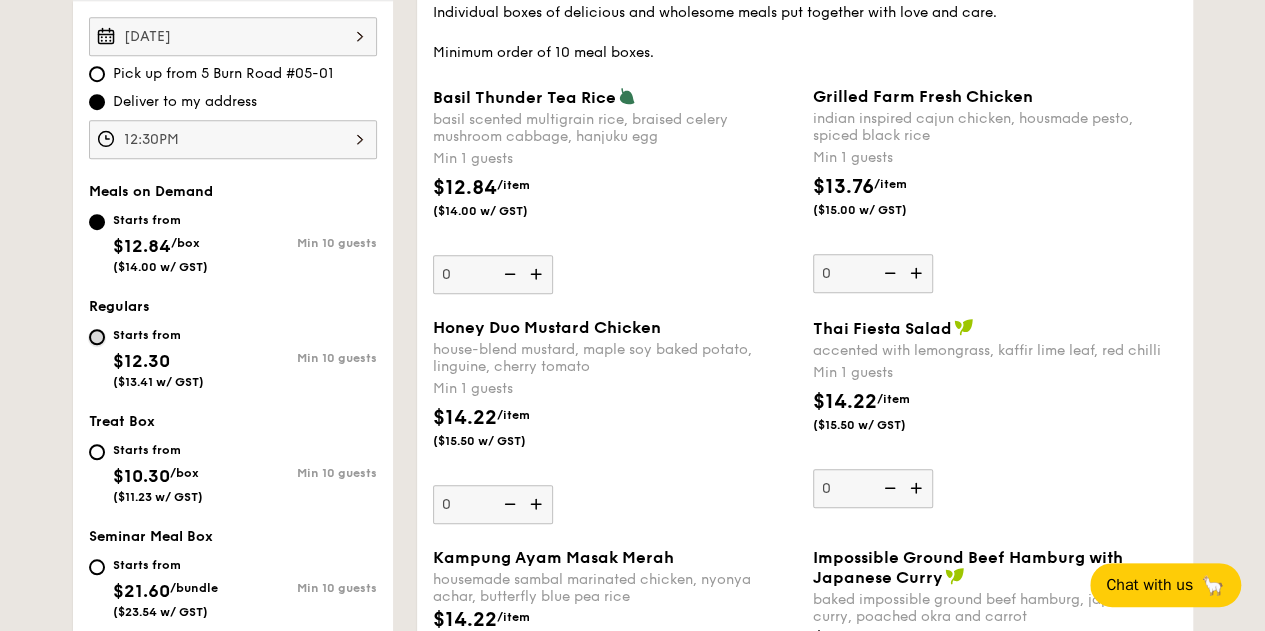 click on "Starts from
$12.30
($13.41 w/ GST)
Min 10 guests" at bounding box center [97, 337] 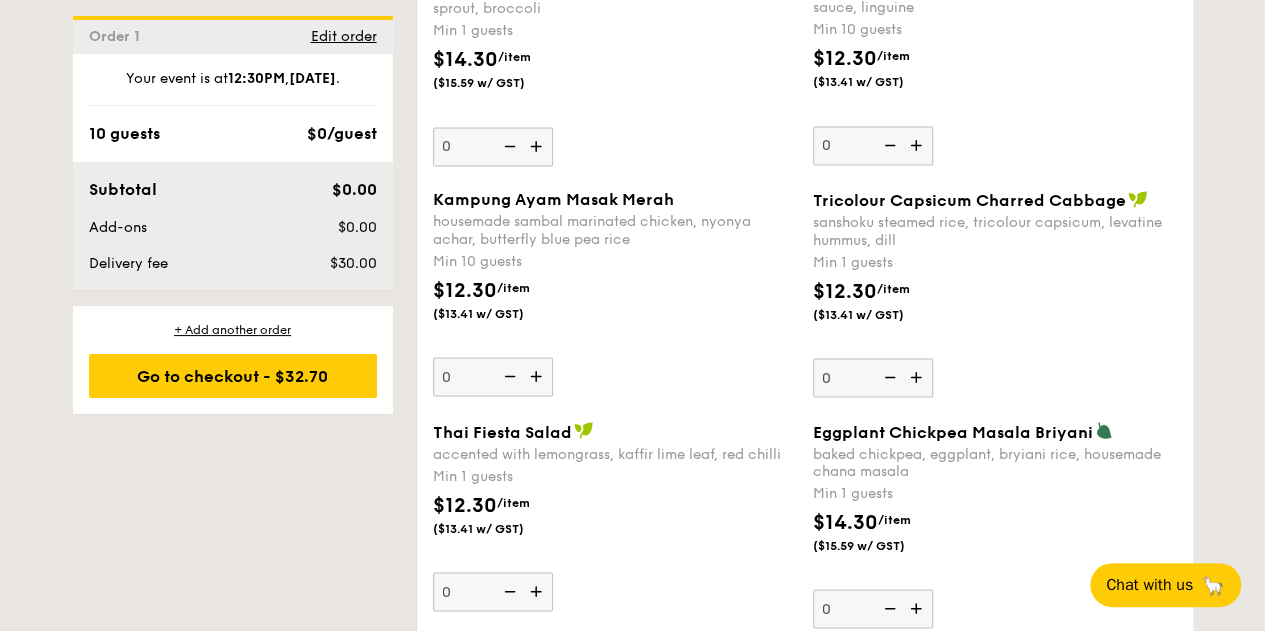 scroll, scrollTop: 1700, scrollLeft: 0, axis: vertical 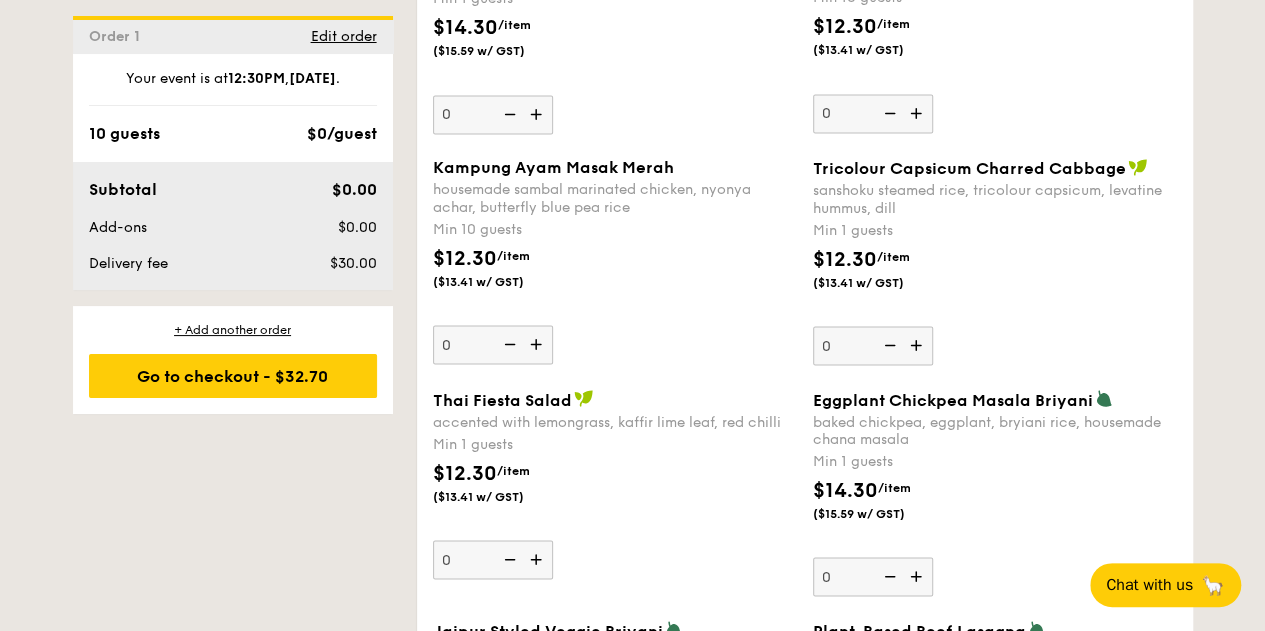 click at bounding box center [918, 576] 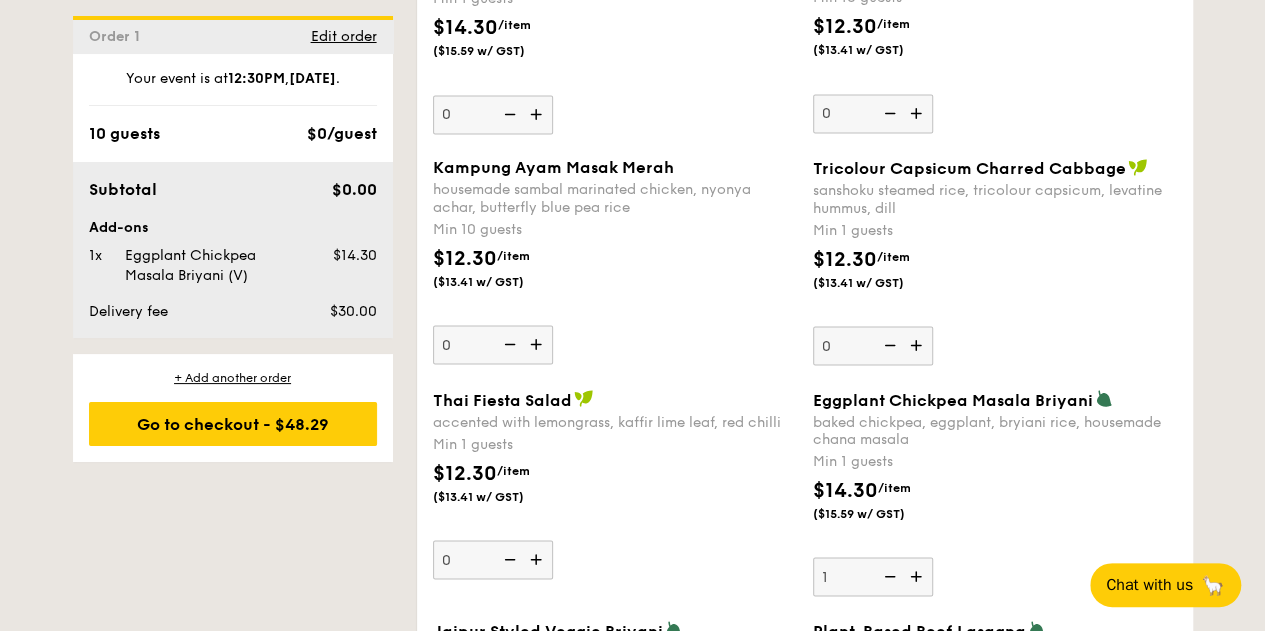 click at bounding box center [918, 576] 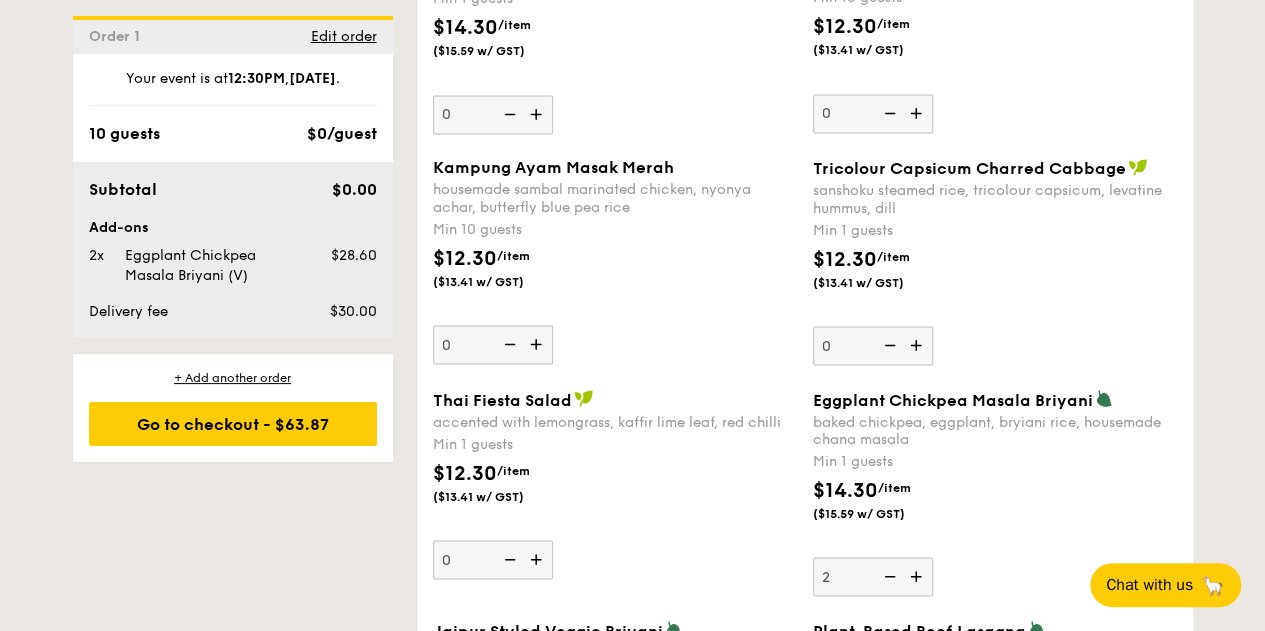 click at bounding box center [918, 576] 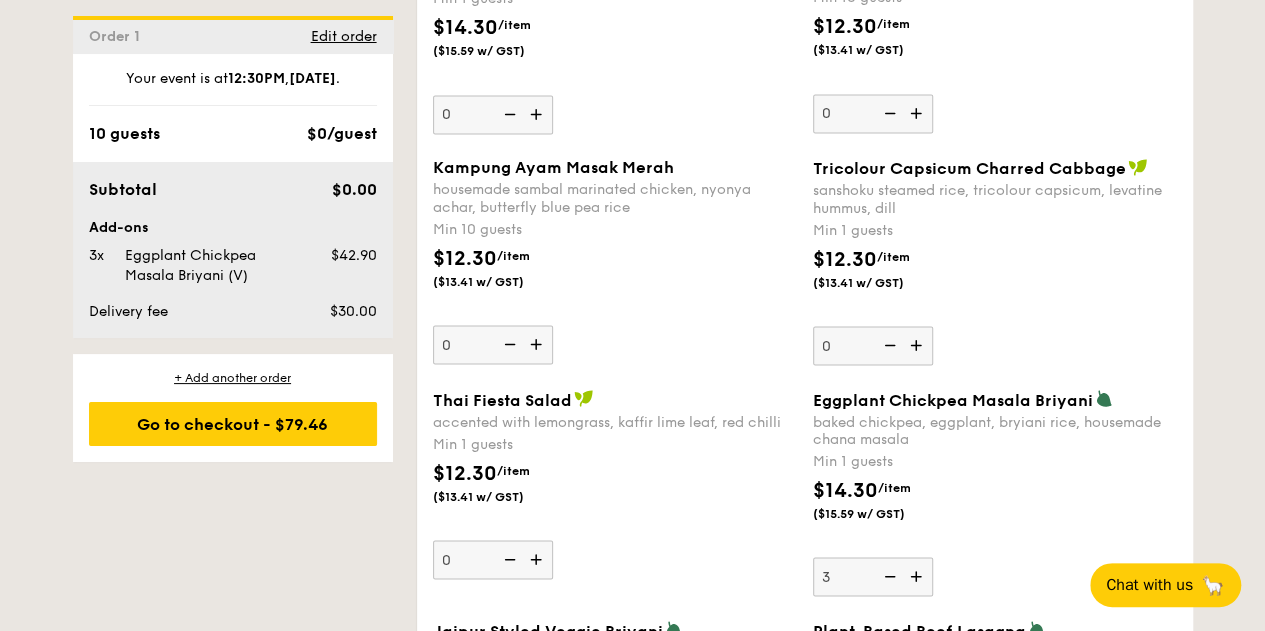 click at bounding box center [918, 576] 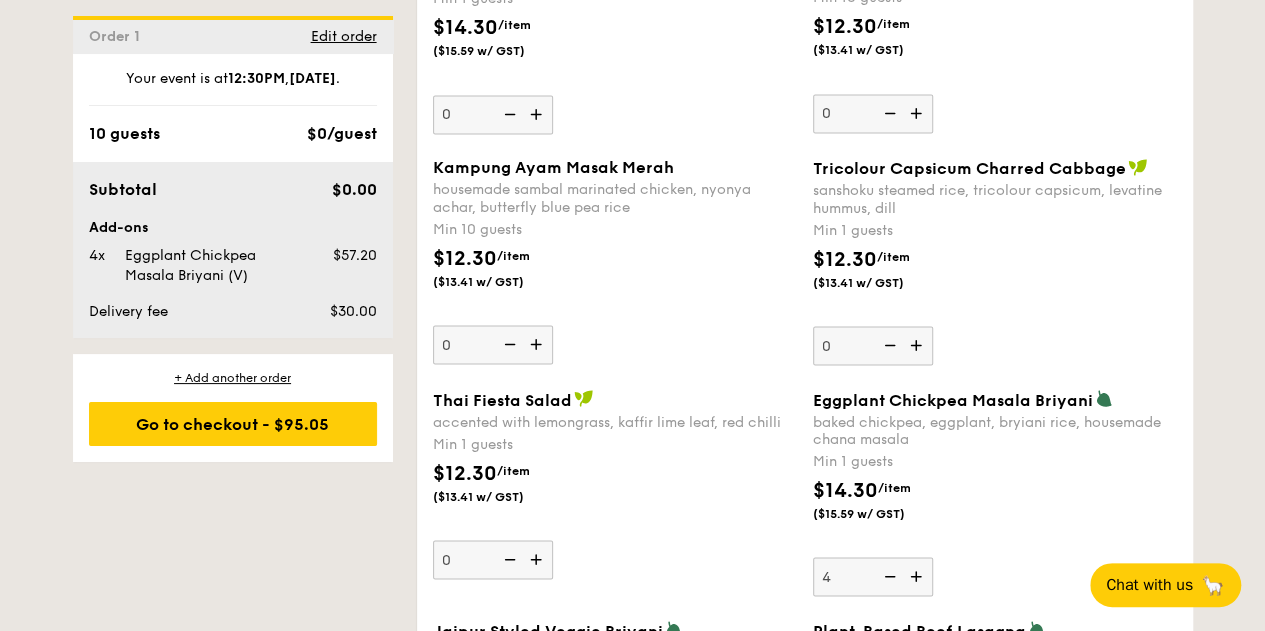 click at bounding box center (918, 576) 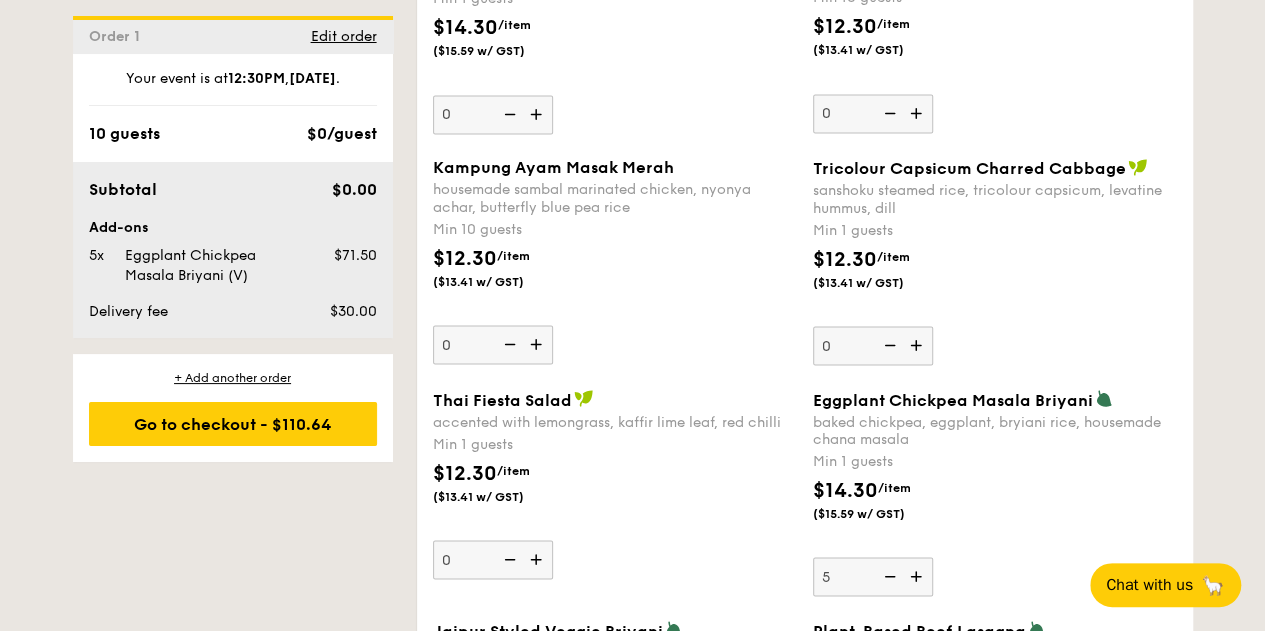 click on "Eggplant Chickpea Masala Briyani  baked chickpea, eggplant, bryiani rice, housemade chana masala
Min 1 guests
$14.30
/item
($15.59 w/ GST)
5" at bounding box center (995, 492) 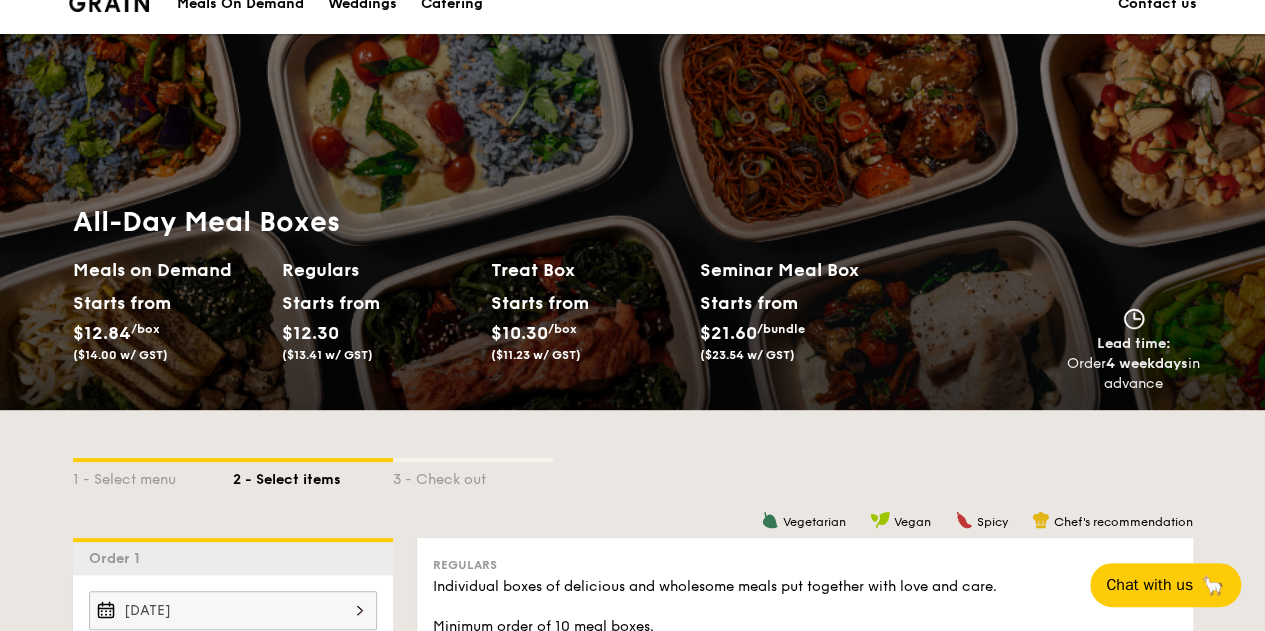 scroll, scrollTop: 0, scrollLeft: 0, axis: both 